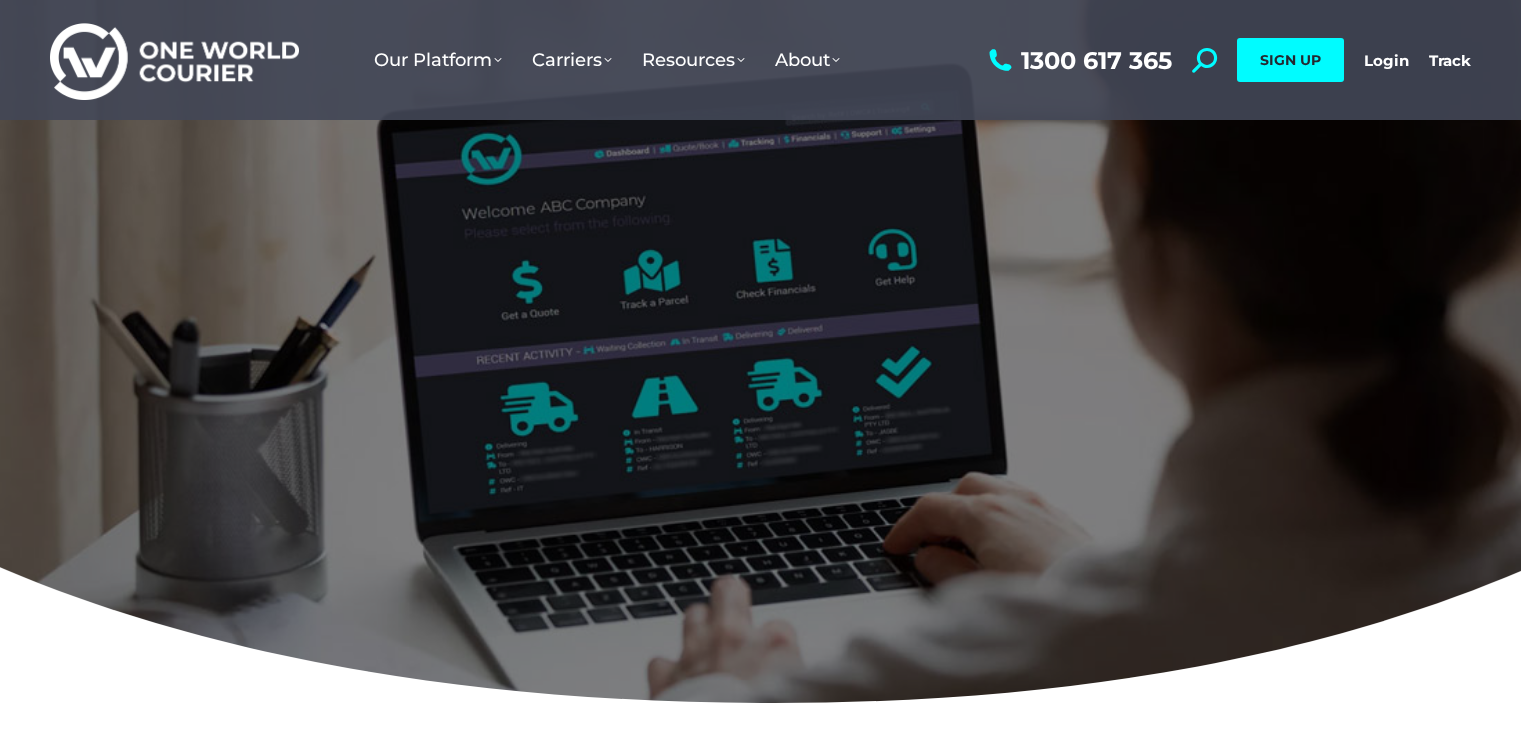 scroll, scrollTop: 0, scrollLeft: 0, axis: both 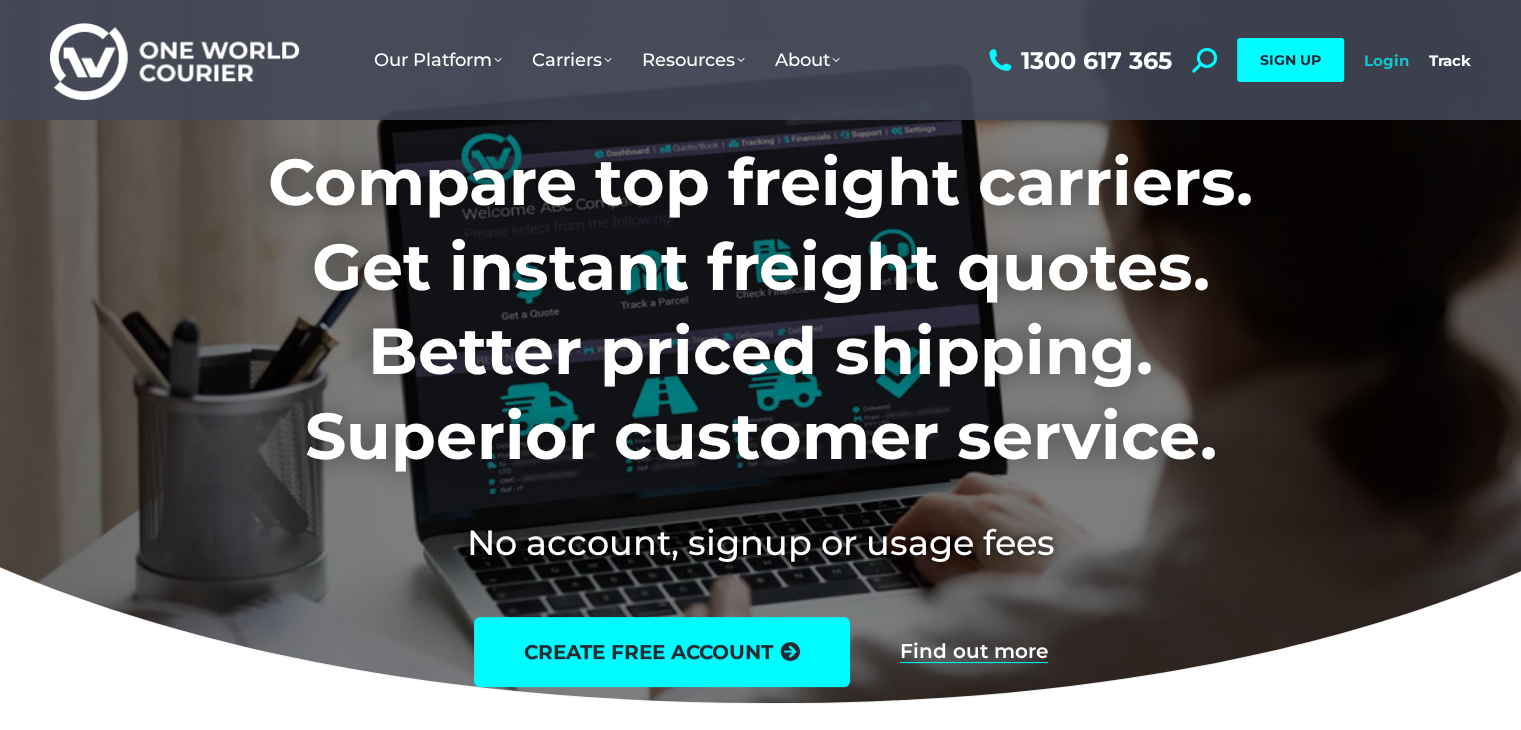 click on "Login" at bounding box center [1386, 60] 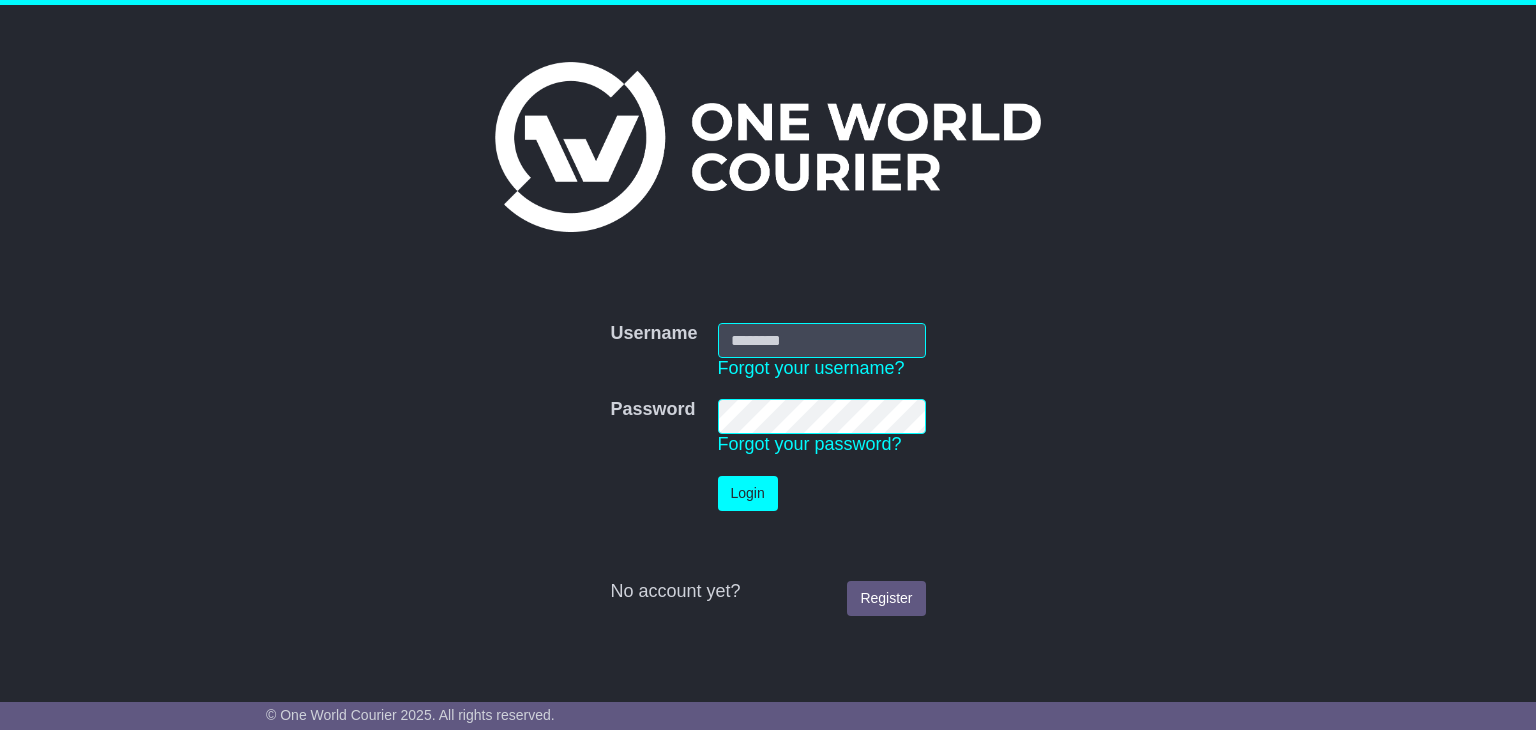 scroll, scrollTop: 0, scrollLeft: 0, axis: both 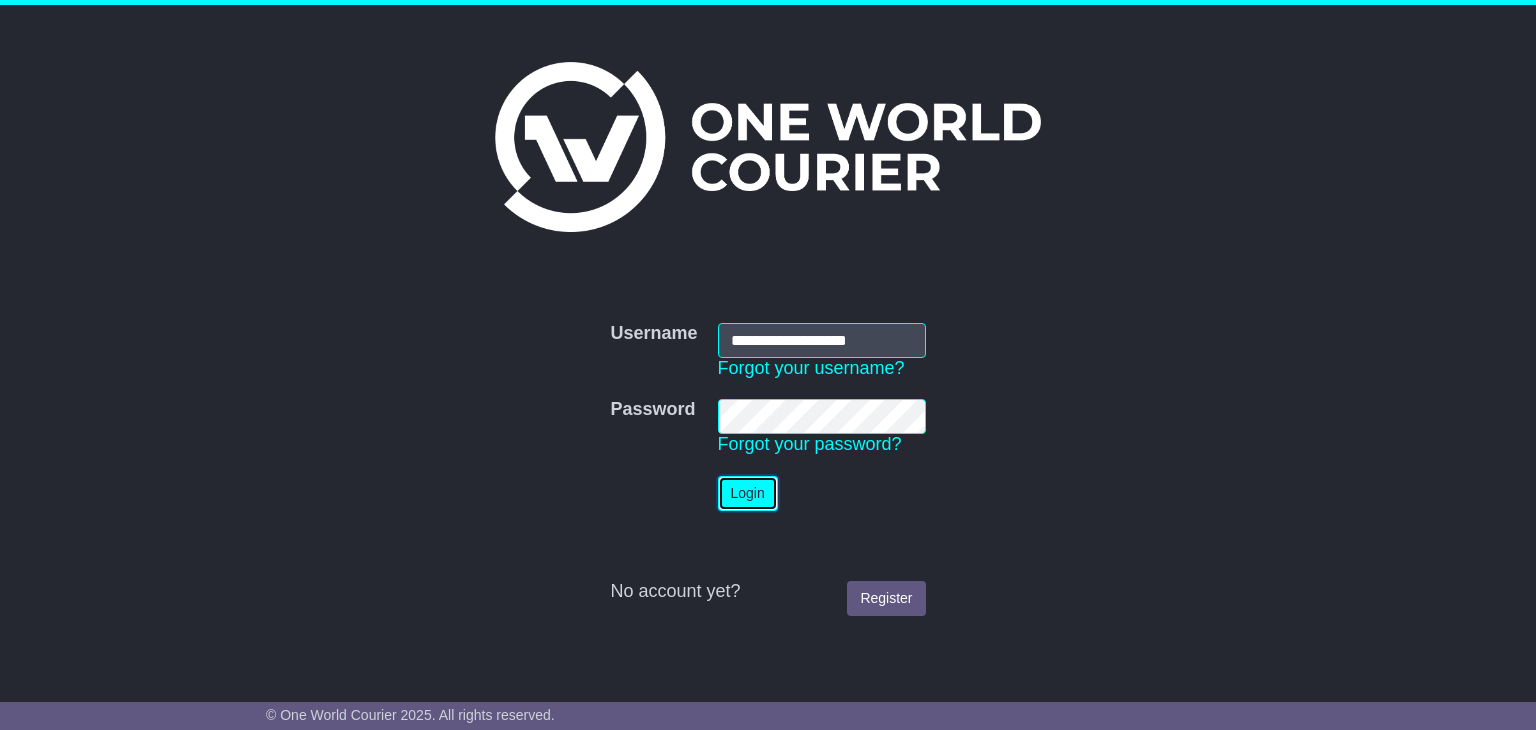 click on "Login" at bounding box center (748, 493) 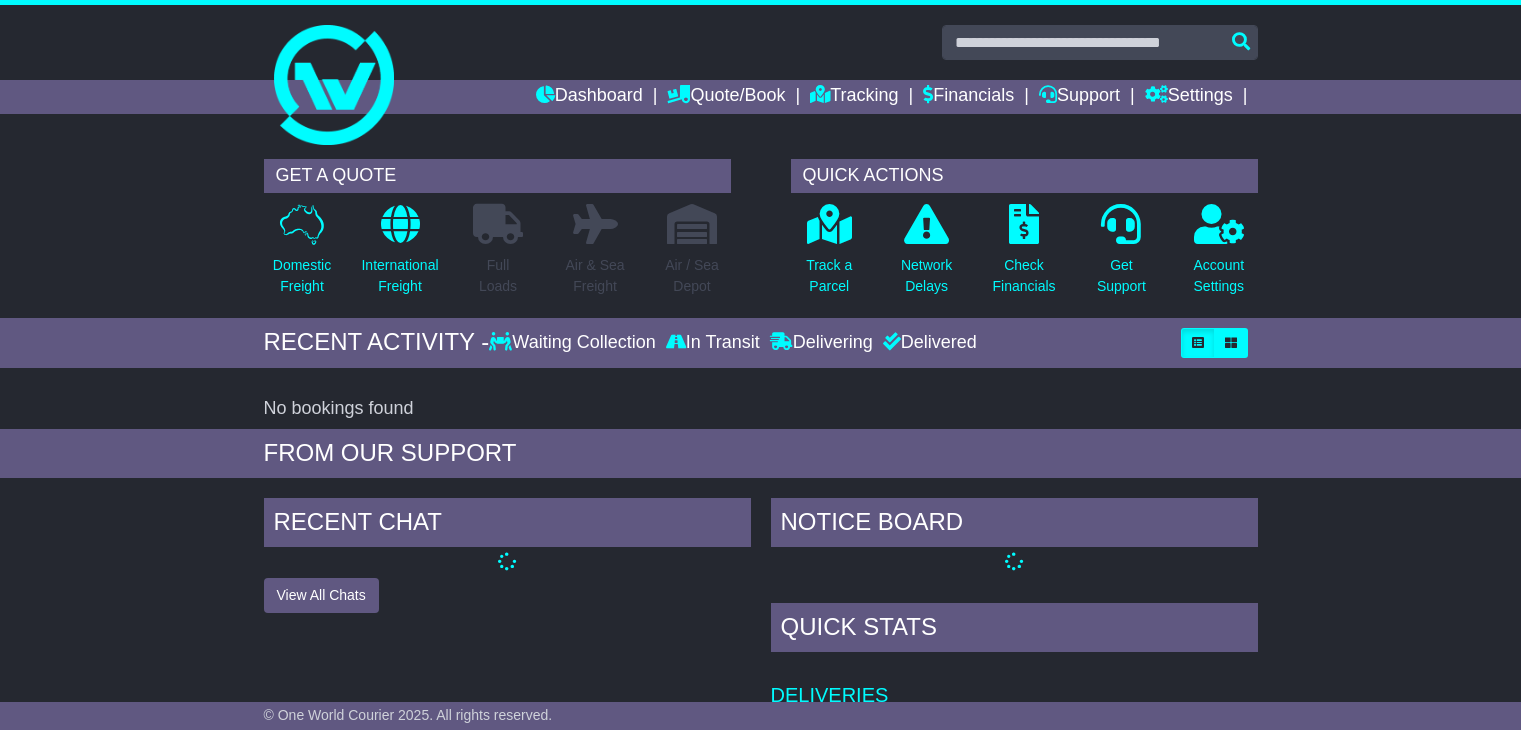 scroll, scrollTop: 0, scrollLeft: 0, axis: both 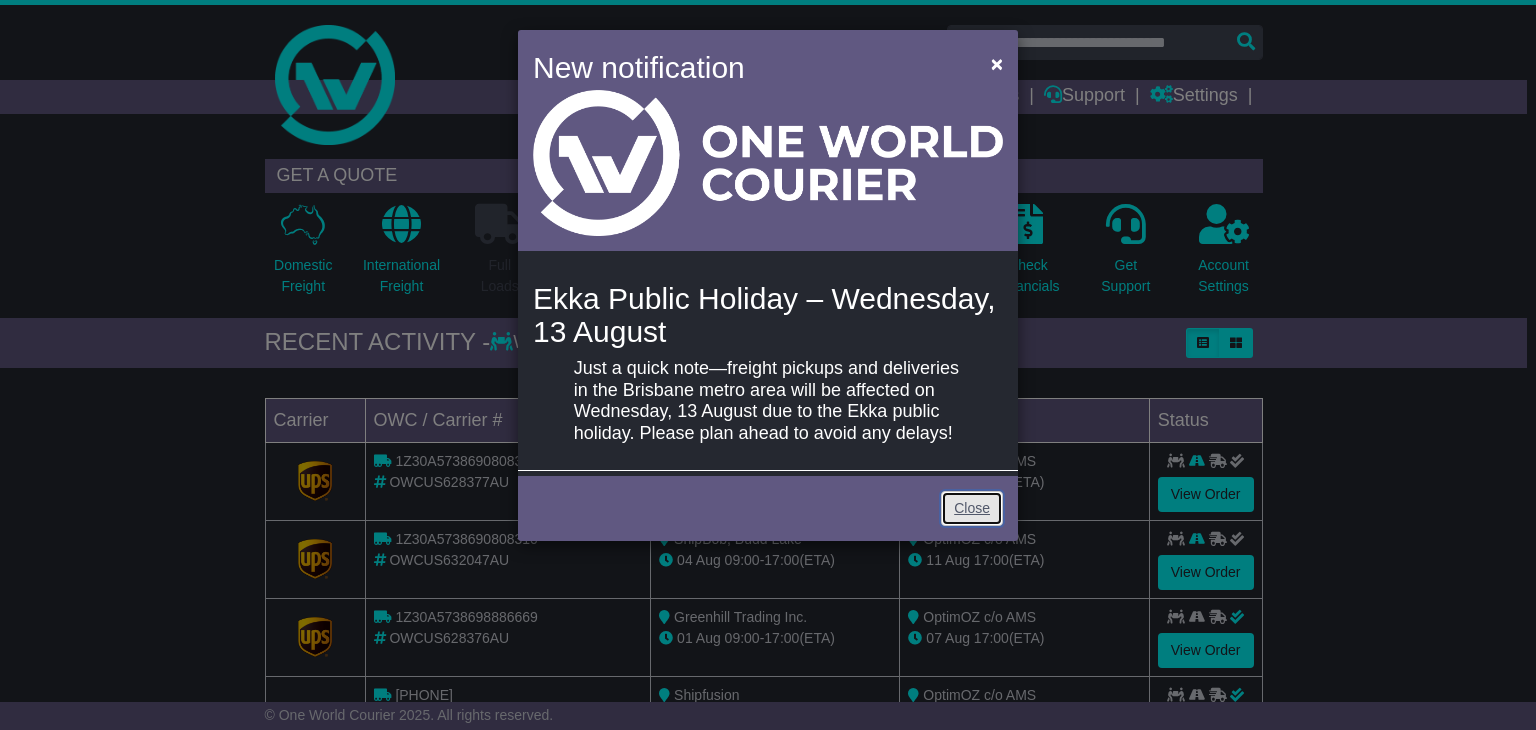 click on "Close" at bounding box center [972, 508] 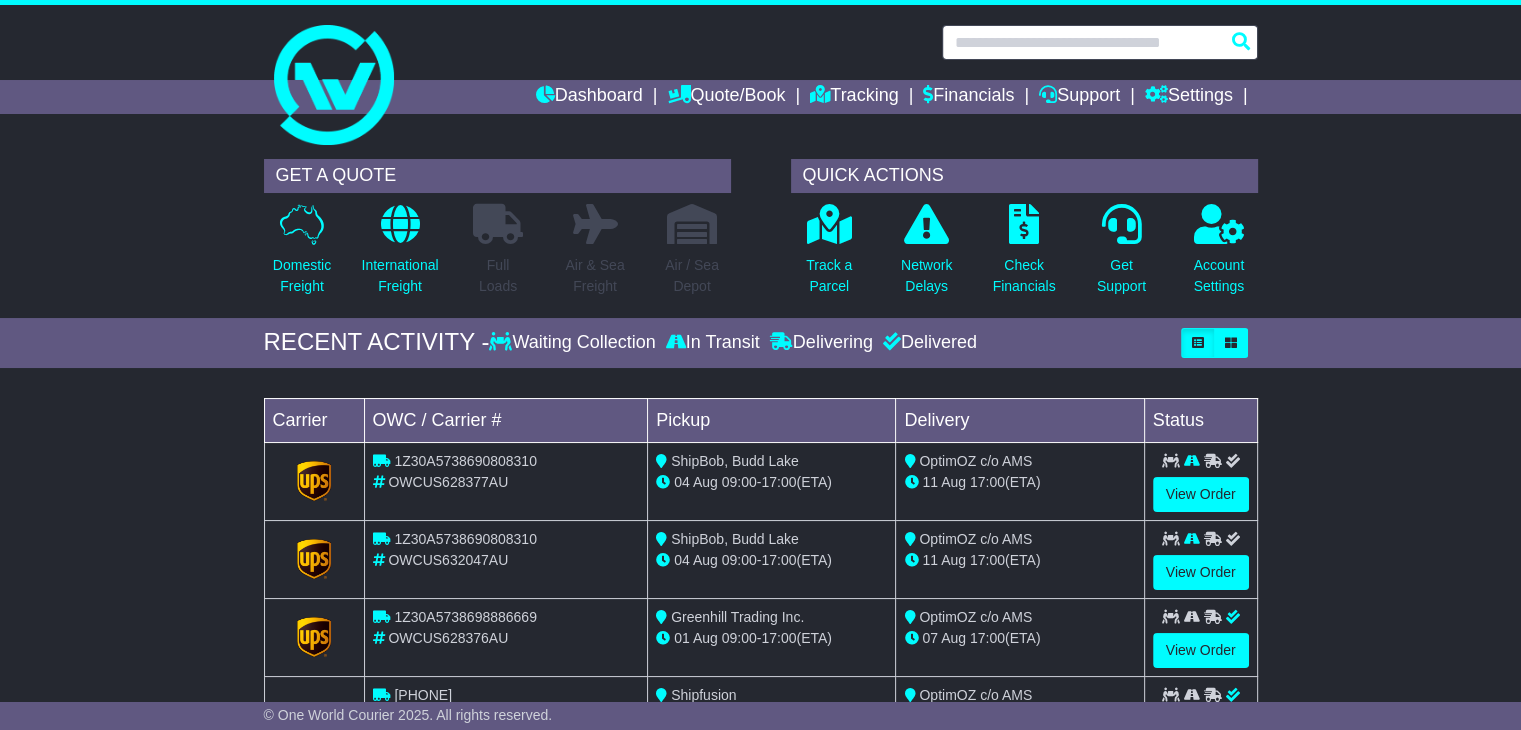click at bounding box center (1100, 42) 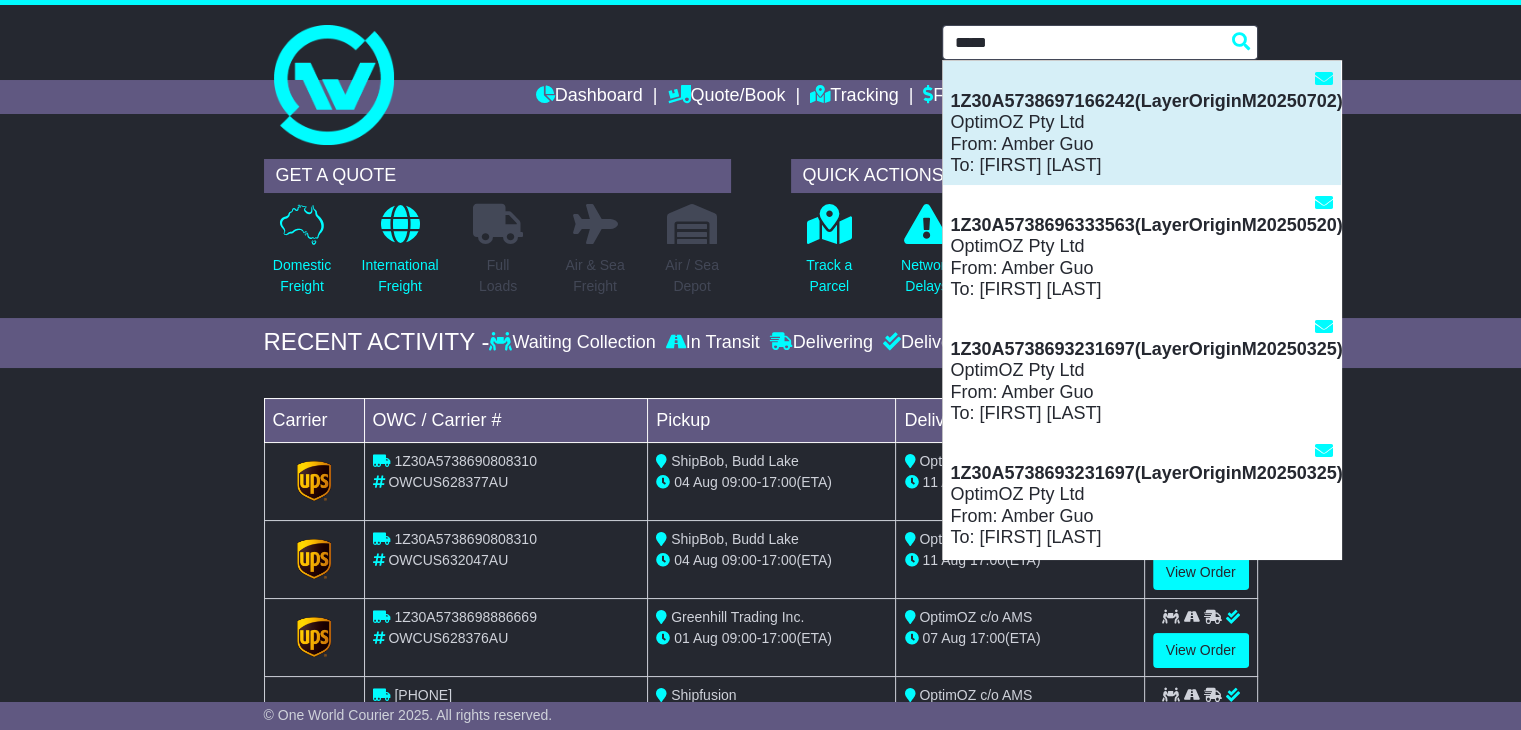 click on "1Z30A5738697166242(LayerOriginM20250702) : OptimOZ Pty Ltd From: Amber Guo To: Kunal Kripalani" at bounding box center (1142, 123) 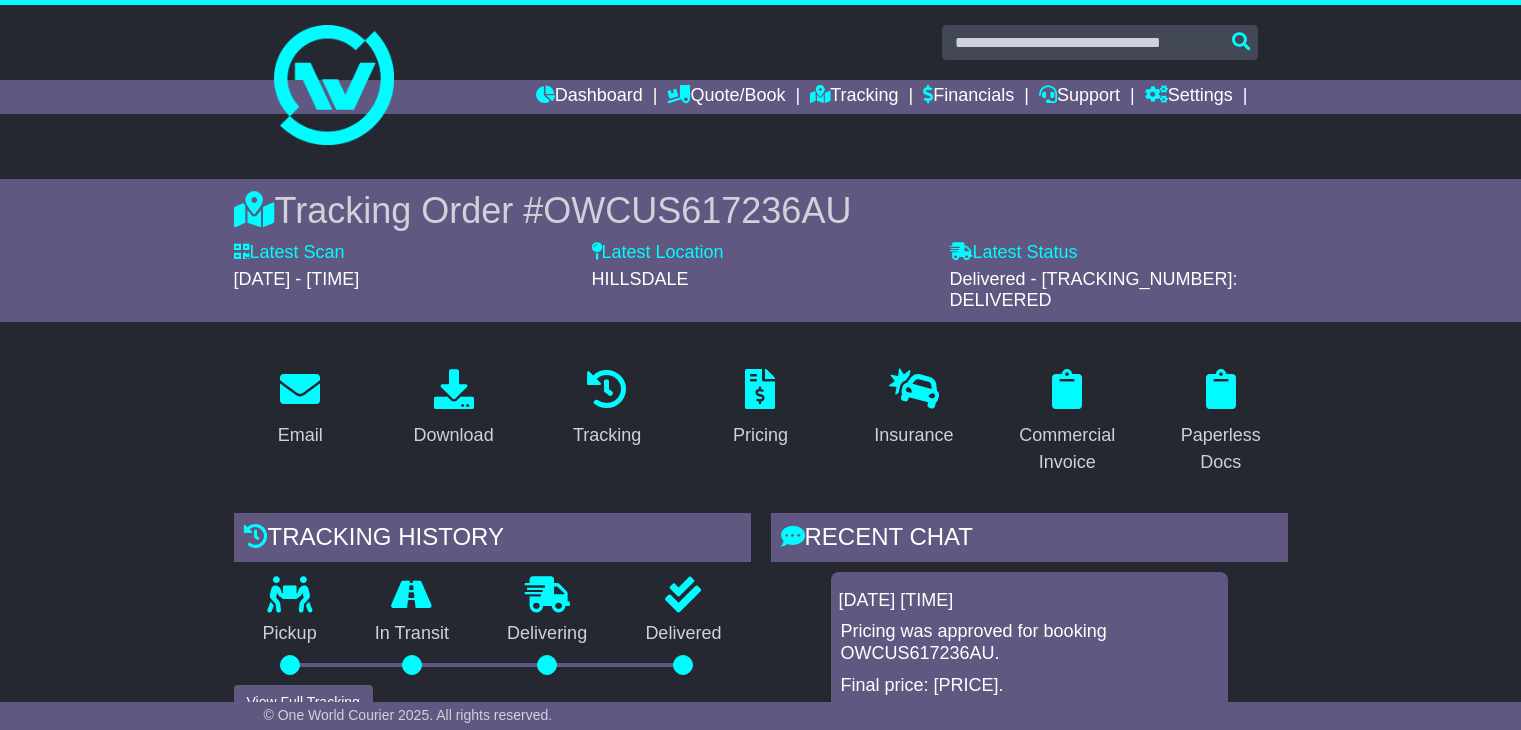 scroll, scrollTop: 0, scrollLeft: 0, axis: both 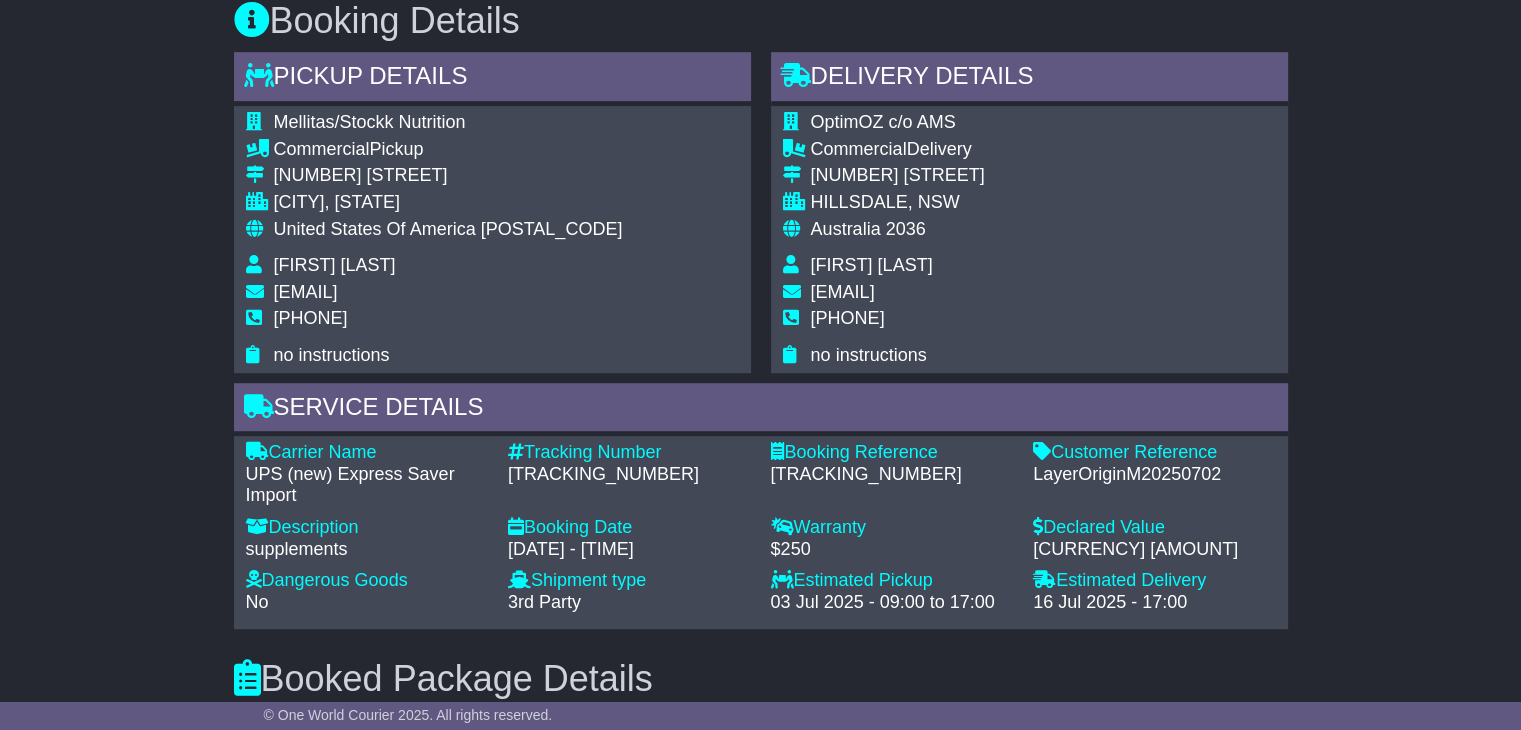 click on "[POSTAL_CODE]" at bounding box center [552, 229] 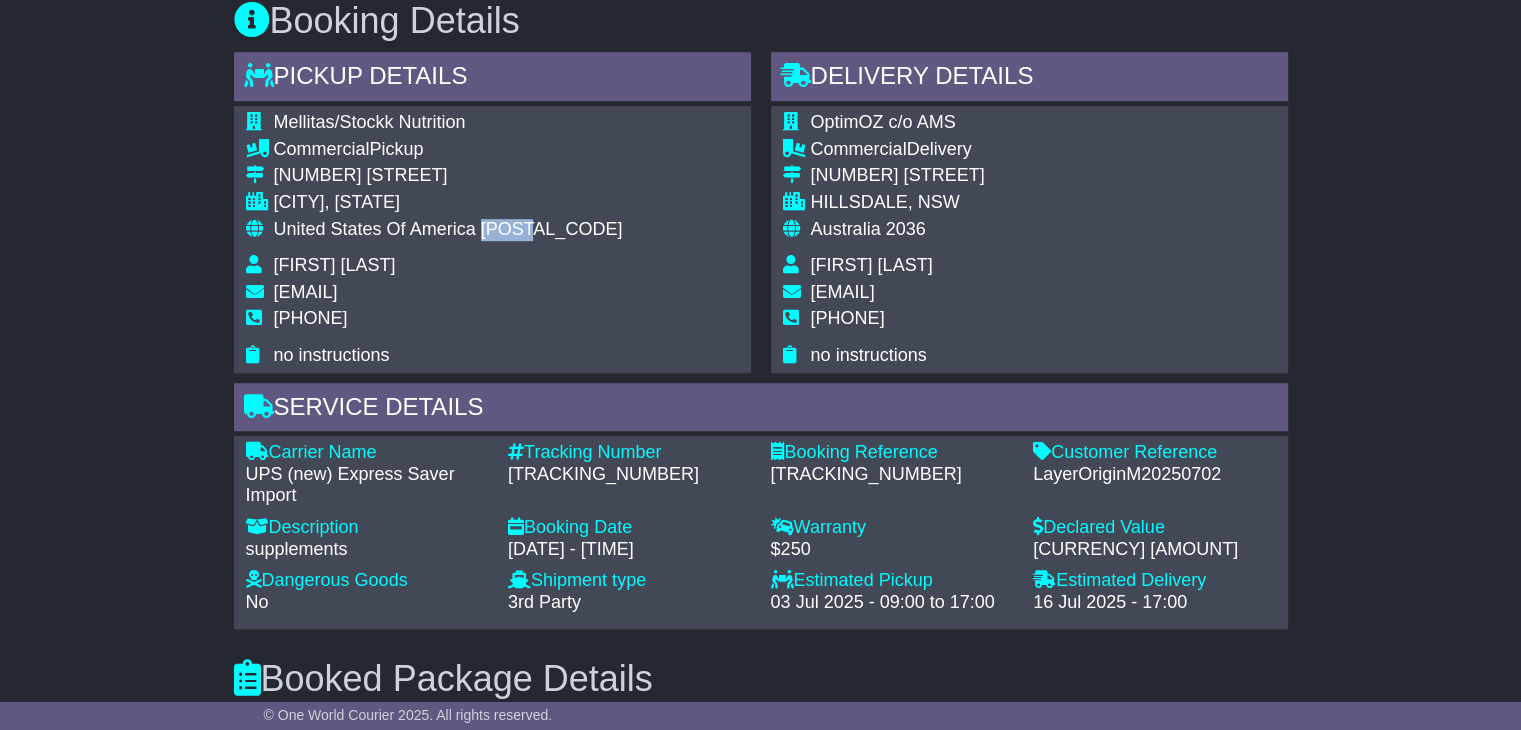 click on "[POSTAL_CODE]" at bounding box center [552, 229] 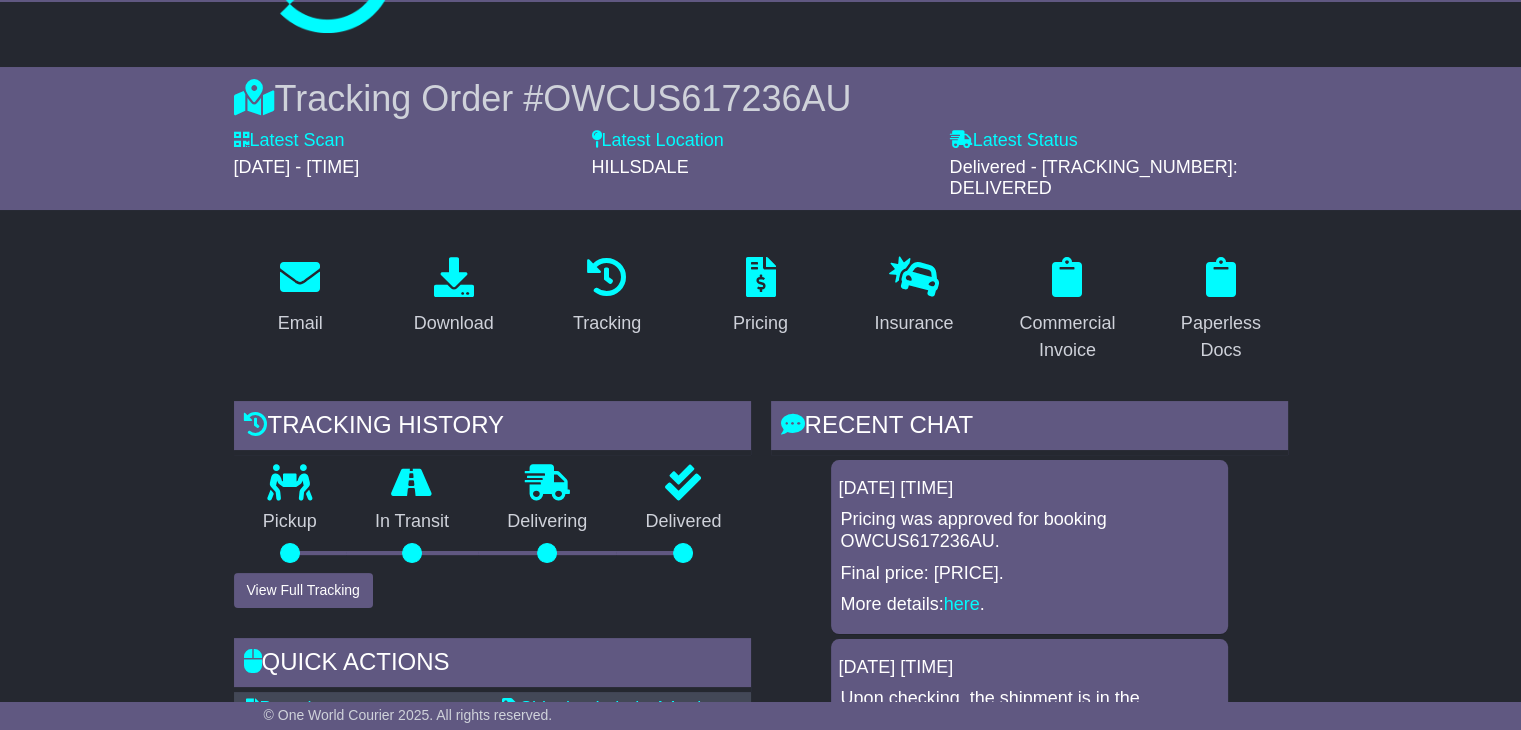 scroll, scrollTop: 0, scrollLeft: 0, axis: both 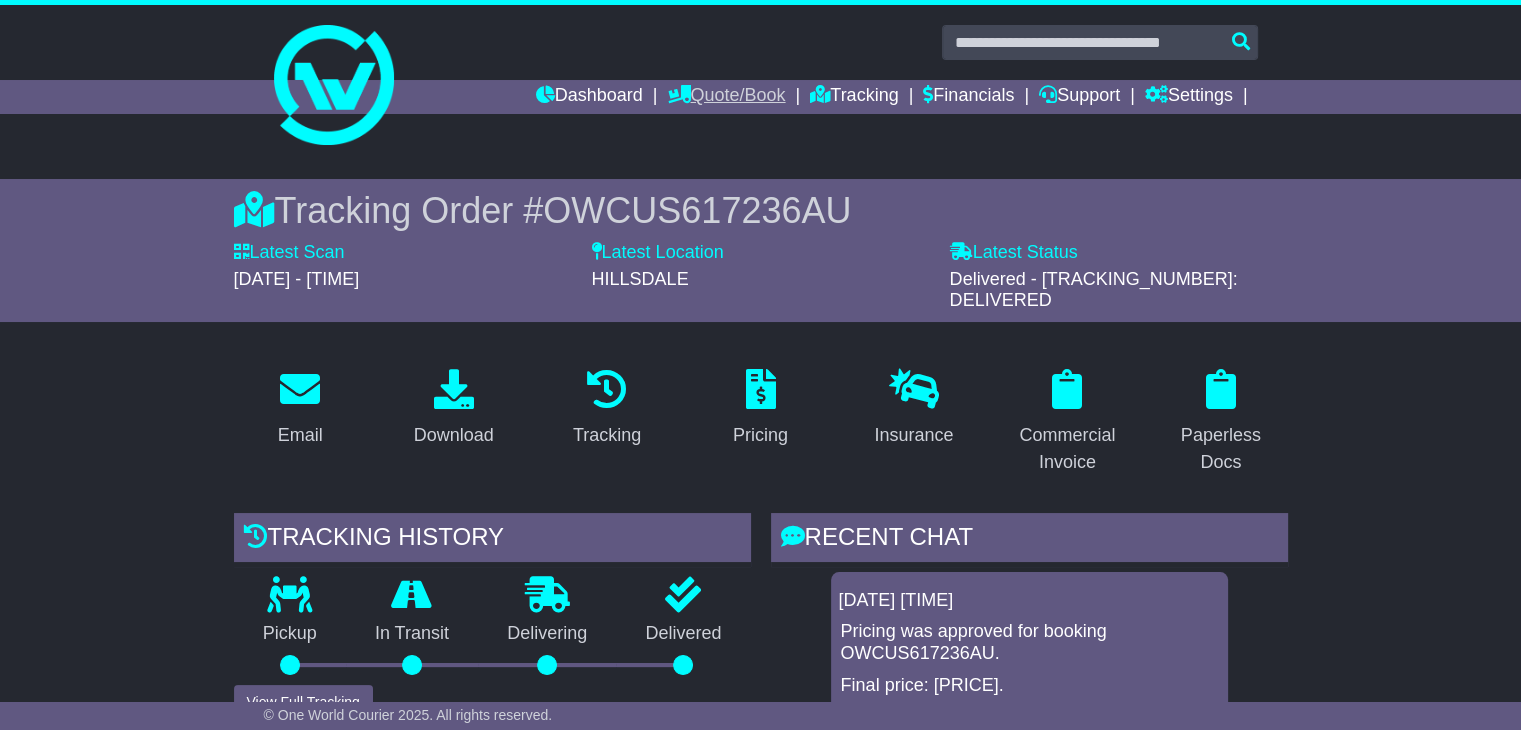 click on "Quote/Book" at bounding box center (726, 97) 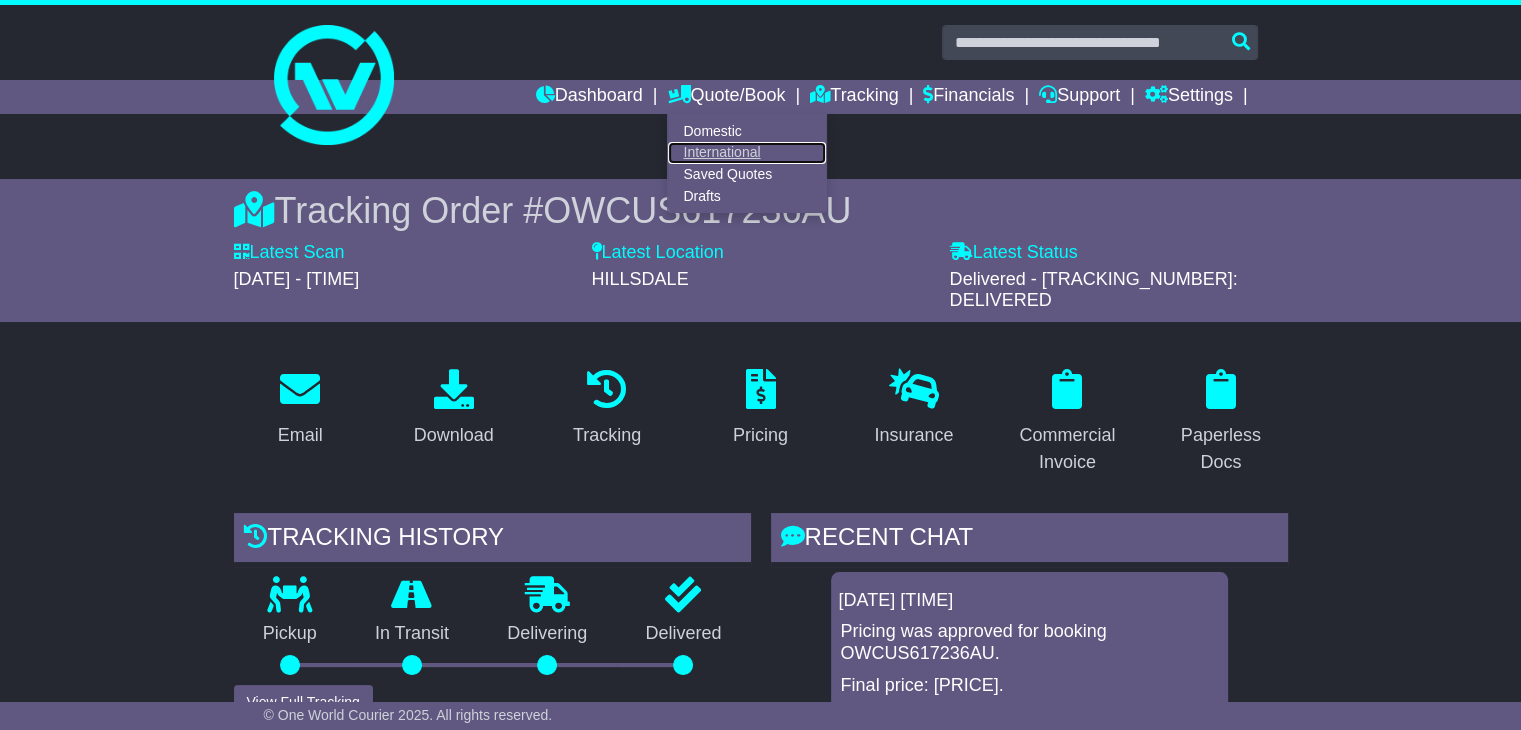 click on "International" at bounding box center (747, 153) 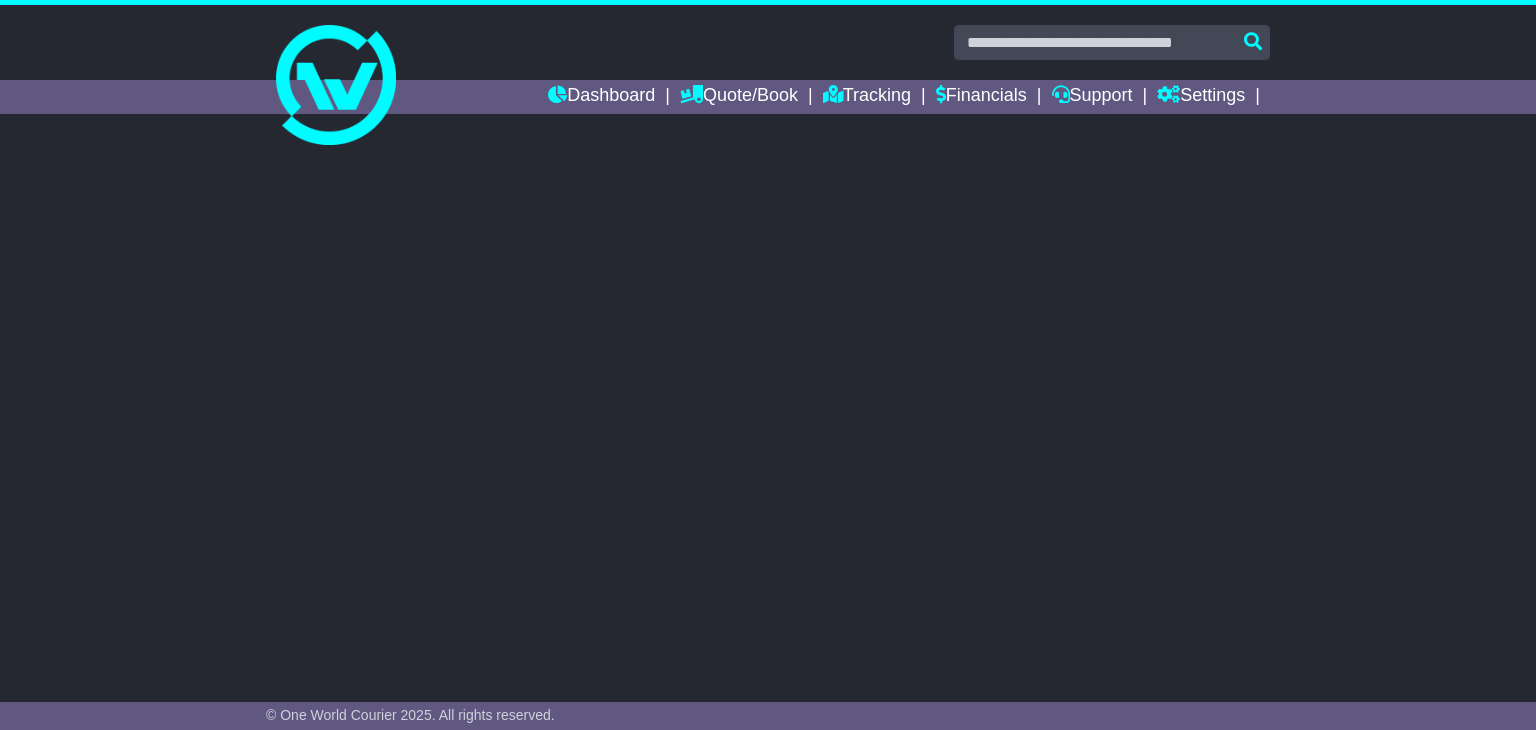 select on "**" 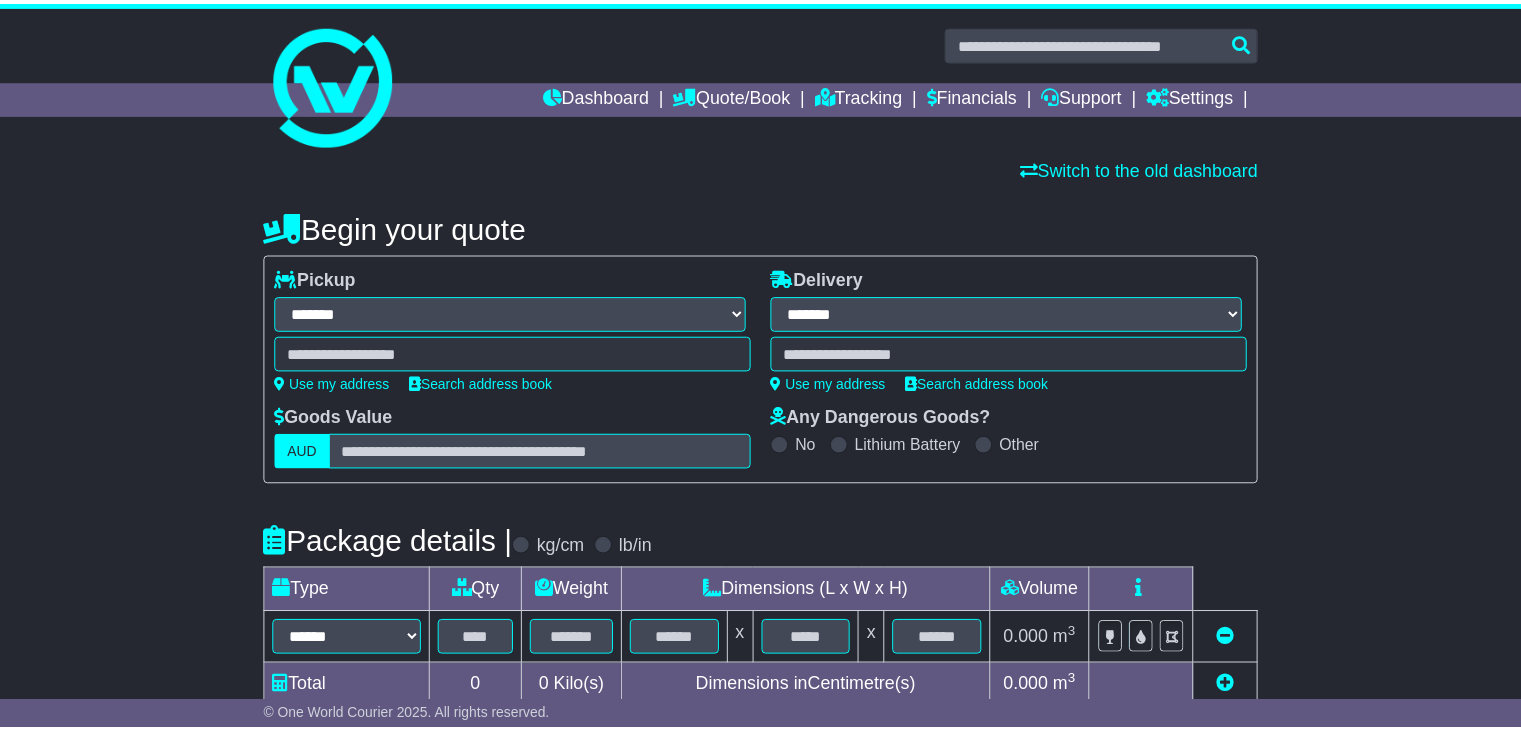 scroll, scrollTop: 0, scrollLeft: 0, axis: both 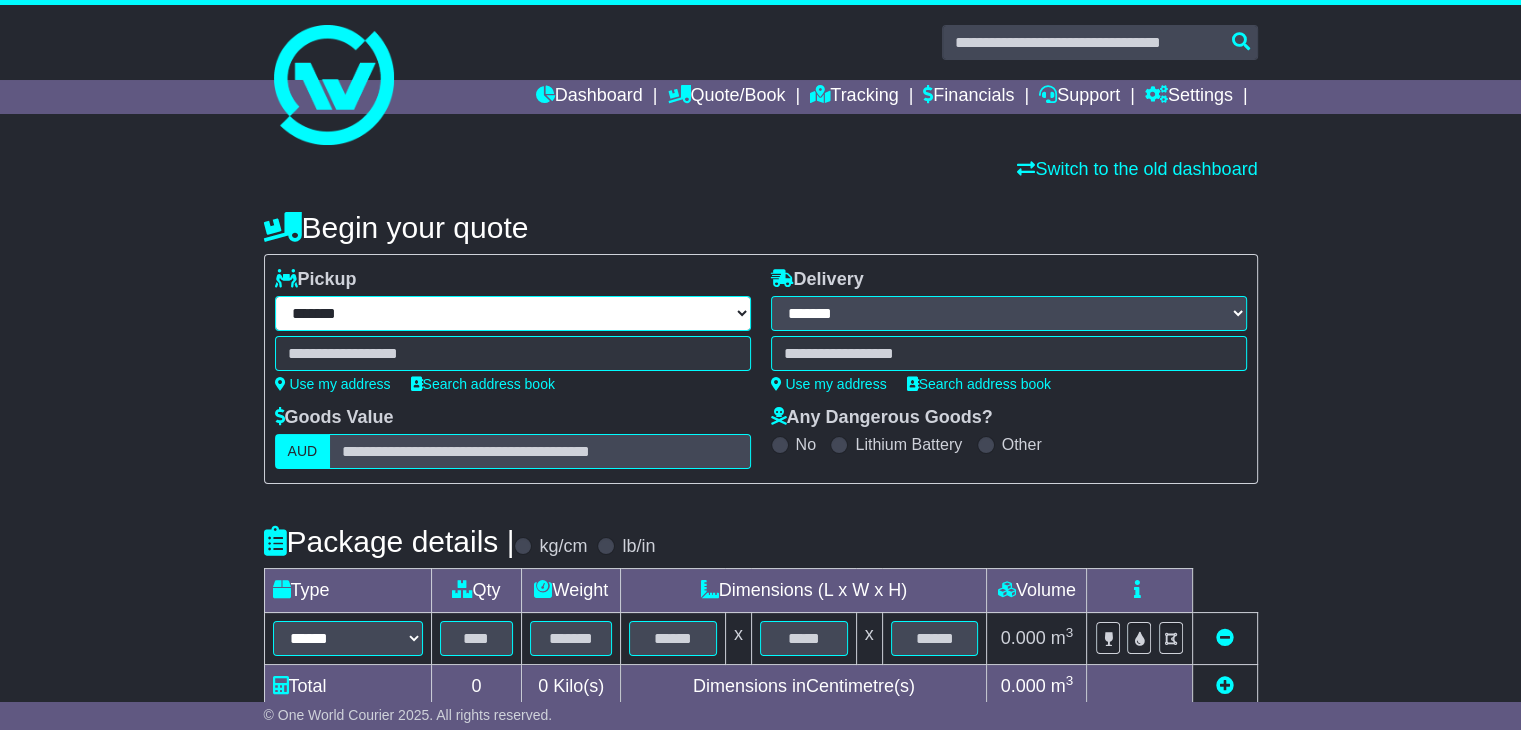 click on "**********" at bounding box center [513, 313] 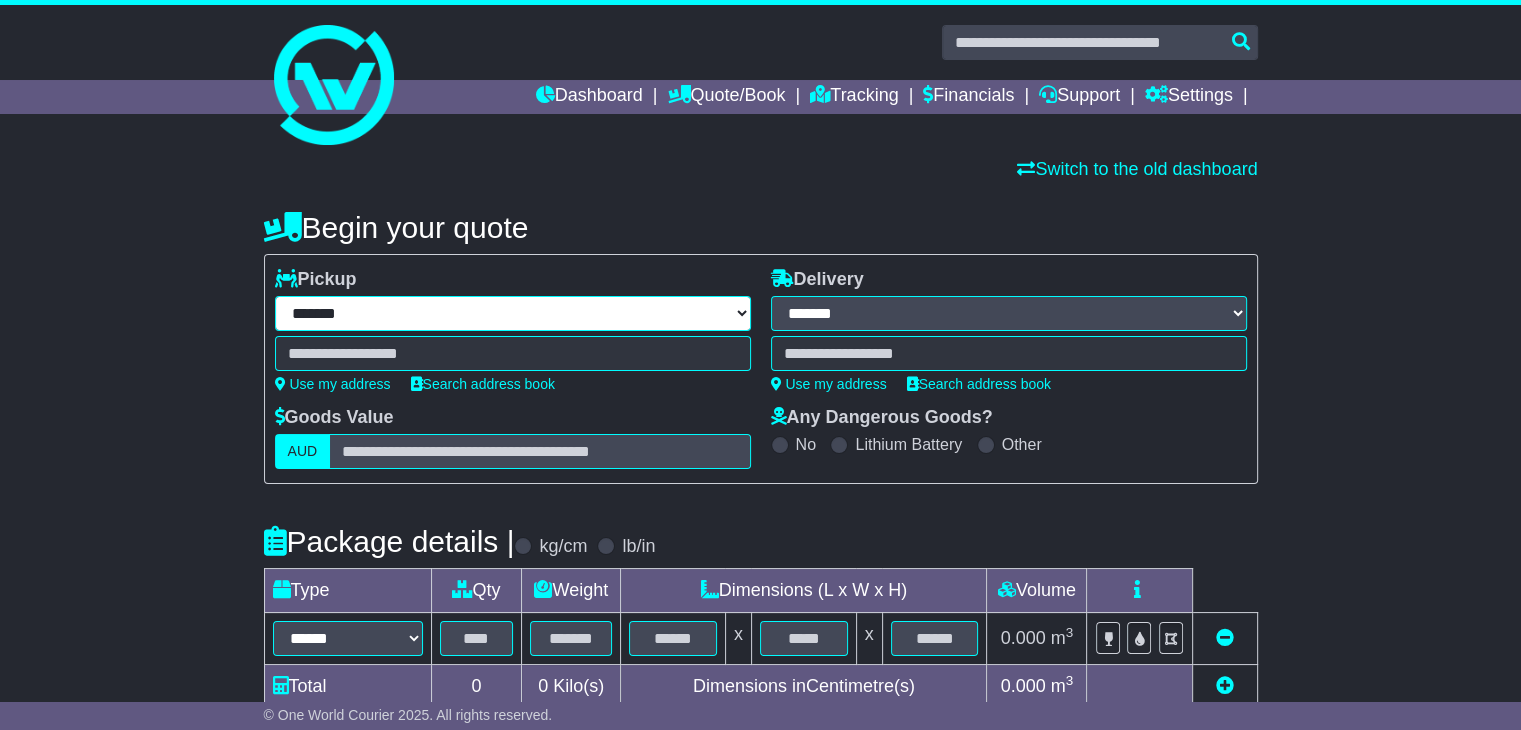 select on "***" 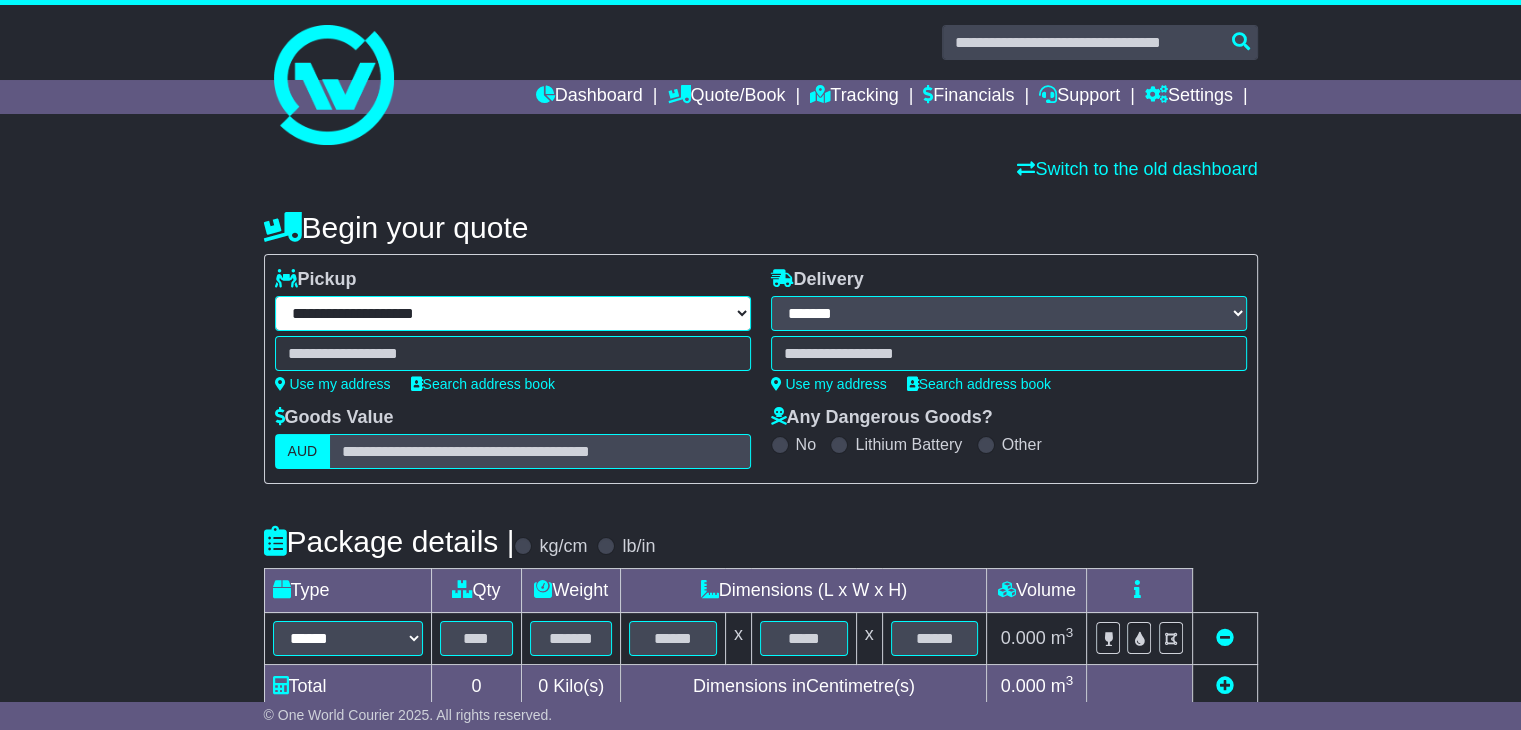 click on "**********" at bounding box center [513, 313] 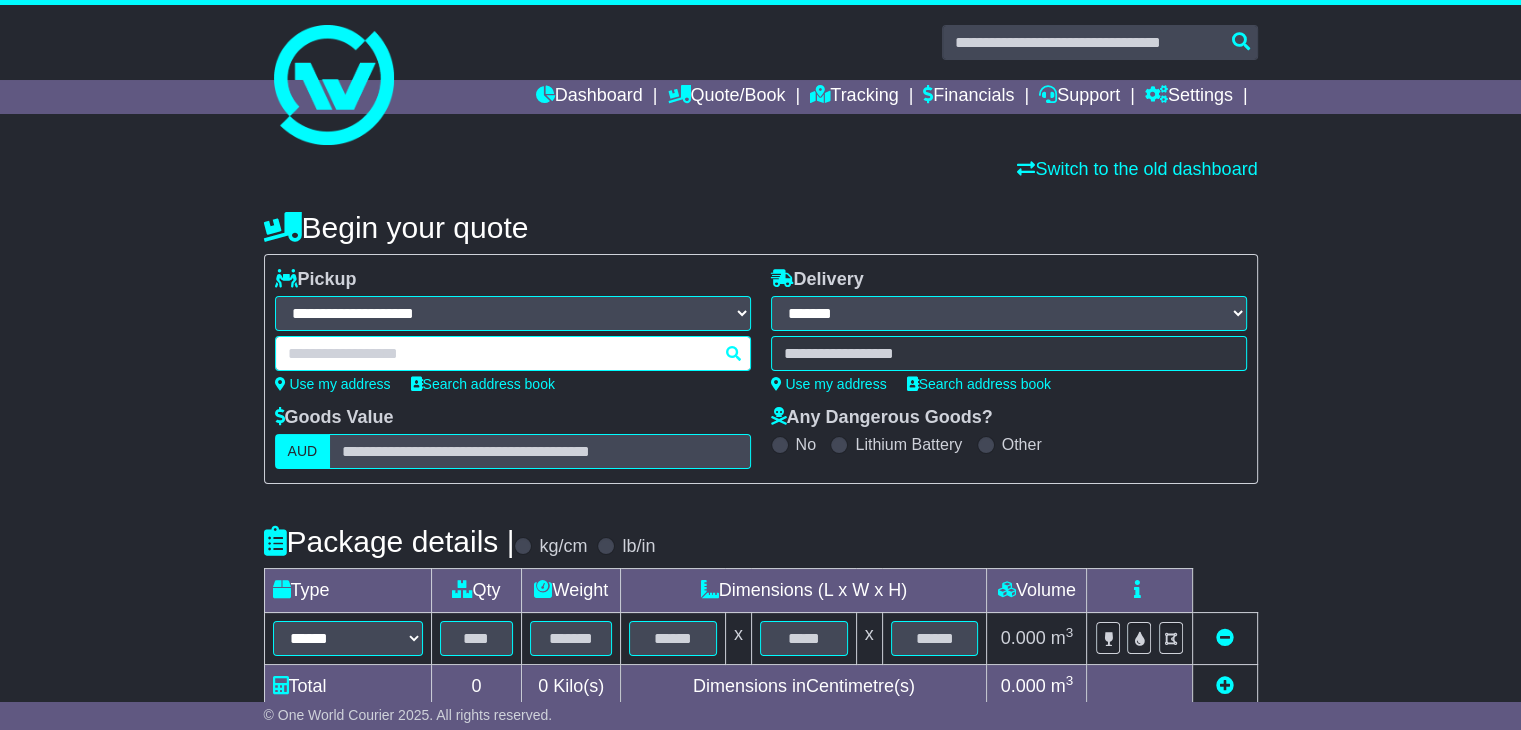 click at bounding box center (513, 353) 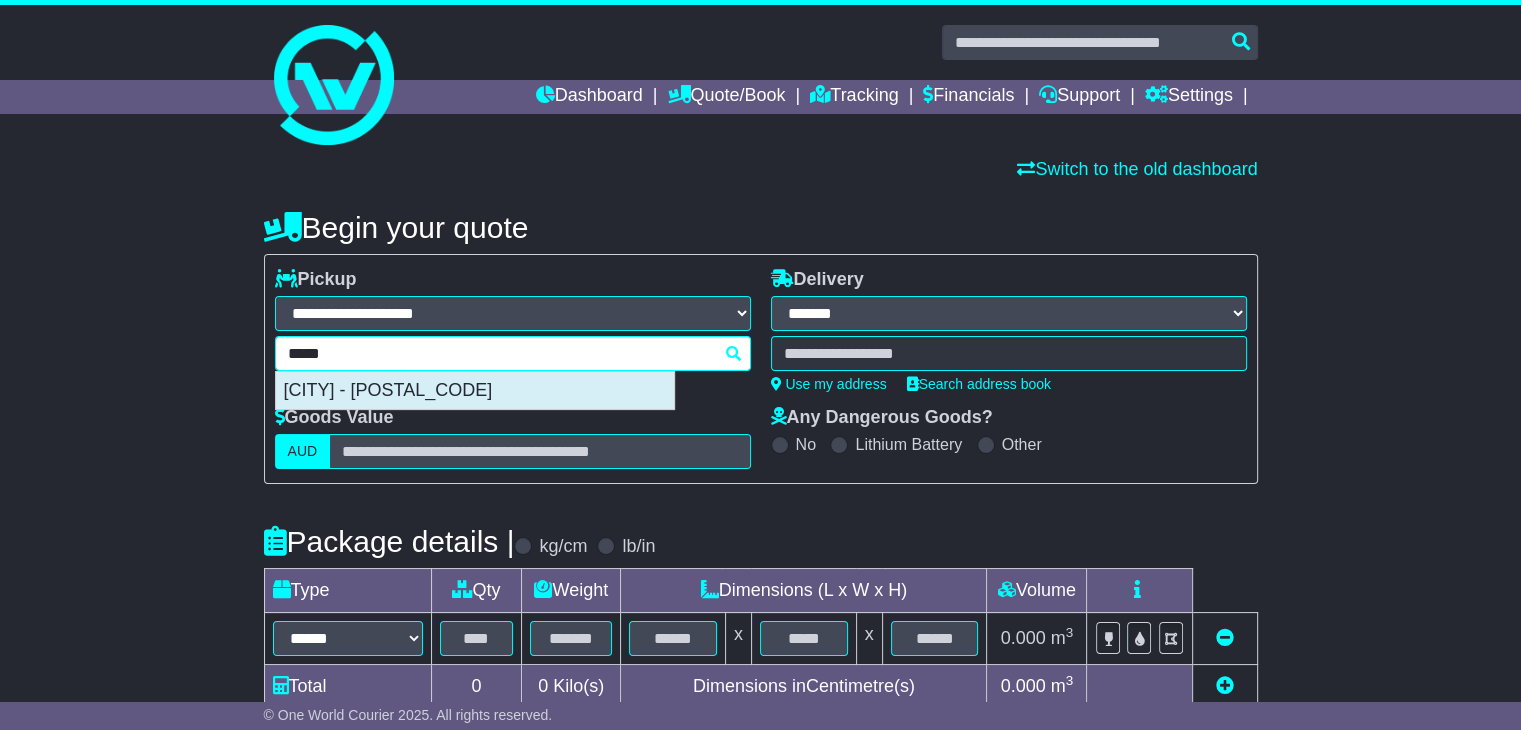 click on "[CITY] - [POSTAL_CODE]" at bounding box center (475, 391) 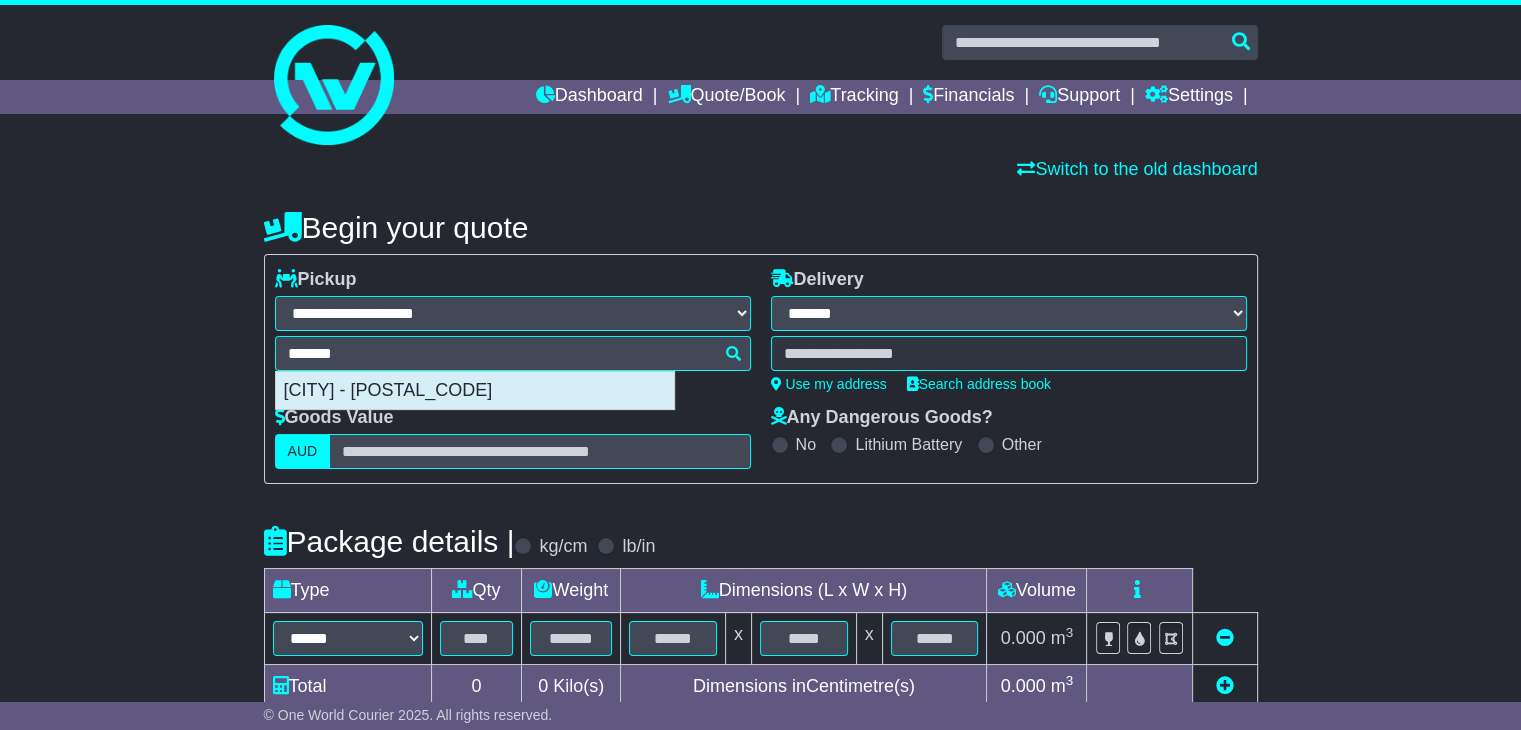 type on "**********" 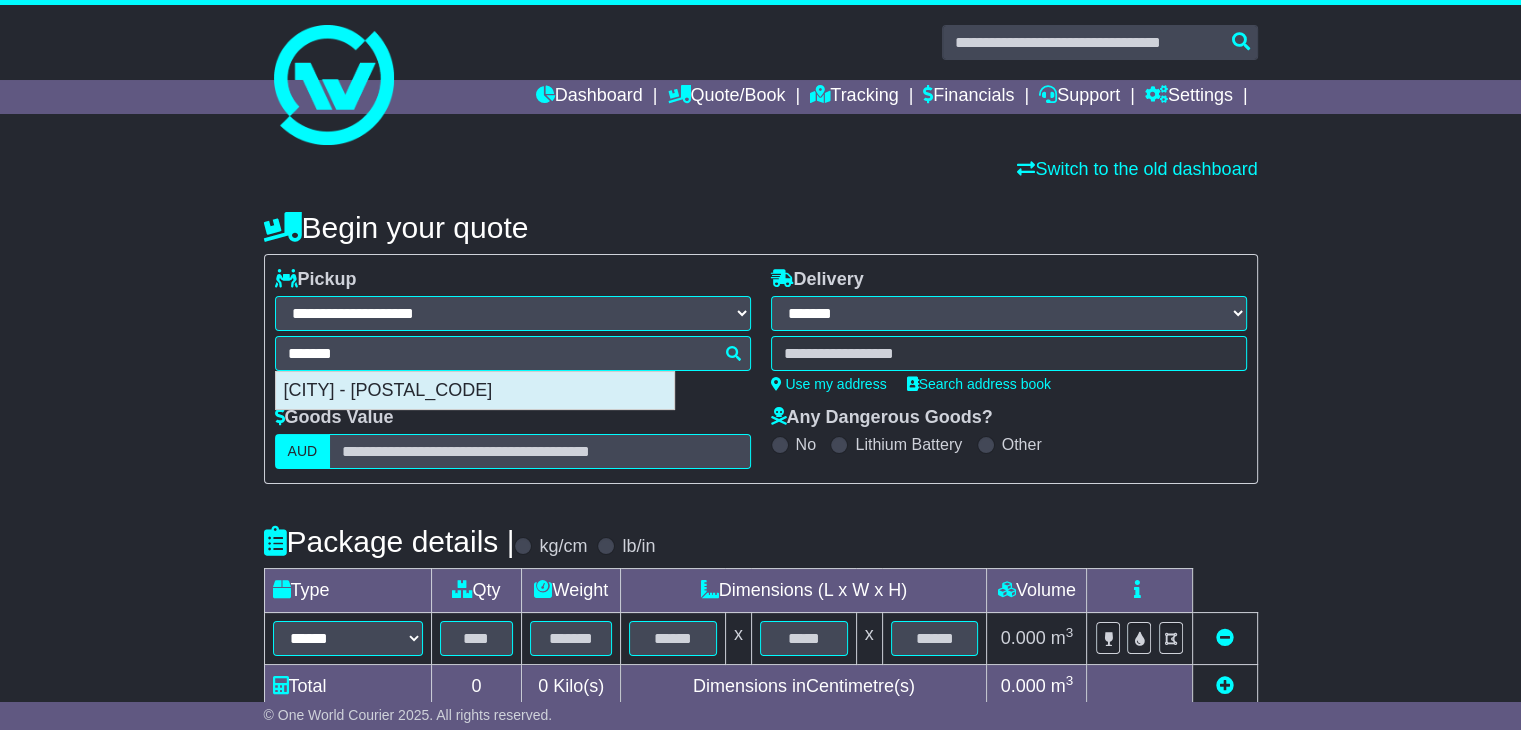 select on "*****" 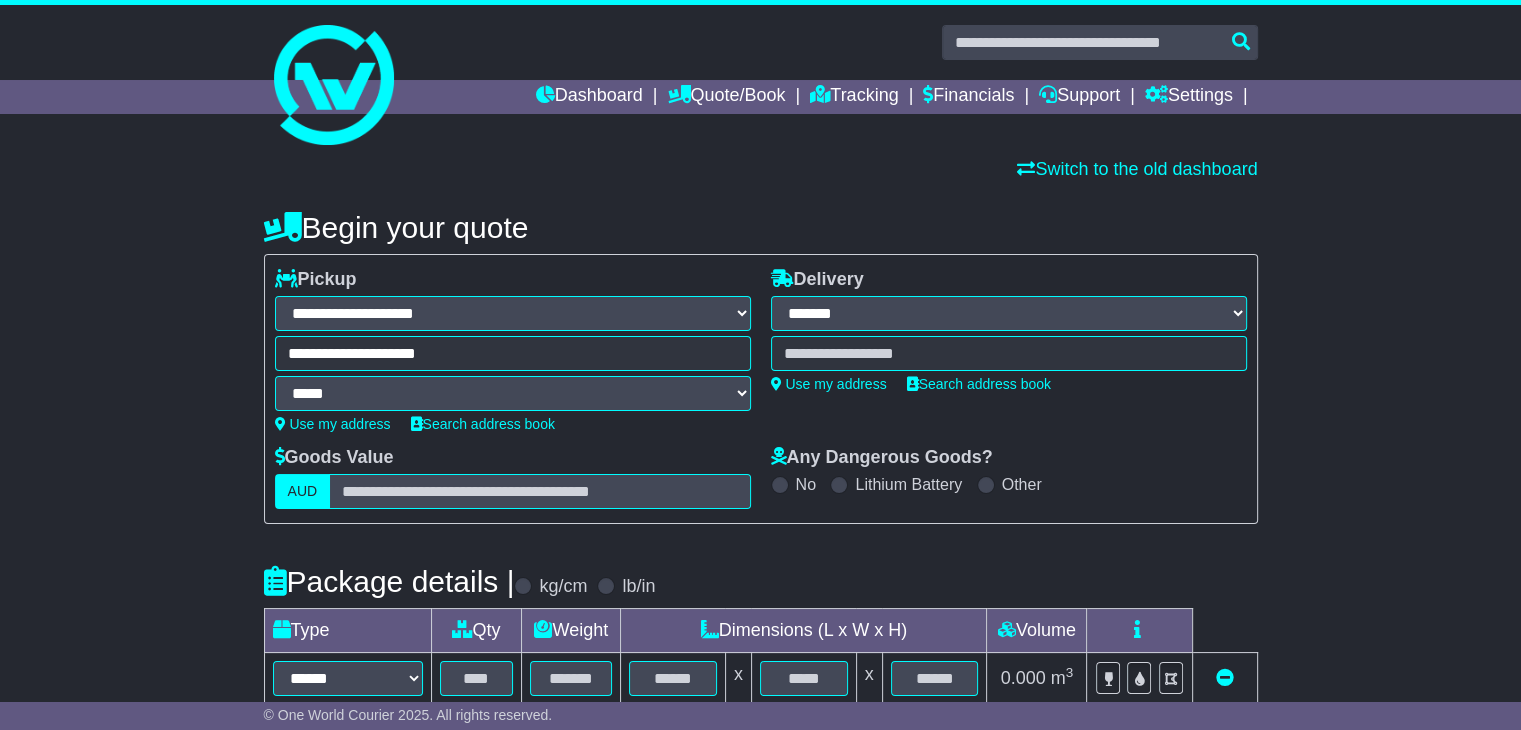 type on "**********" 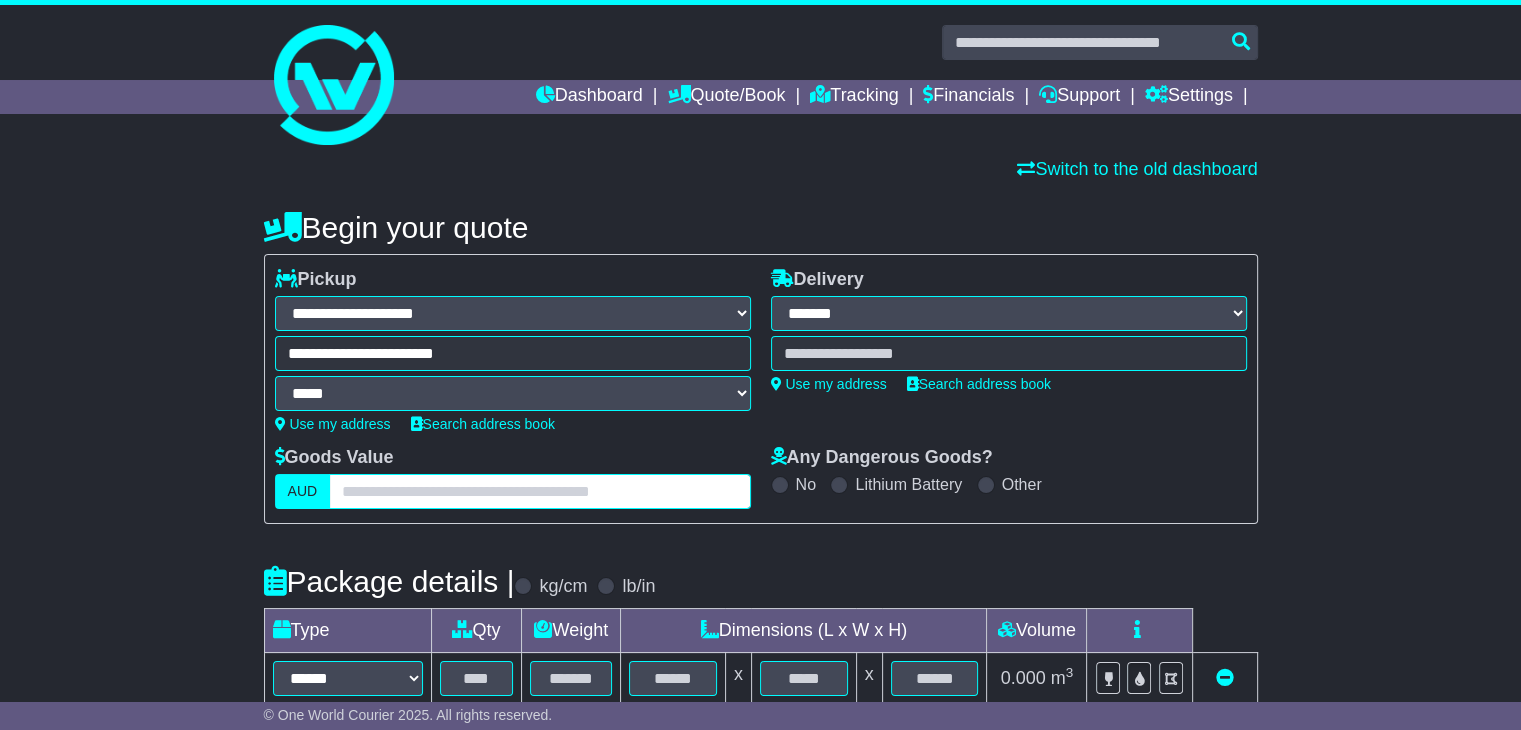 click at bounding box center [539, 491] 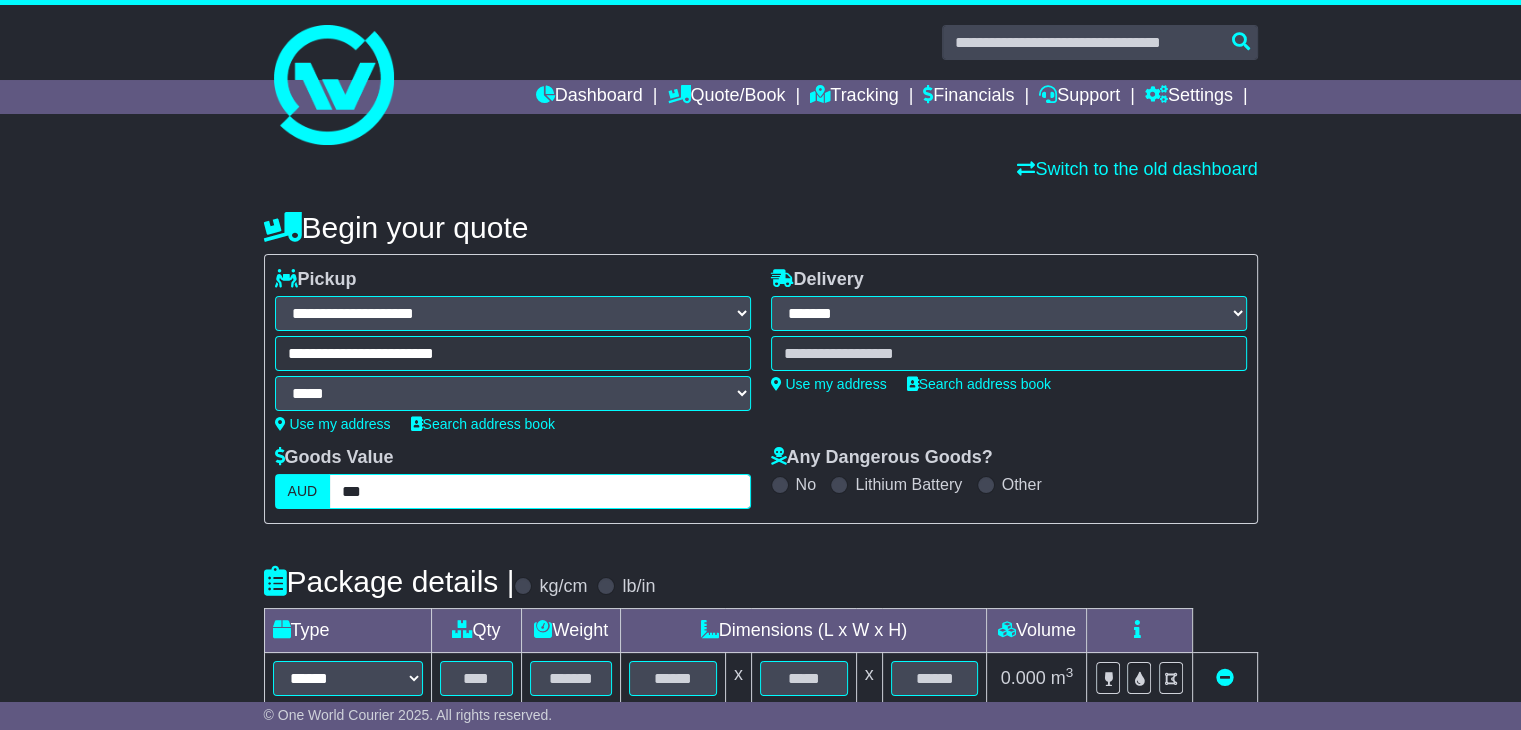 type on "***" 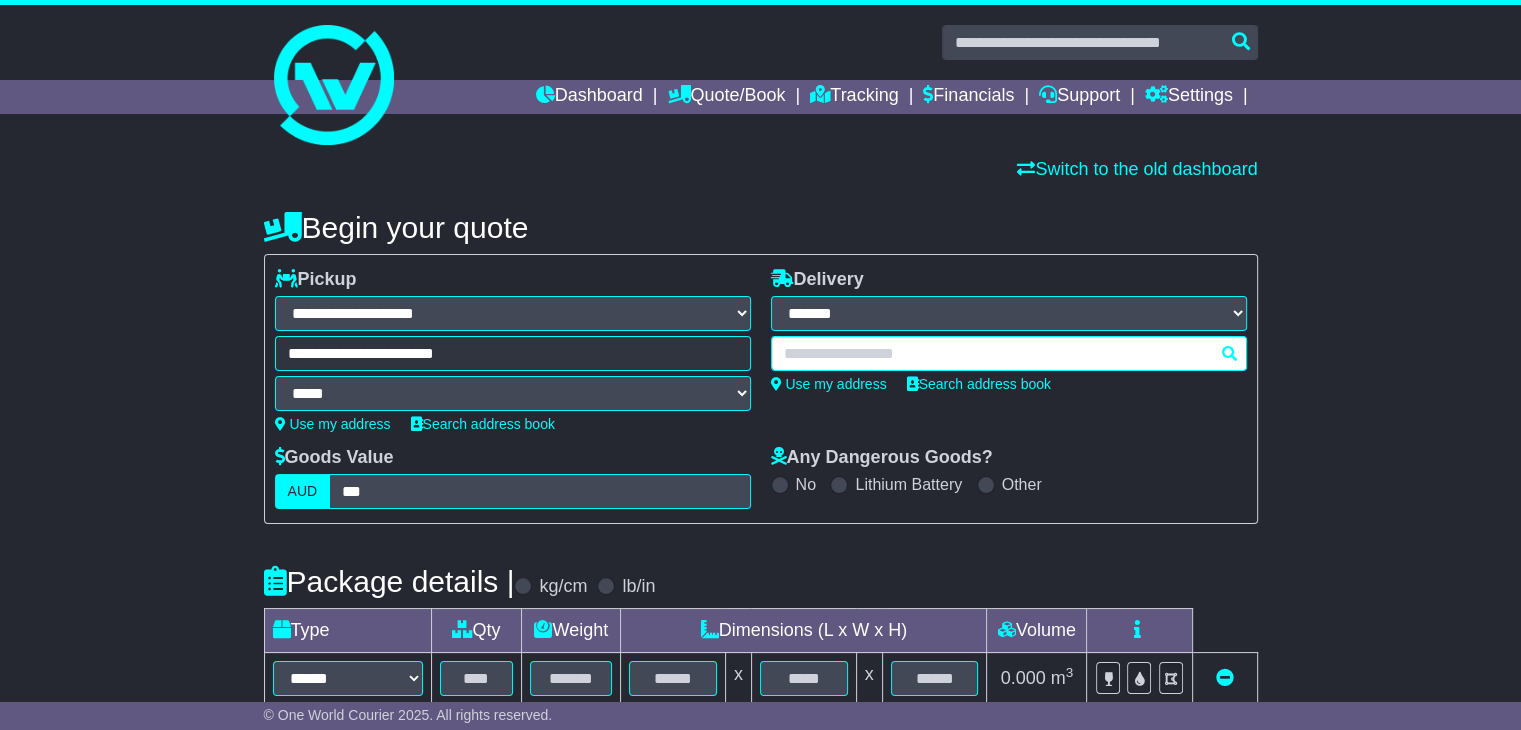 click at bounding box center (1009, 353) 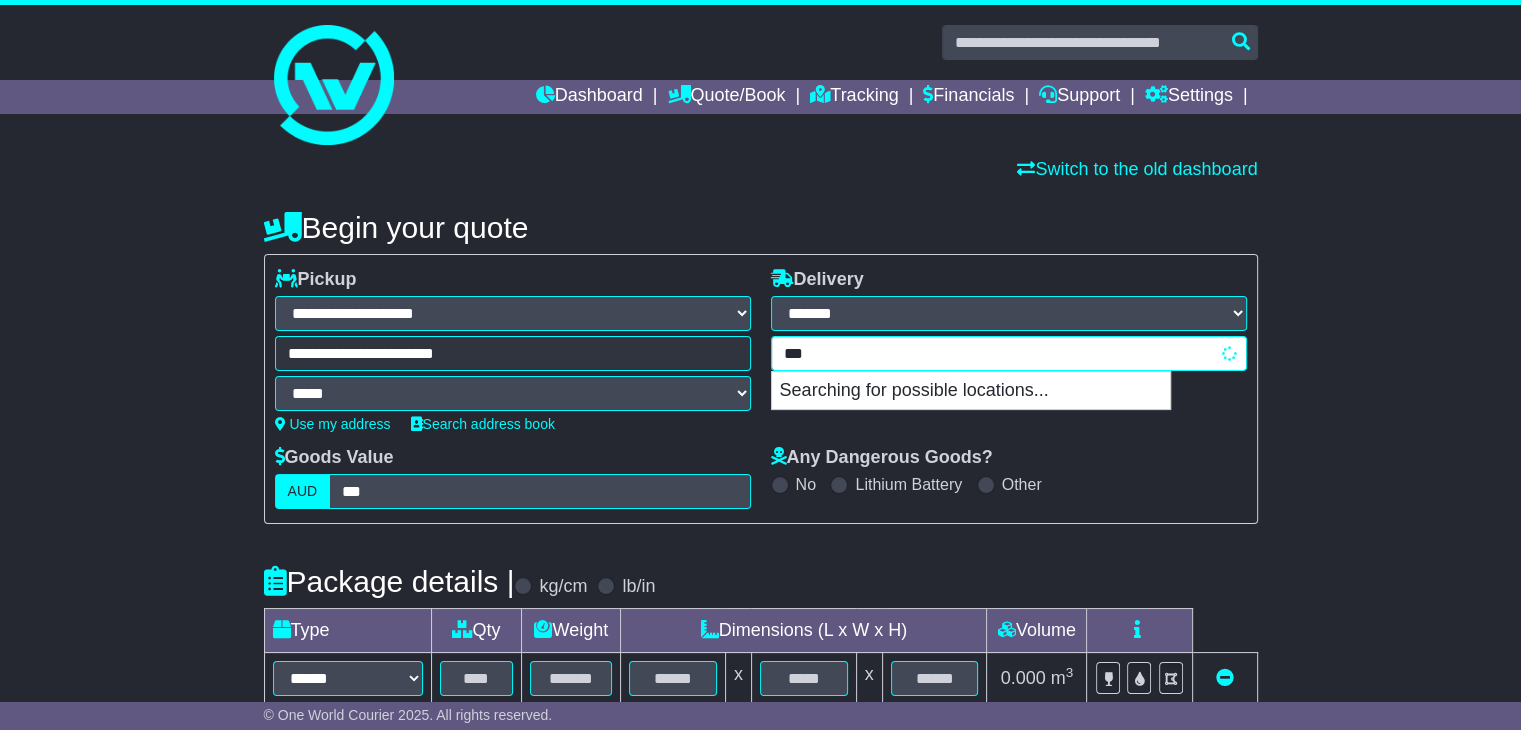 type on "****" 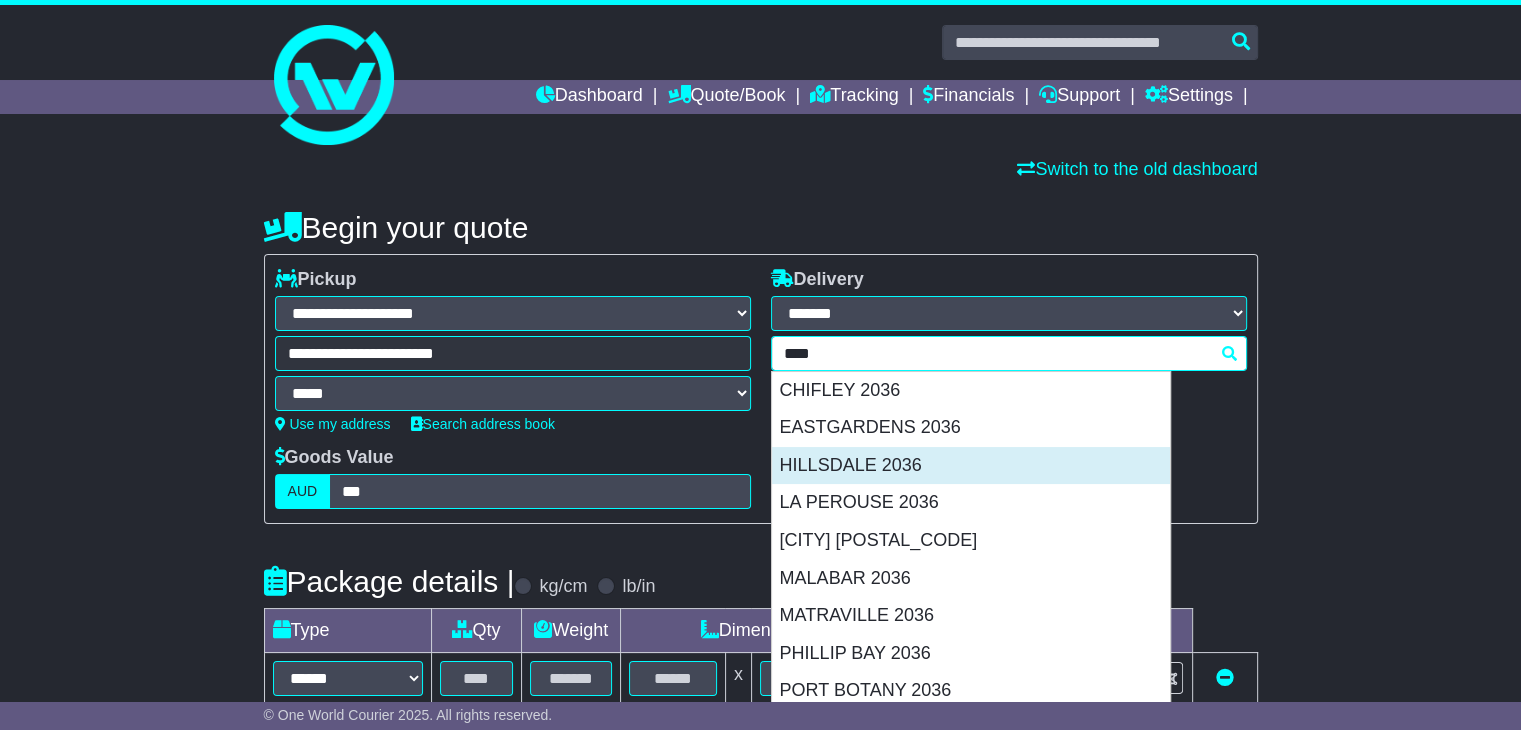 click on "HILLSDALE 2036" at bounding box center [971, 466] 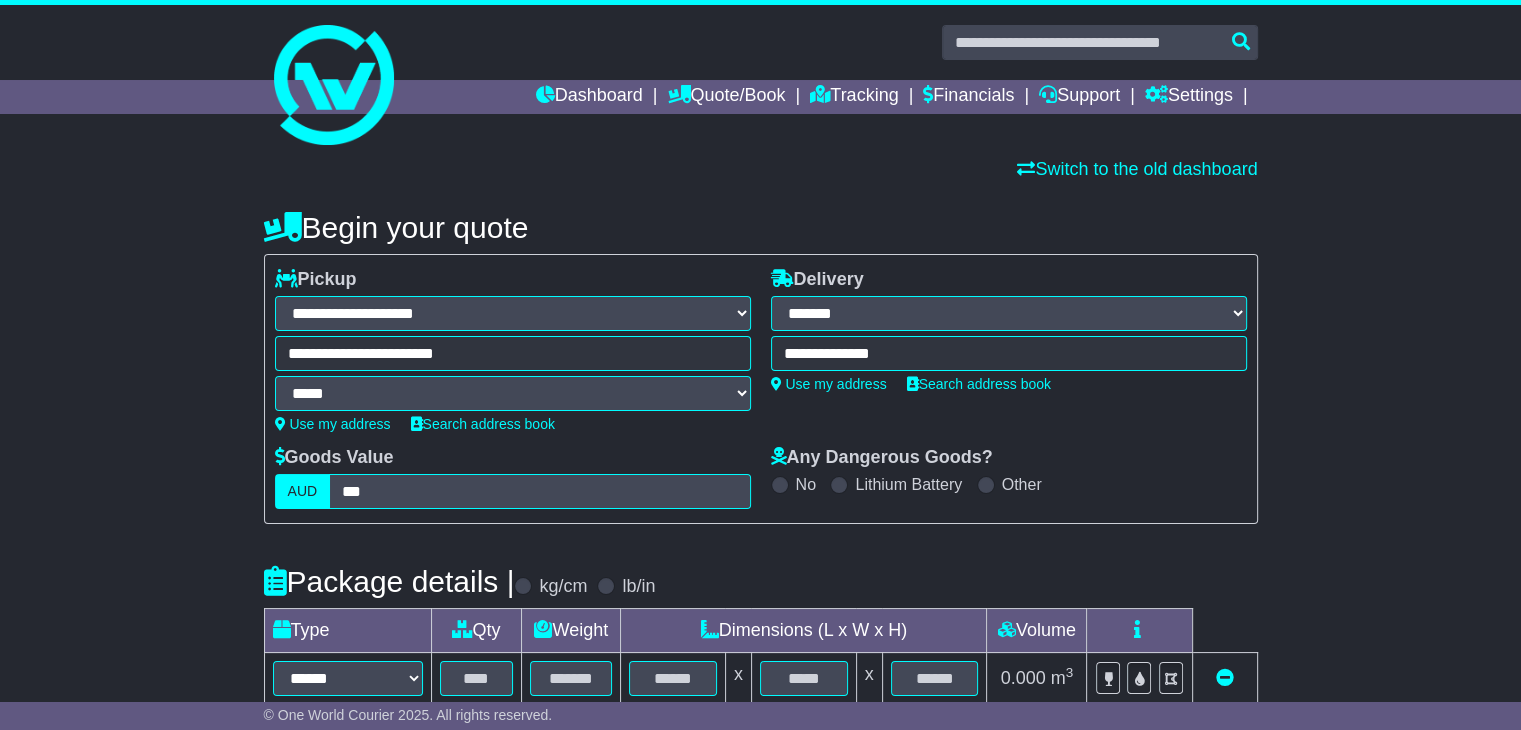 type on "**********" 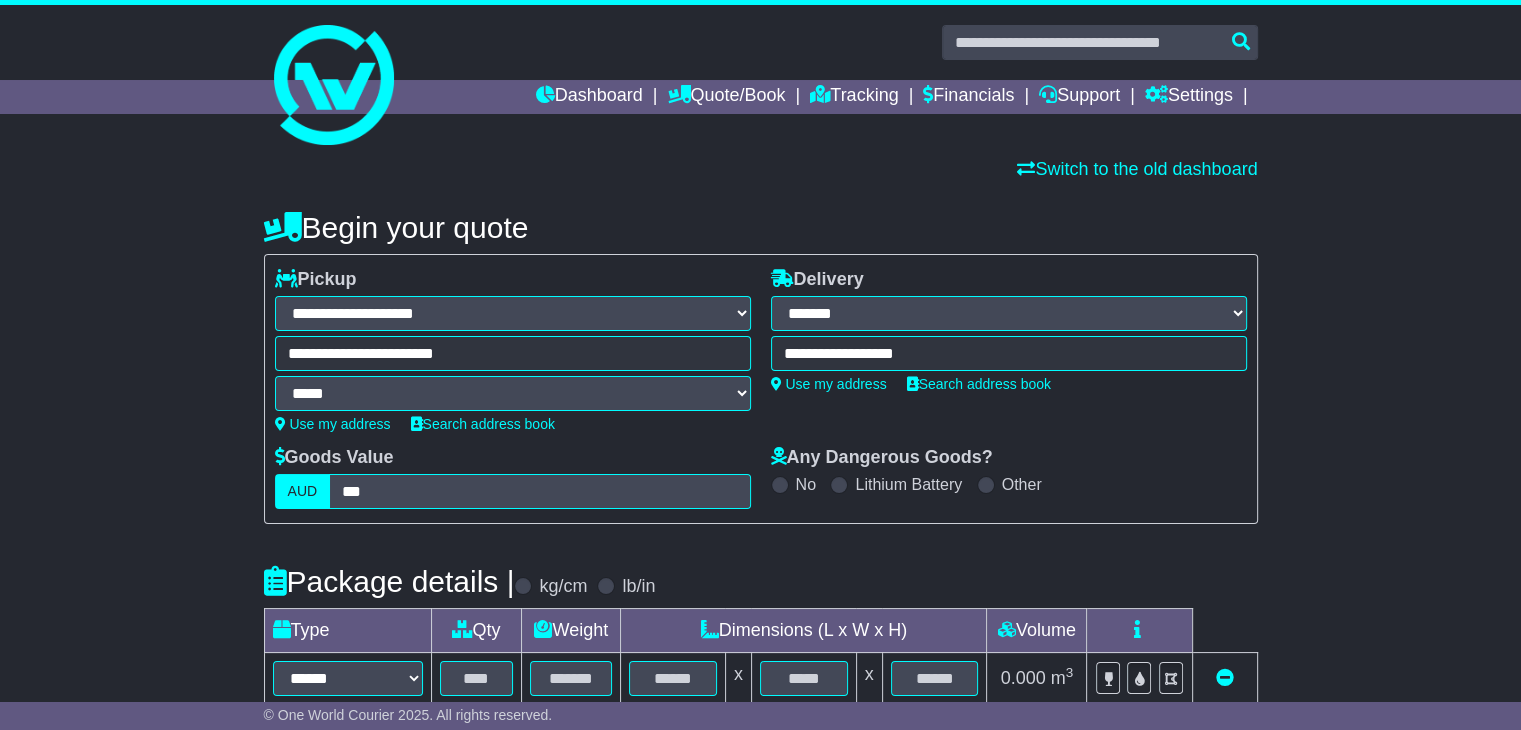 scroll, scrollTop: 304, scrollLeft: 0, axis: vertical 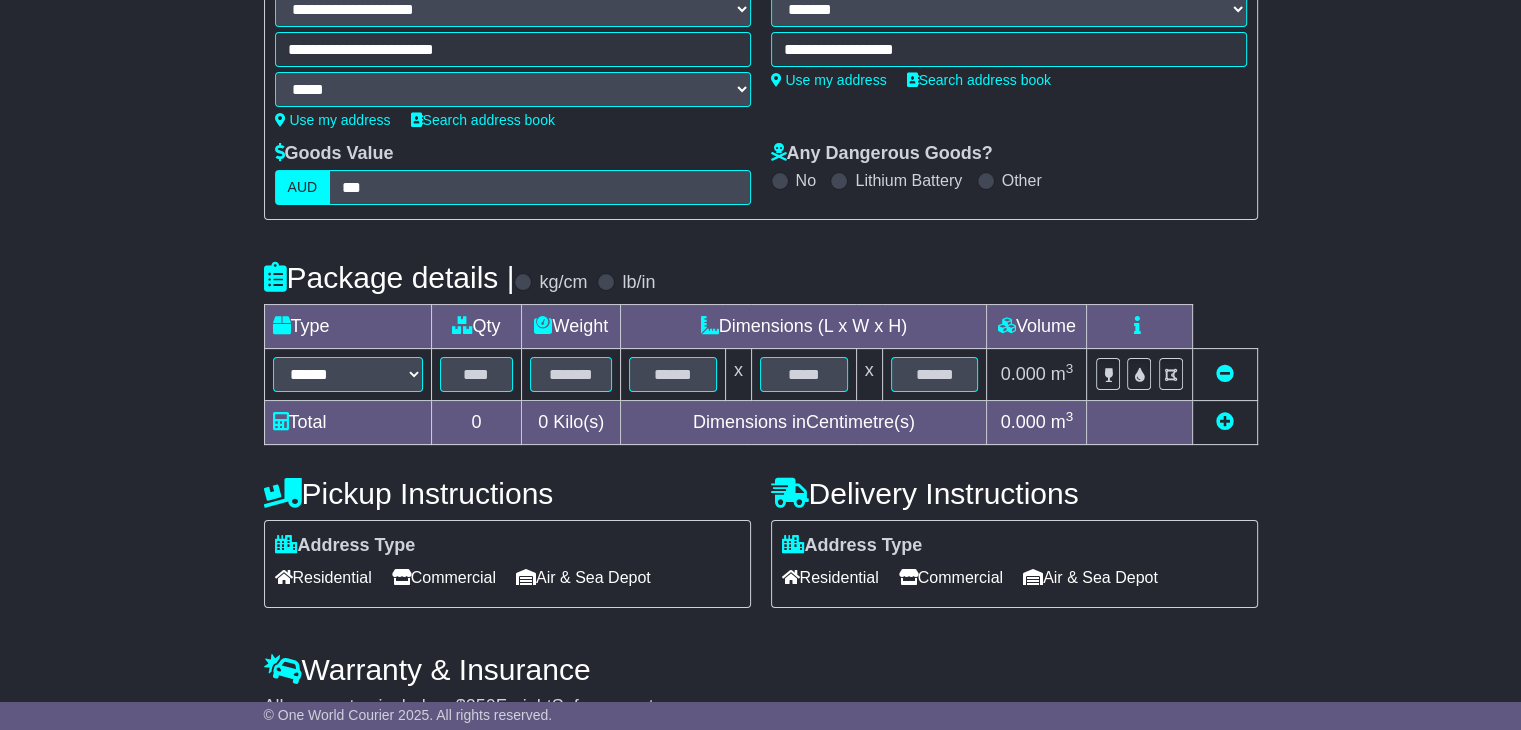 click at bounding box center (606, 282) 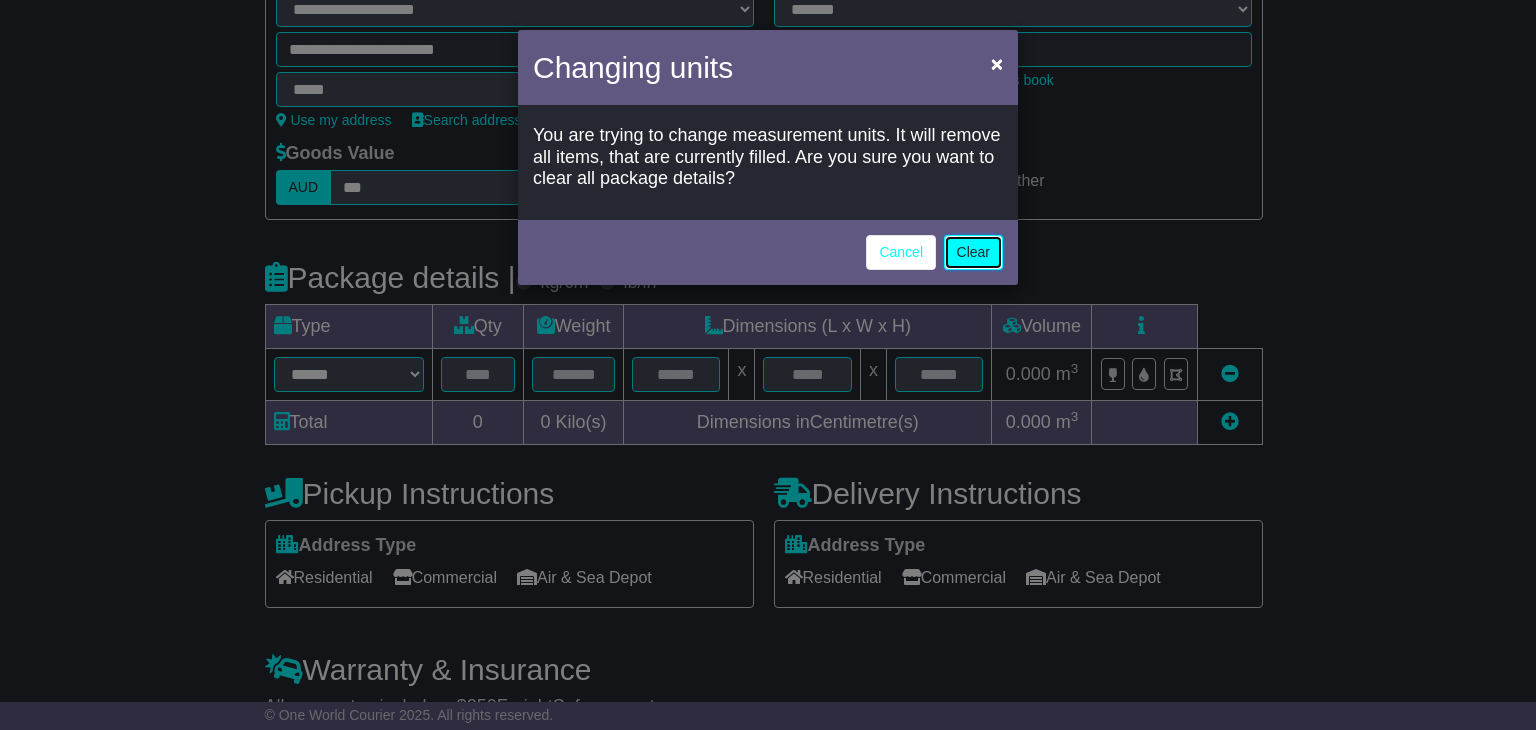 click on "Clear" at bounding box center [973, 252] 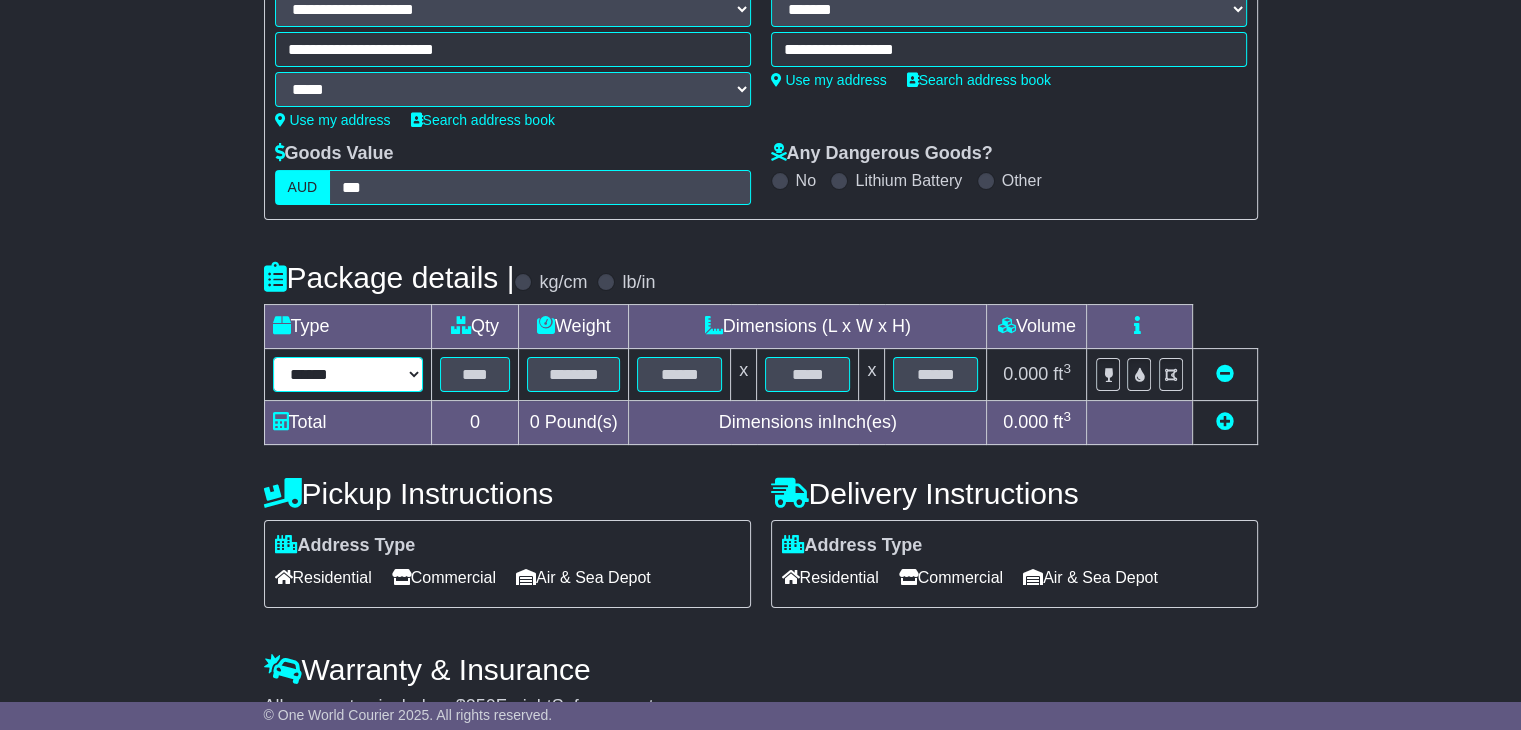 click on "****** ****** *** ******** ***** **** **** ****** *** *******" at bounding box center (348, 374) 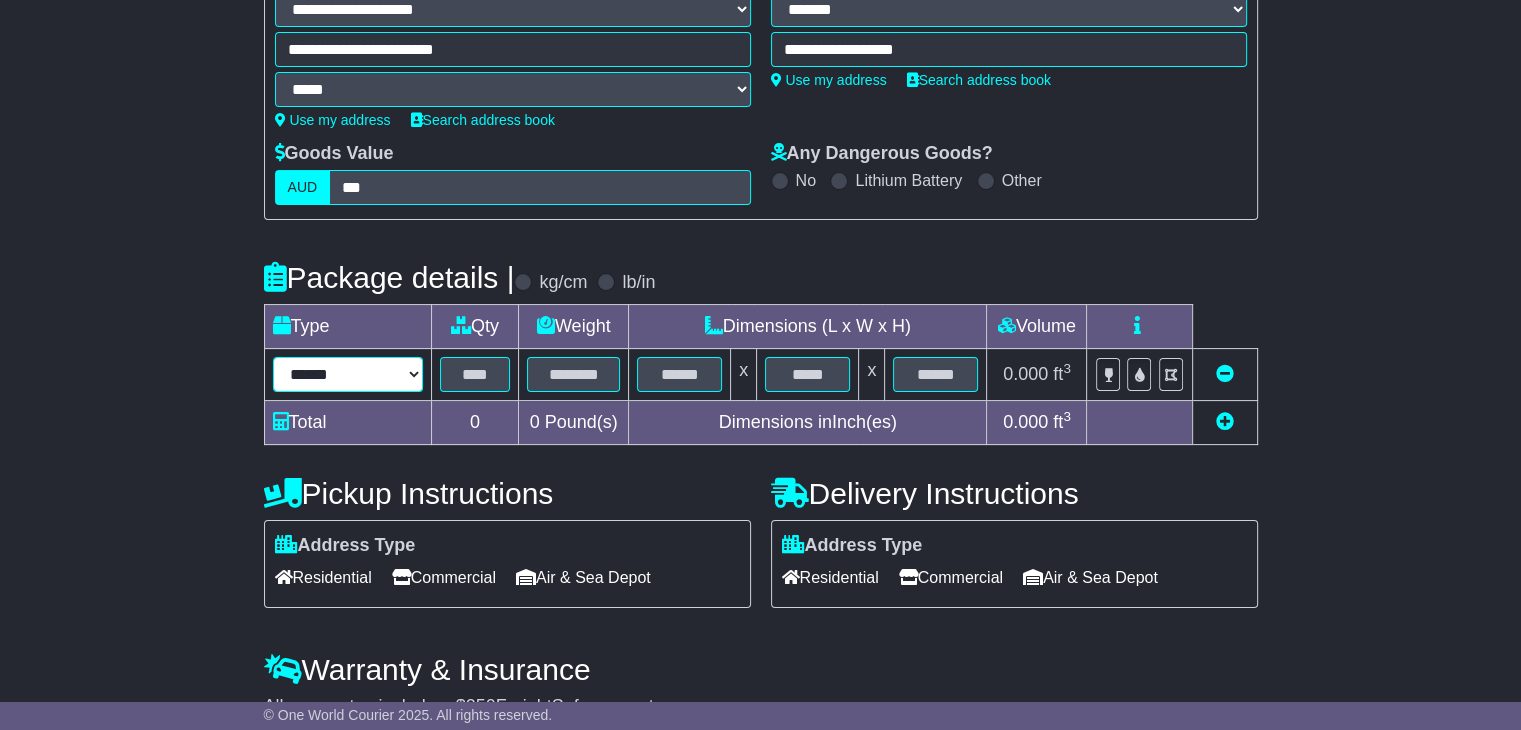 select on "****" 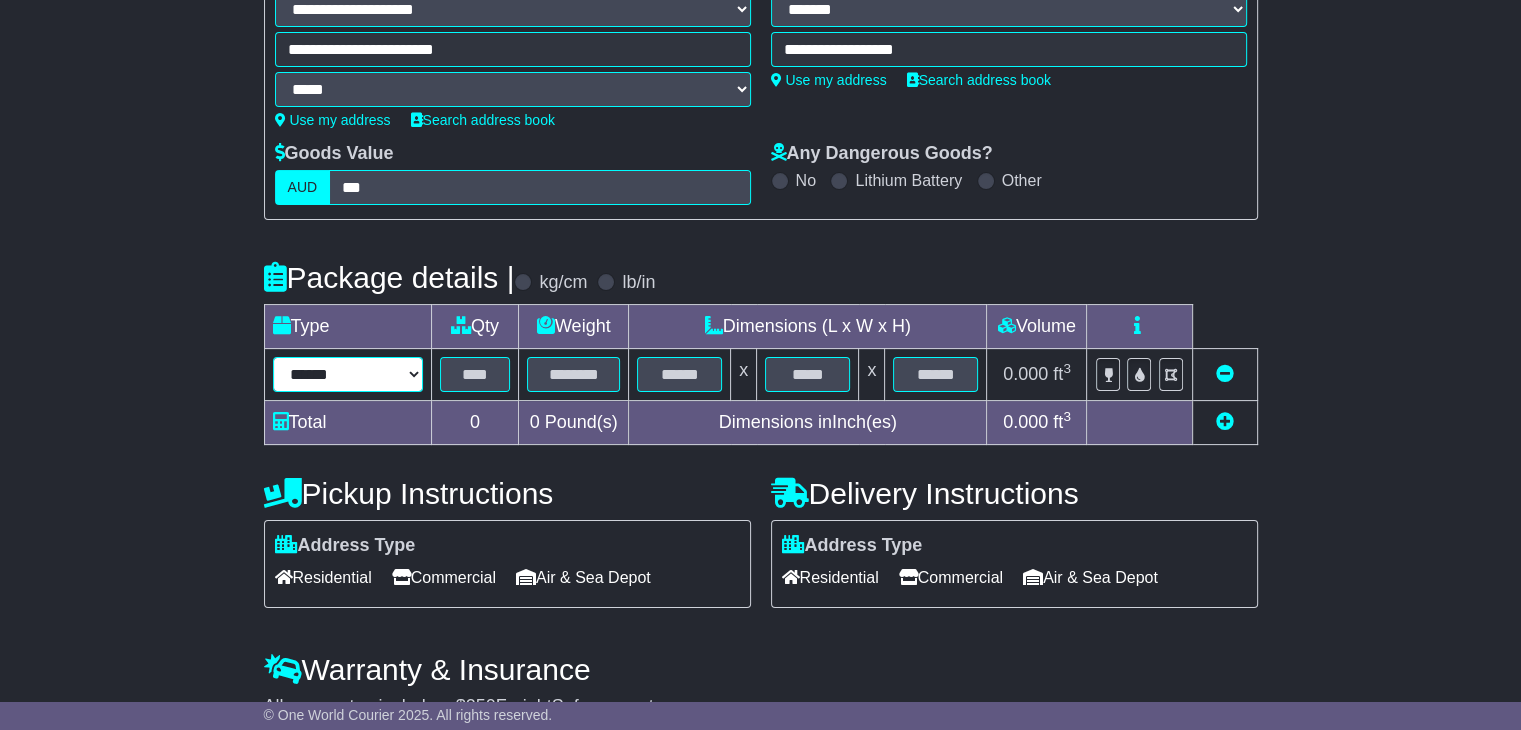 click on "****** ****** *** ******** ***** **** **** ****** *** *******" at bounding box center [348, 374] 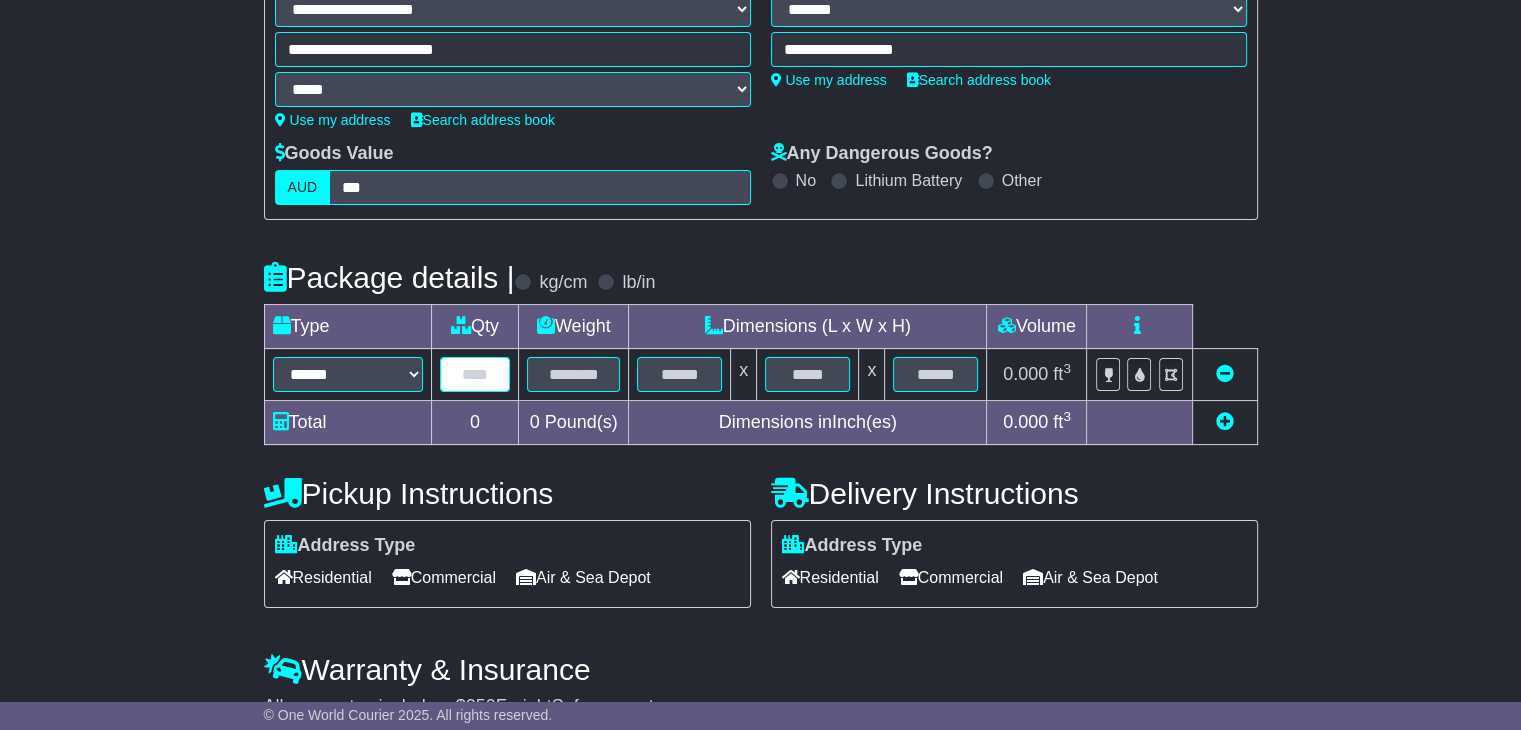 click at bounding box center [475, 374] 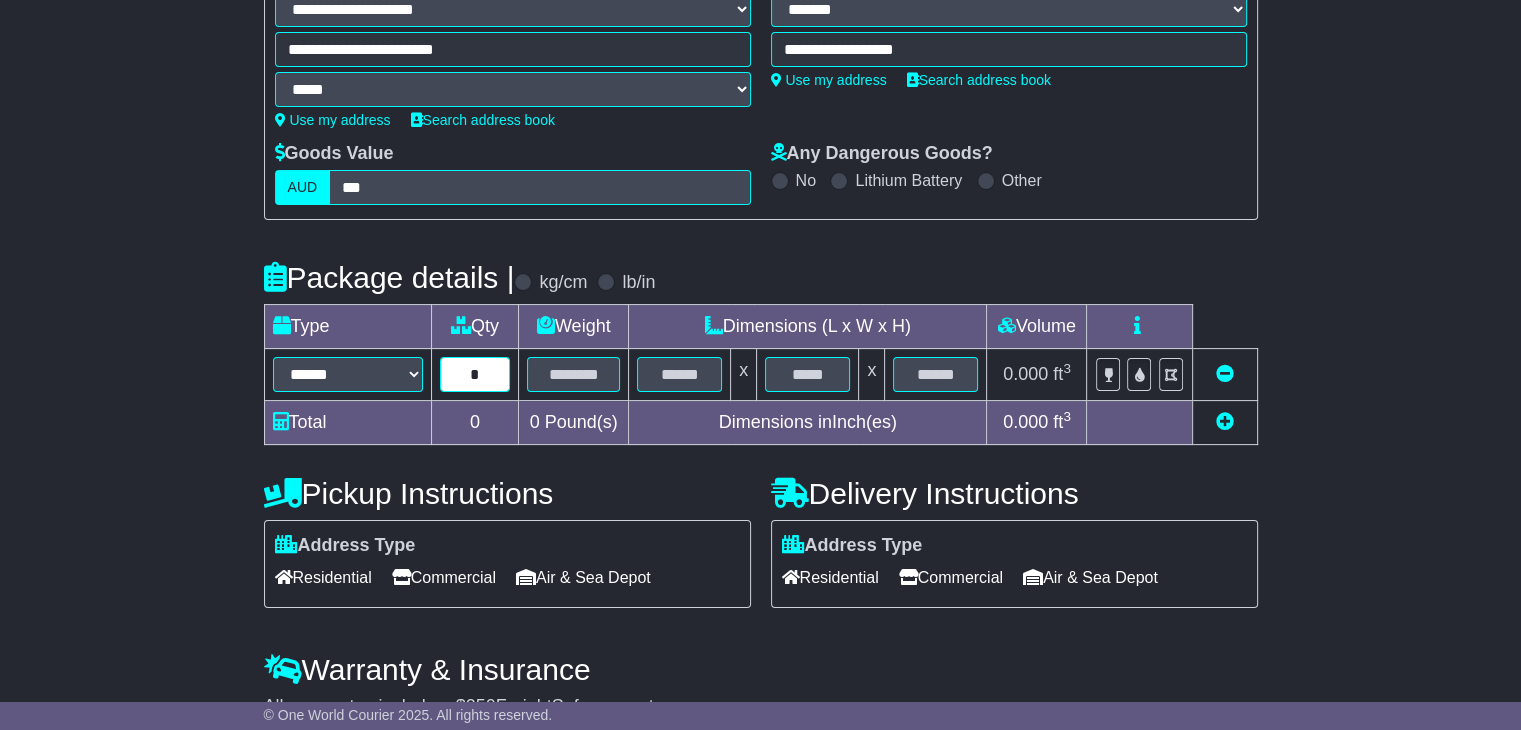 type on "*" 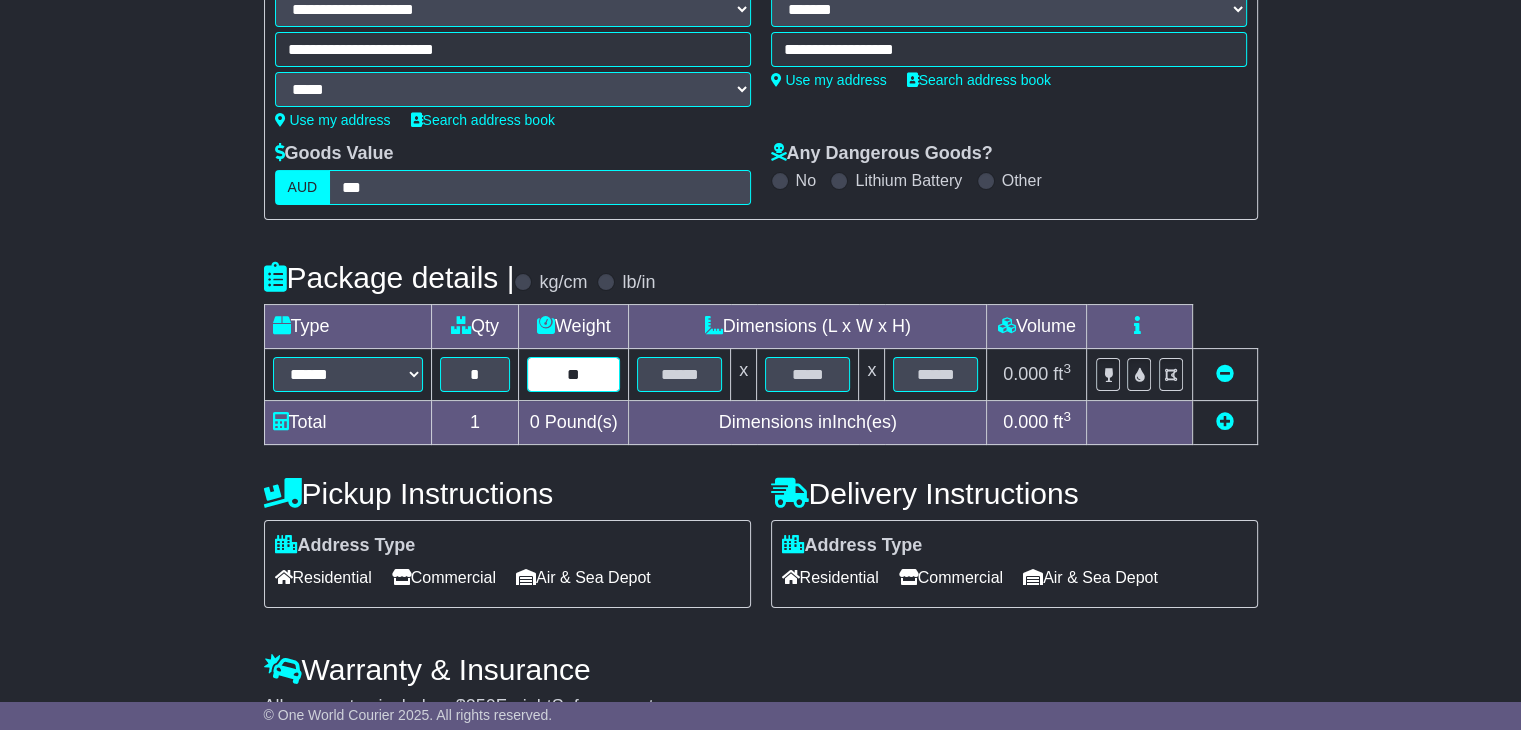 type on "**" 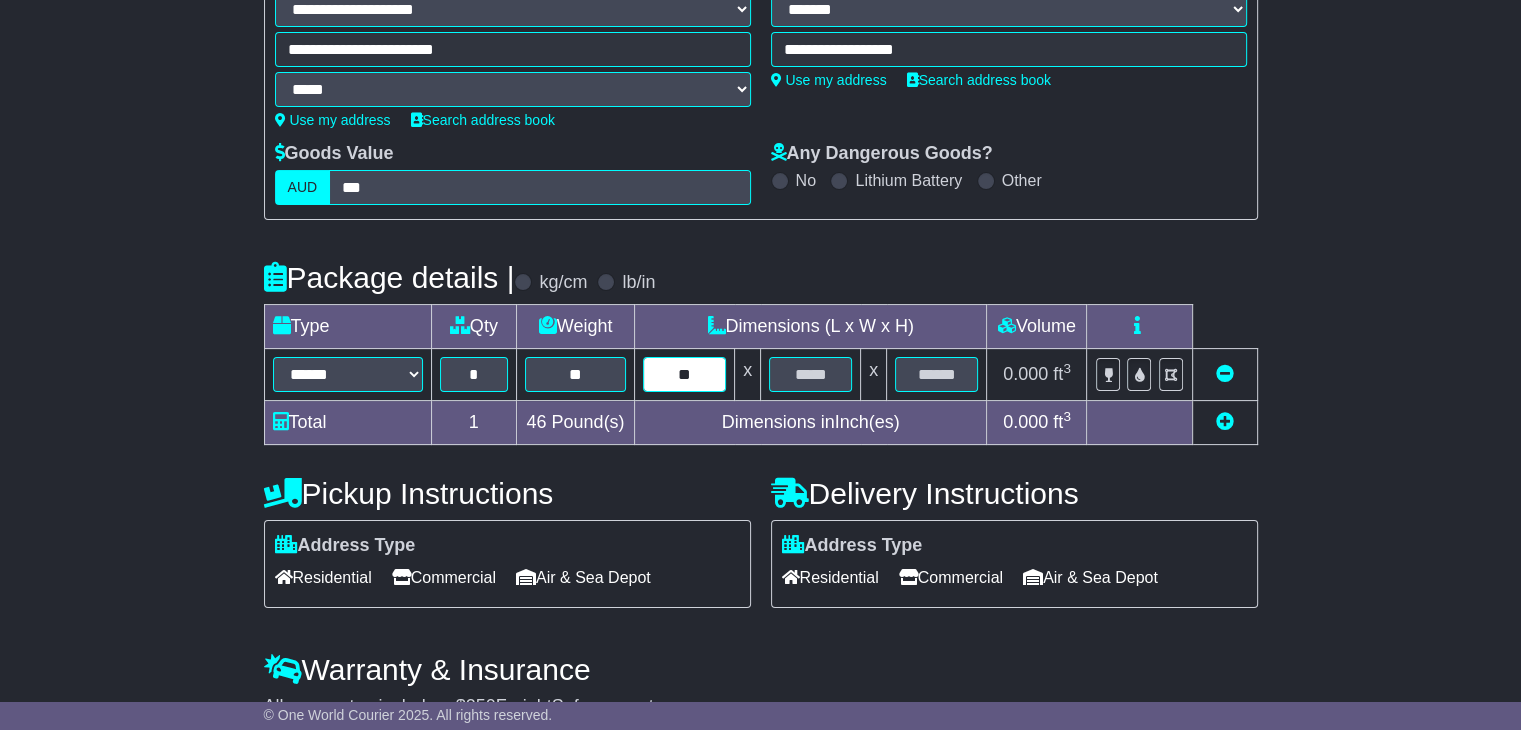 type on "**" 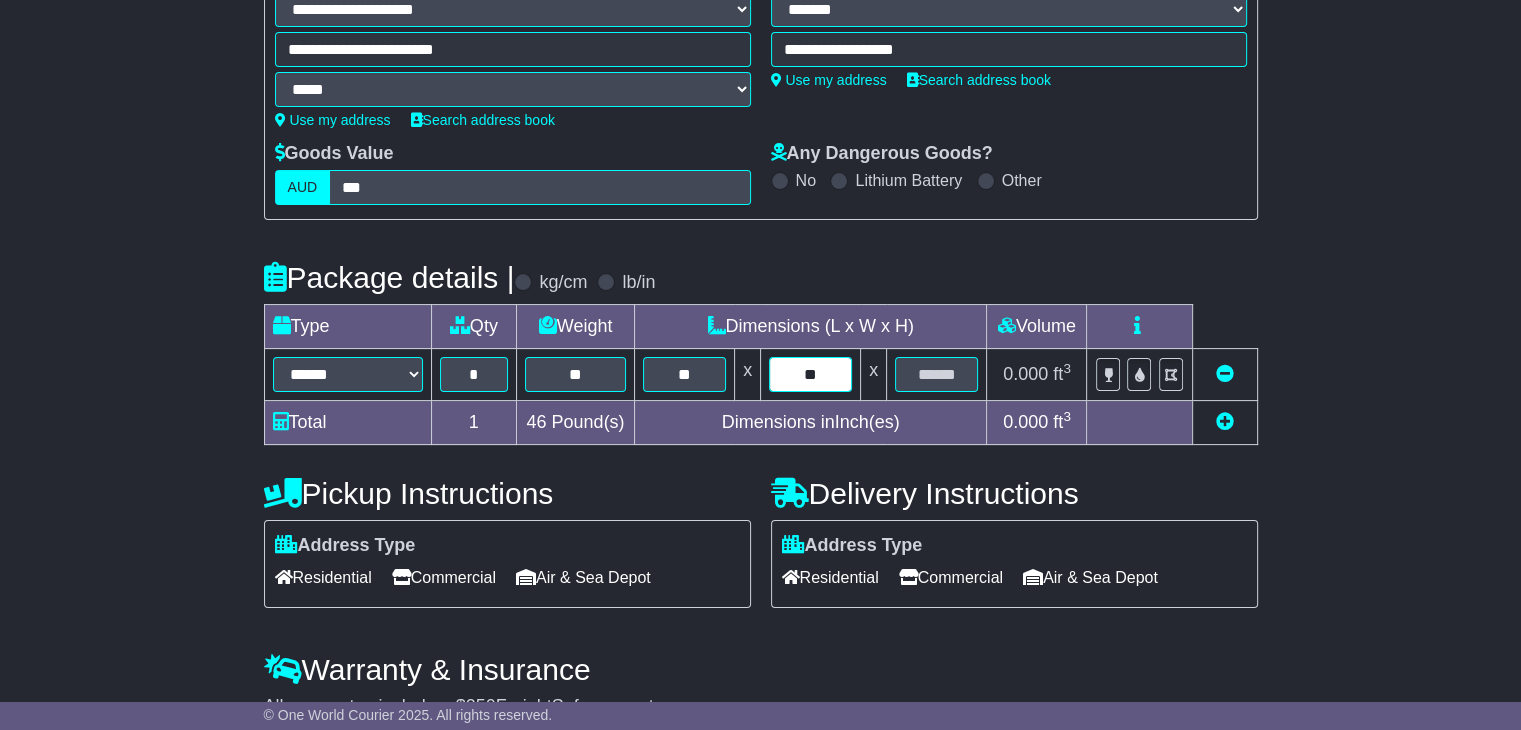 type on "**" 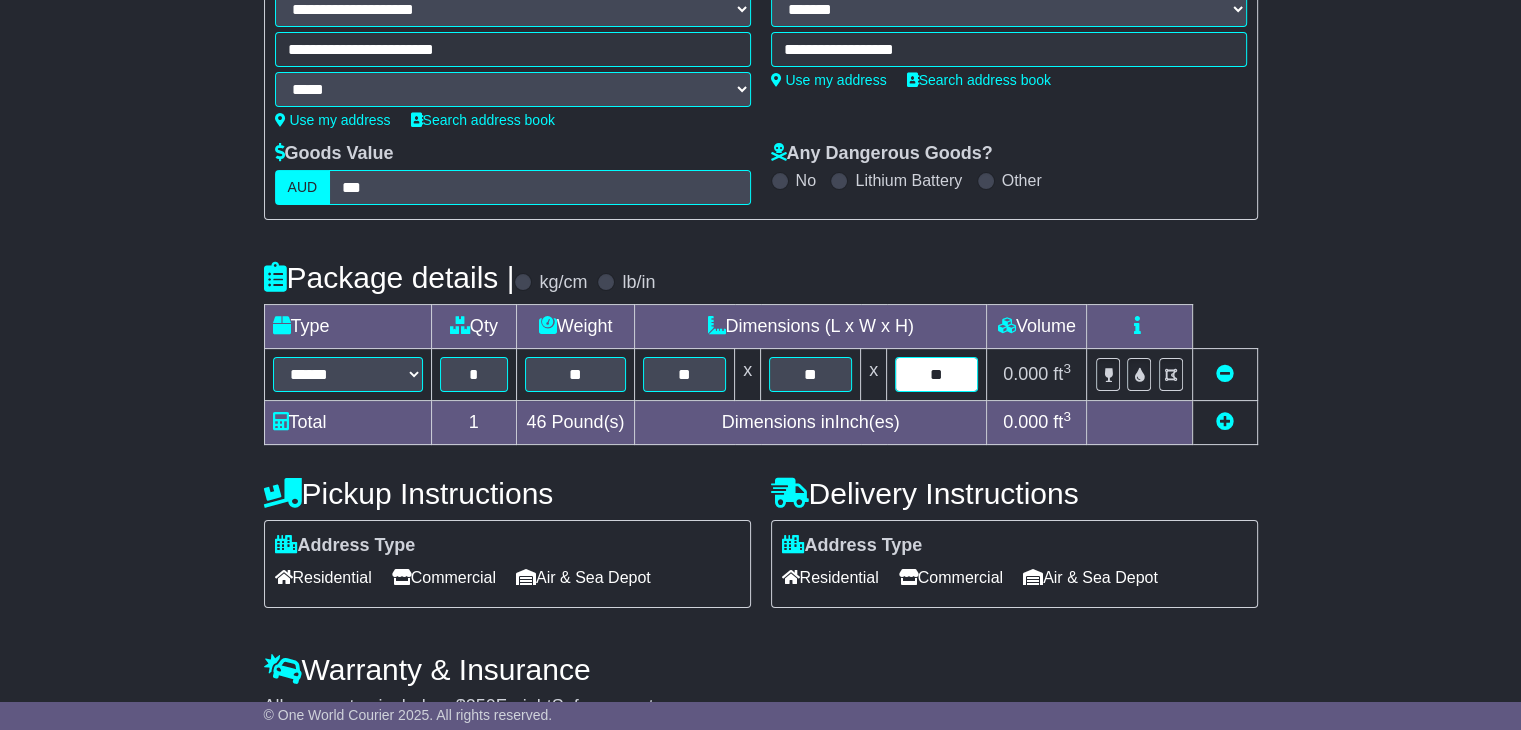 type on "**" 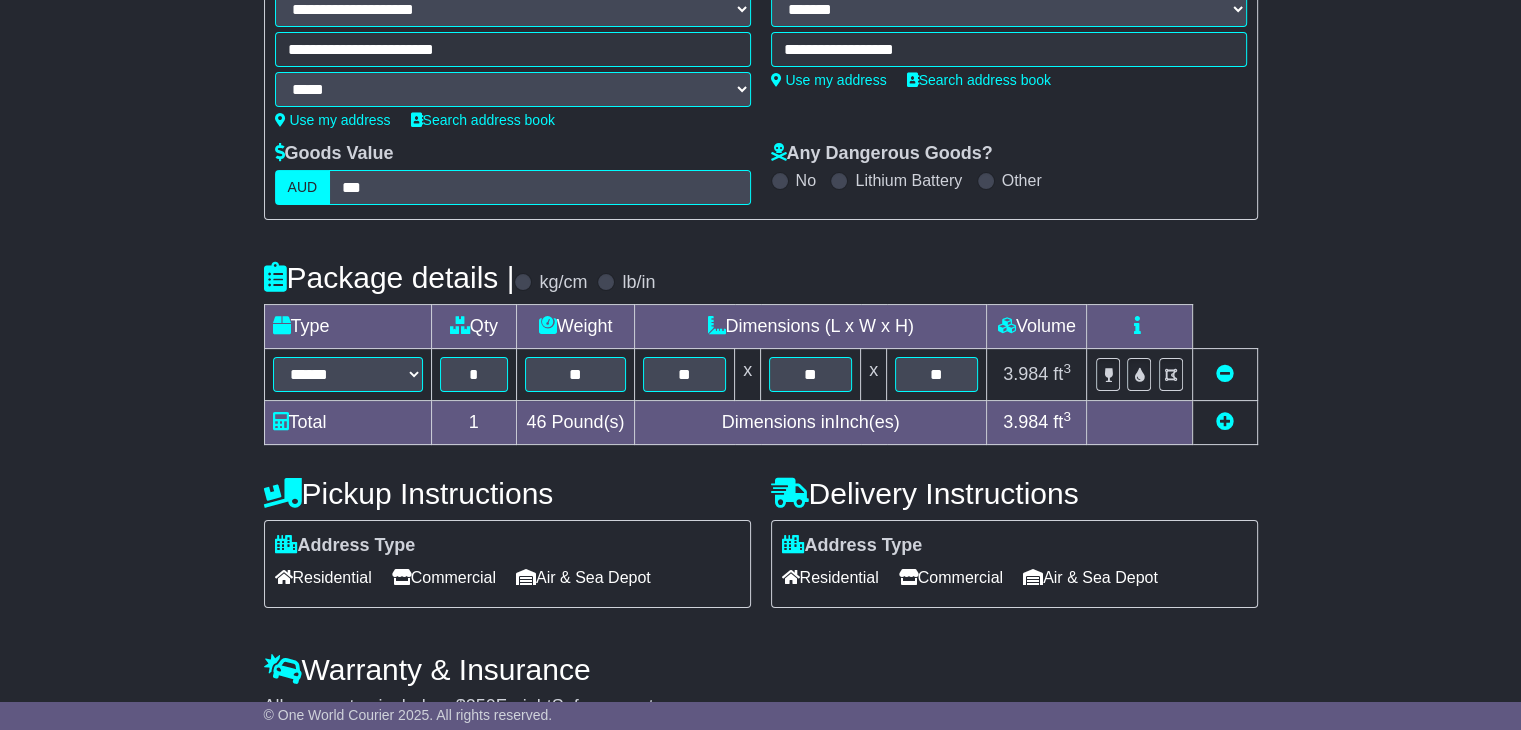 click at bounding box center [1225, 421] 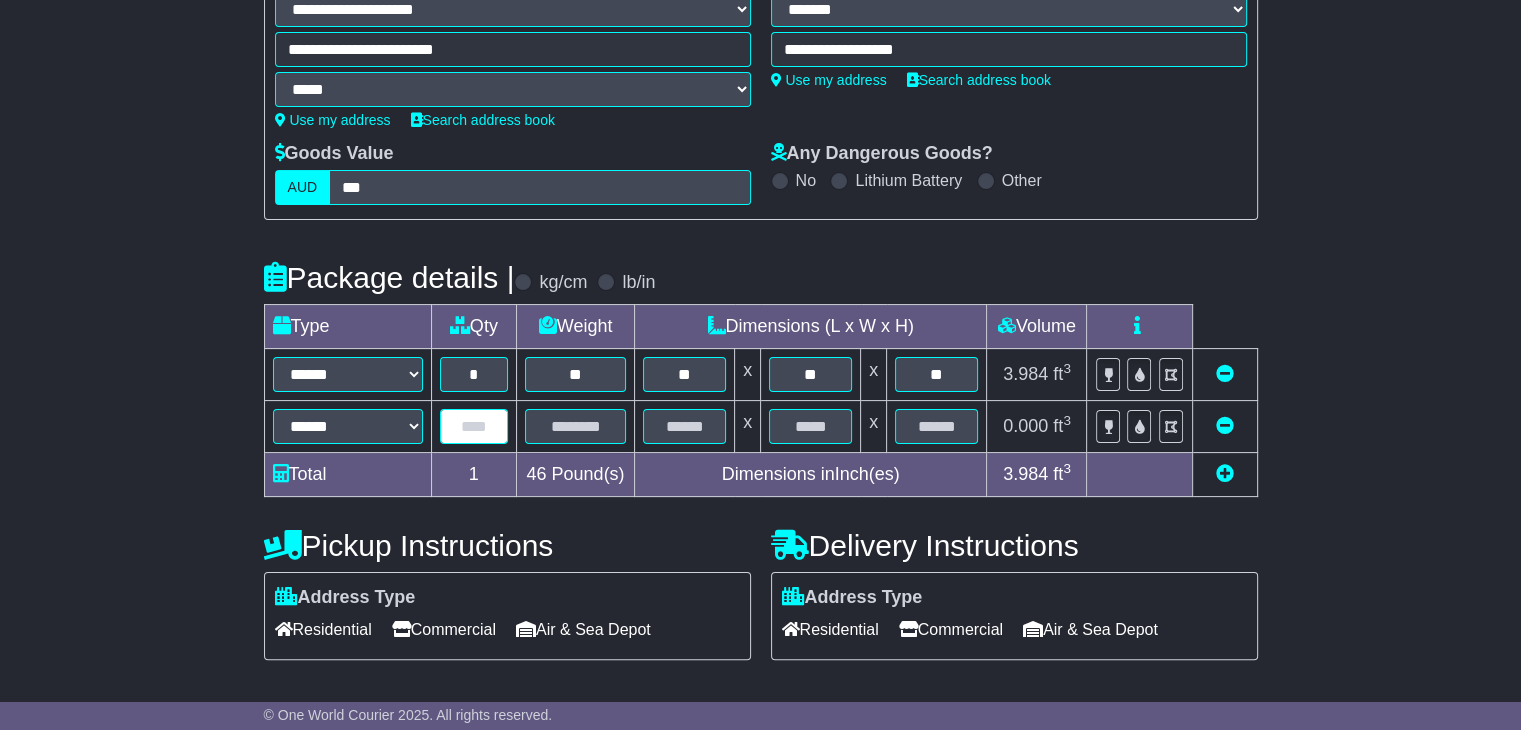 click at bounding box center (474, 426) 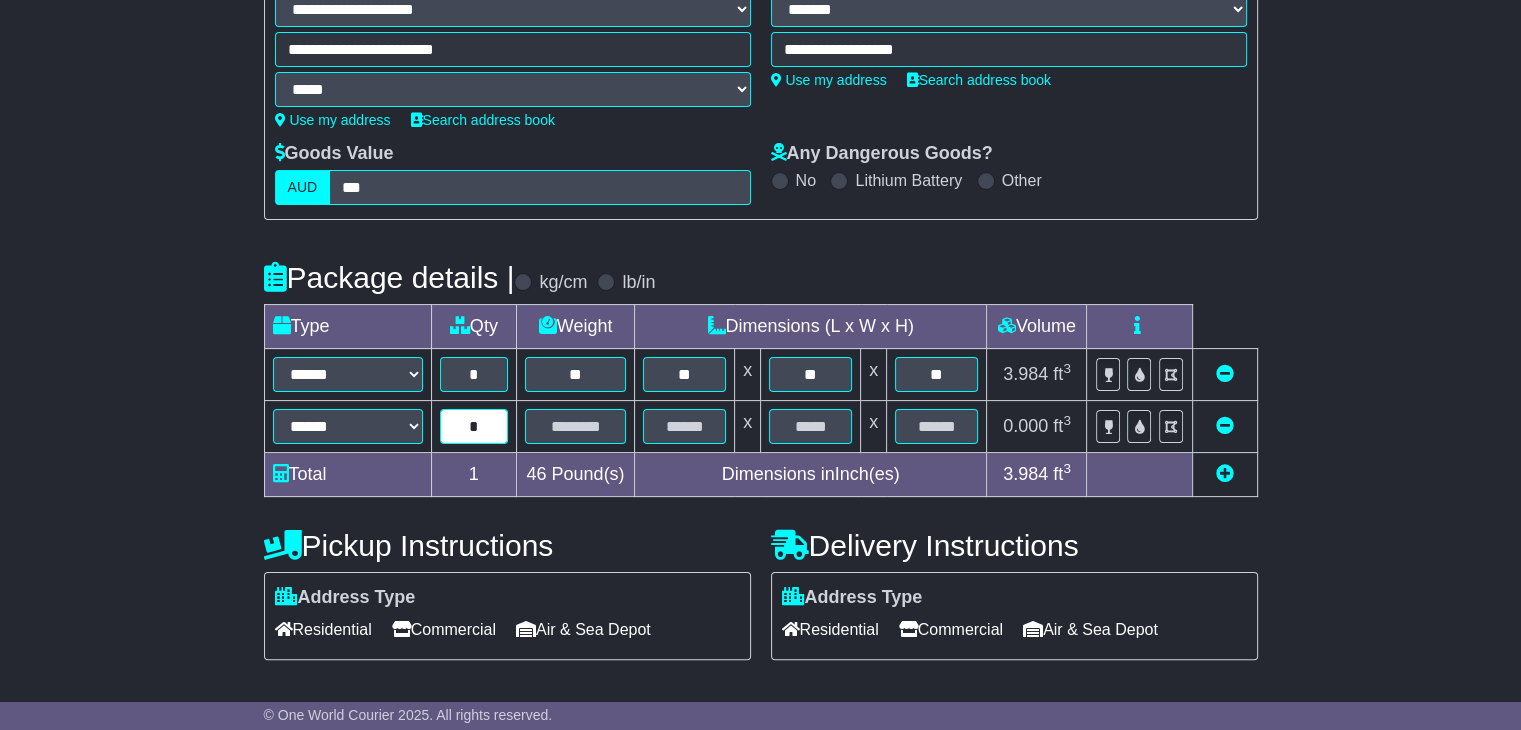 type on "*" 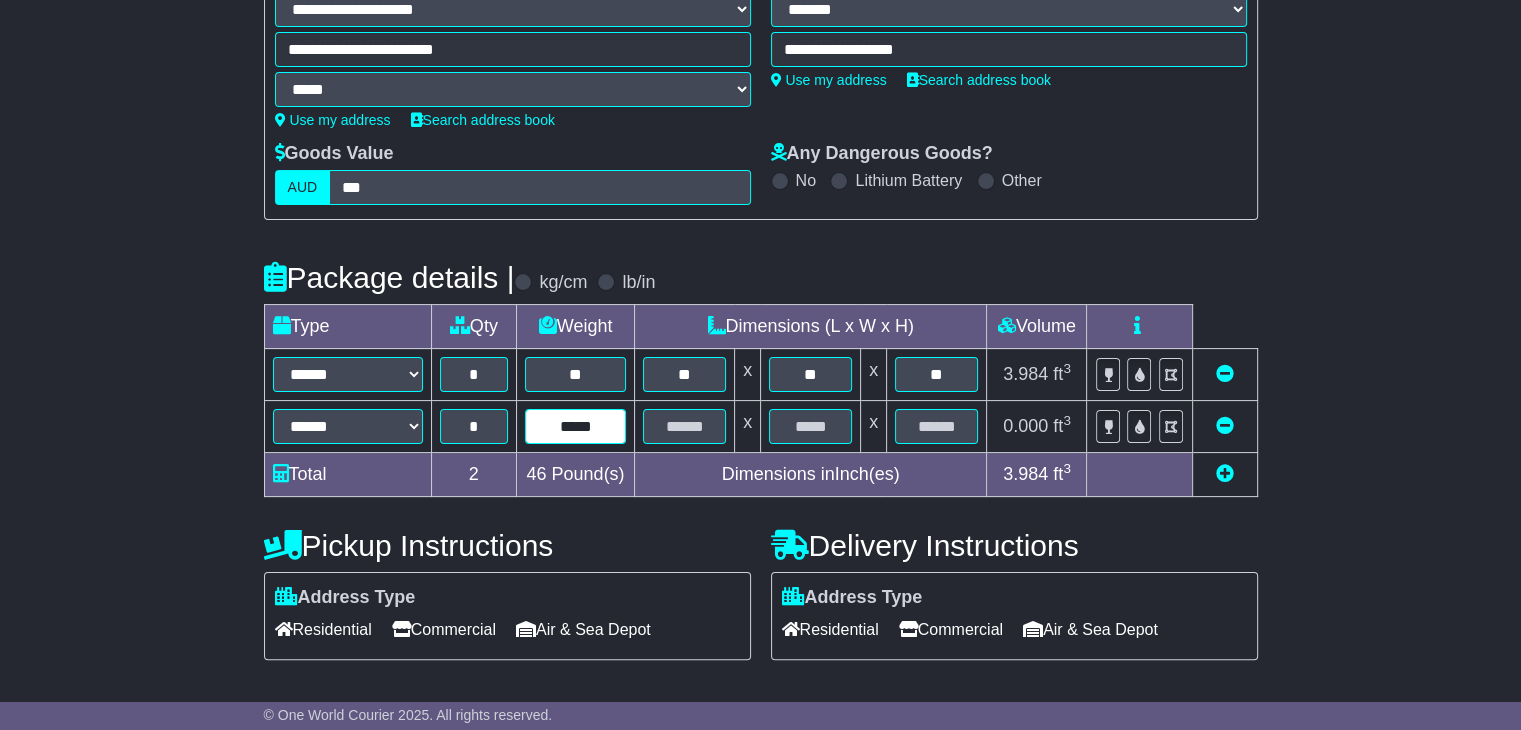 type on "*****" 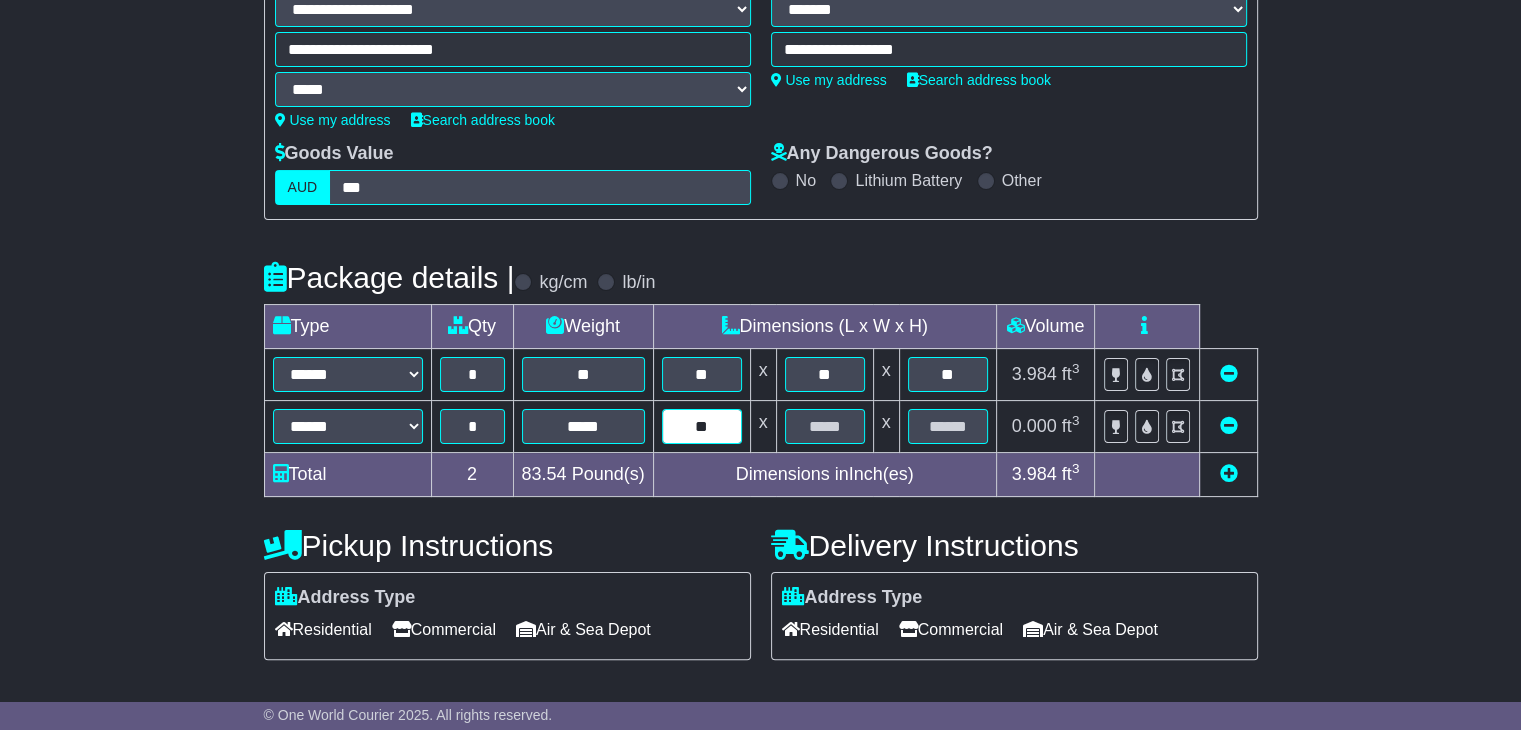 type on "*" 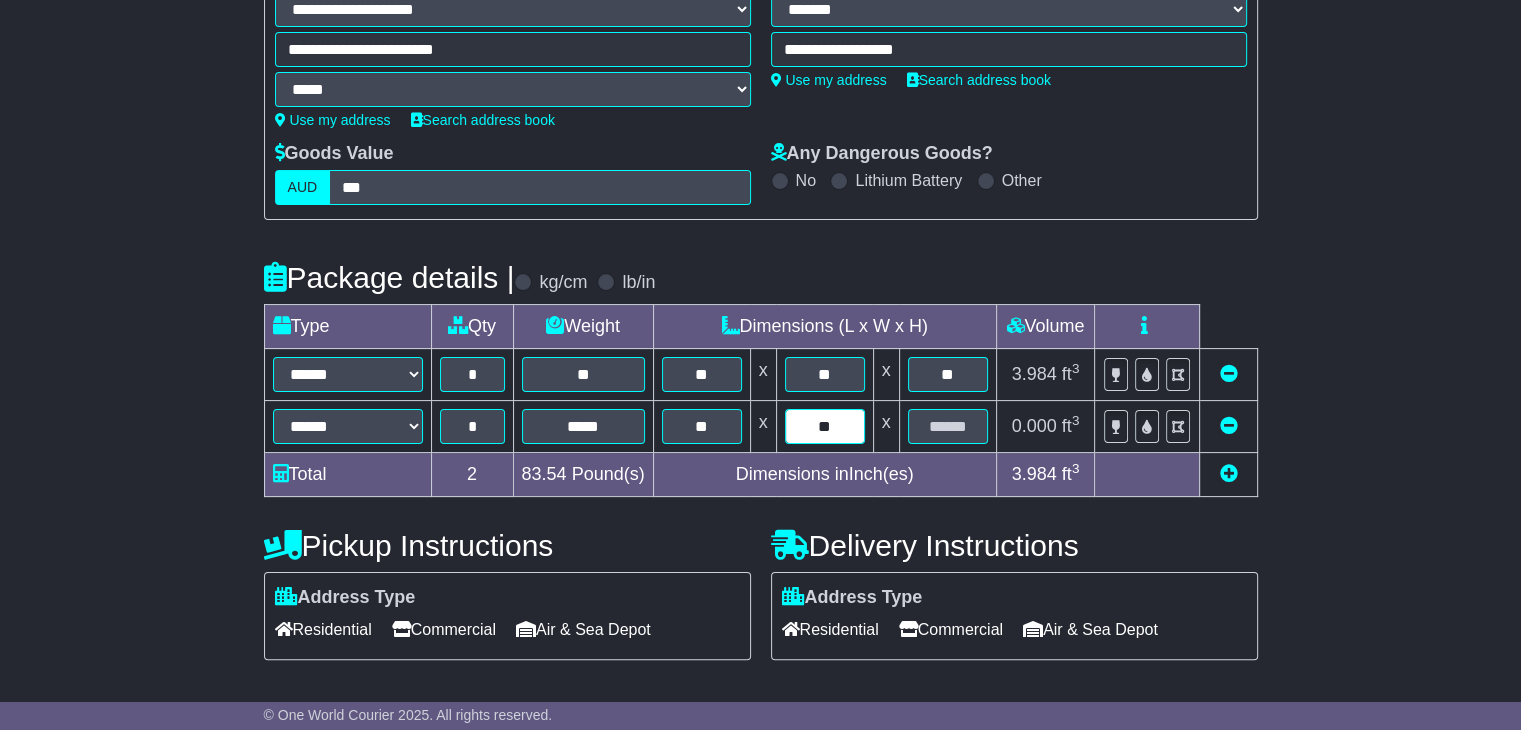 type on "**" 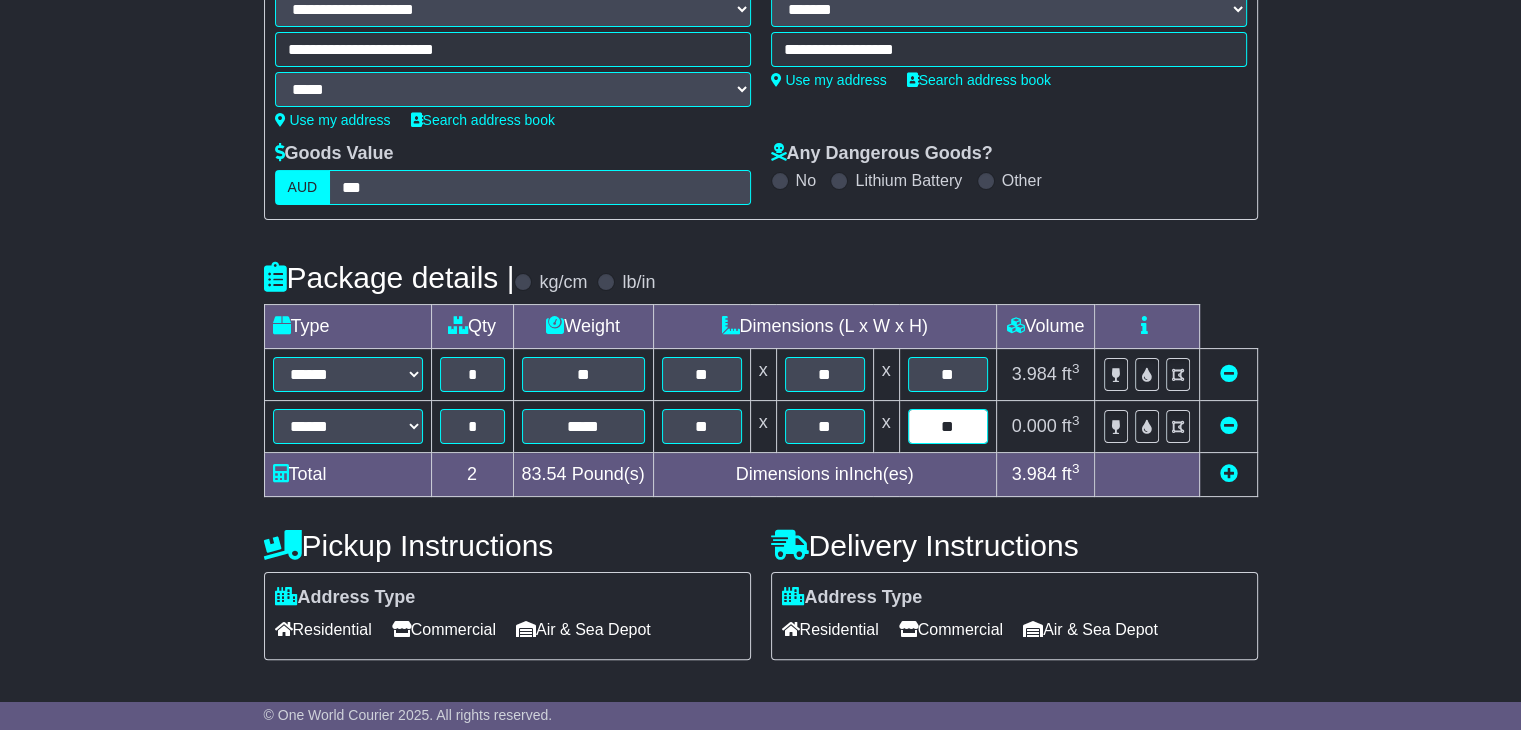 type on "**" 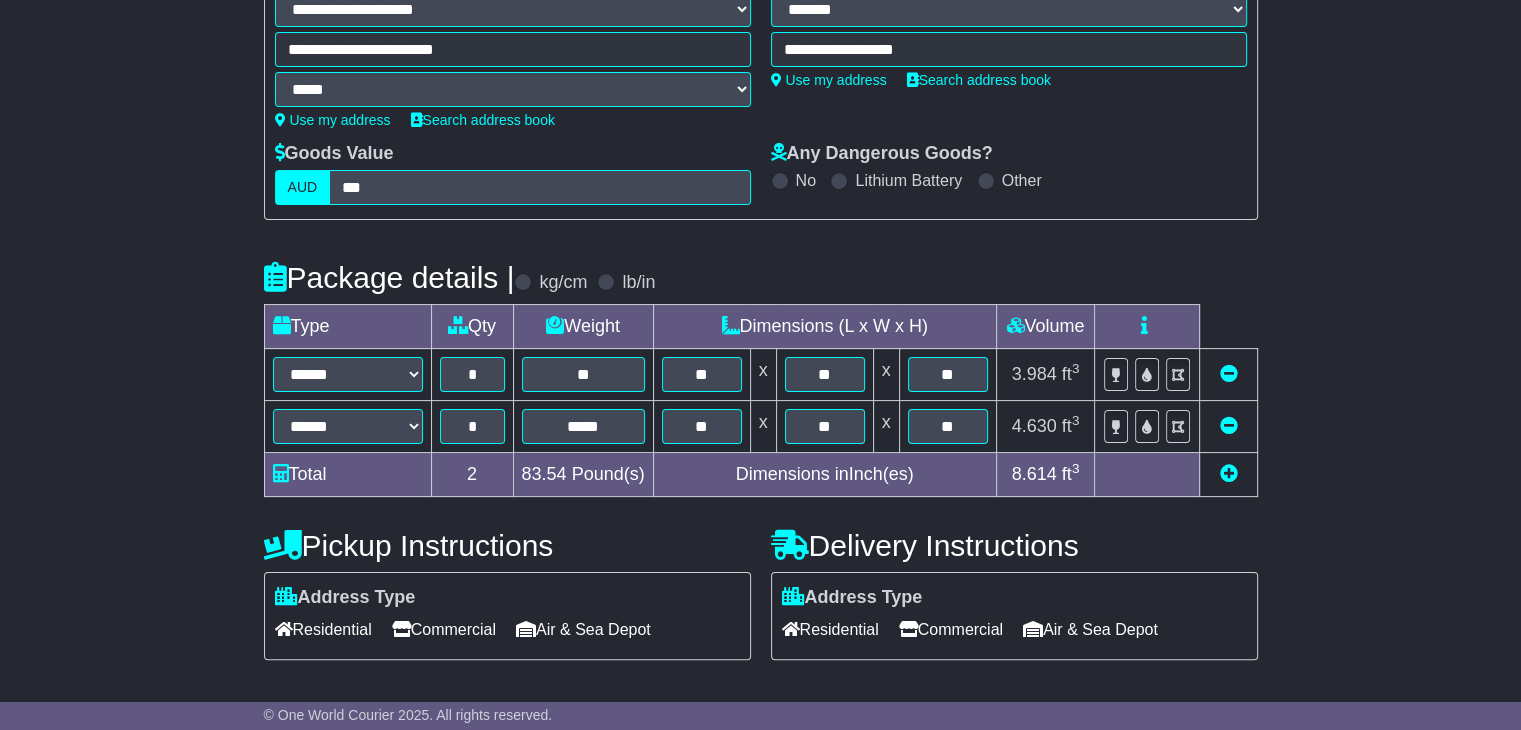 click on "**********" at bounding box center (760, 475) 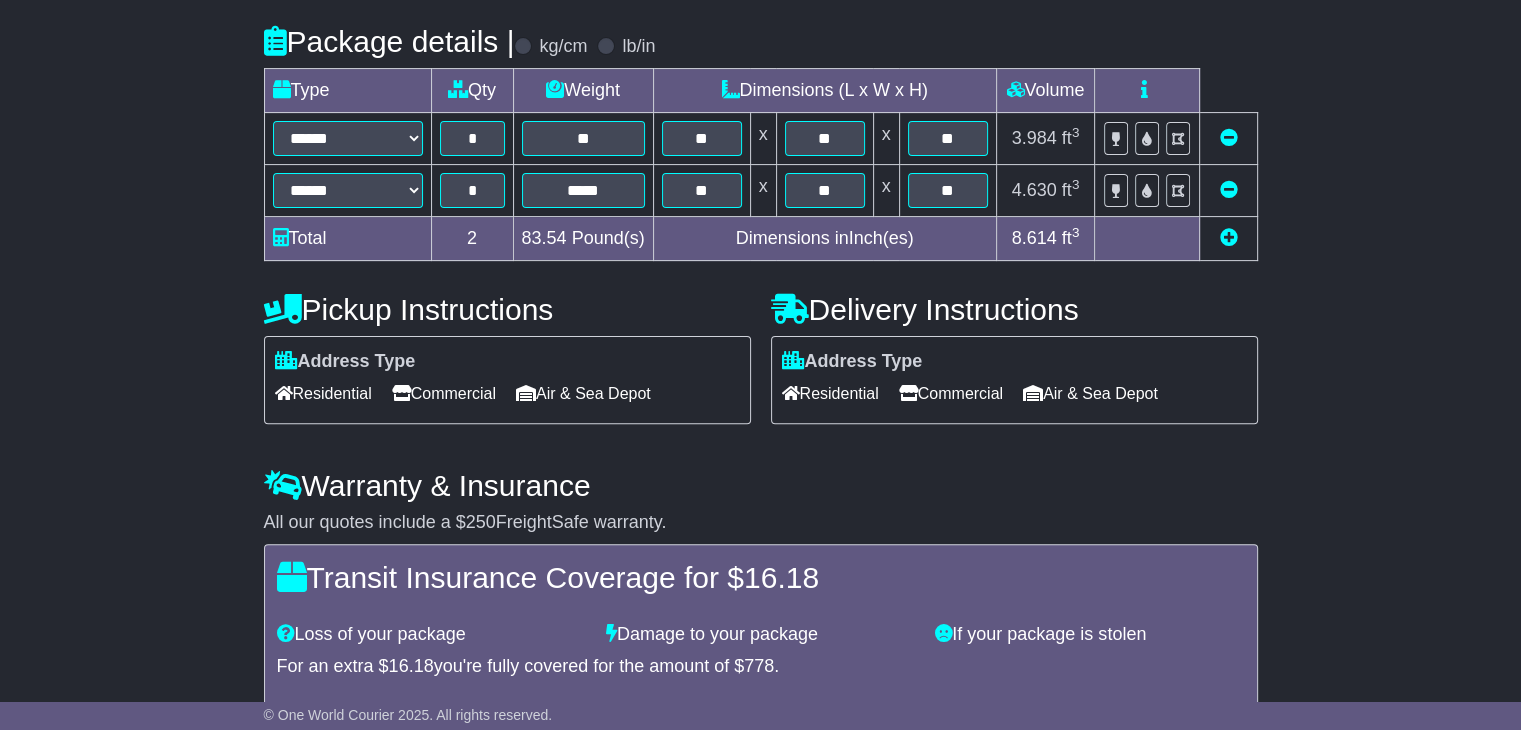 click on "Commercial" at bounding box center [951, 393] 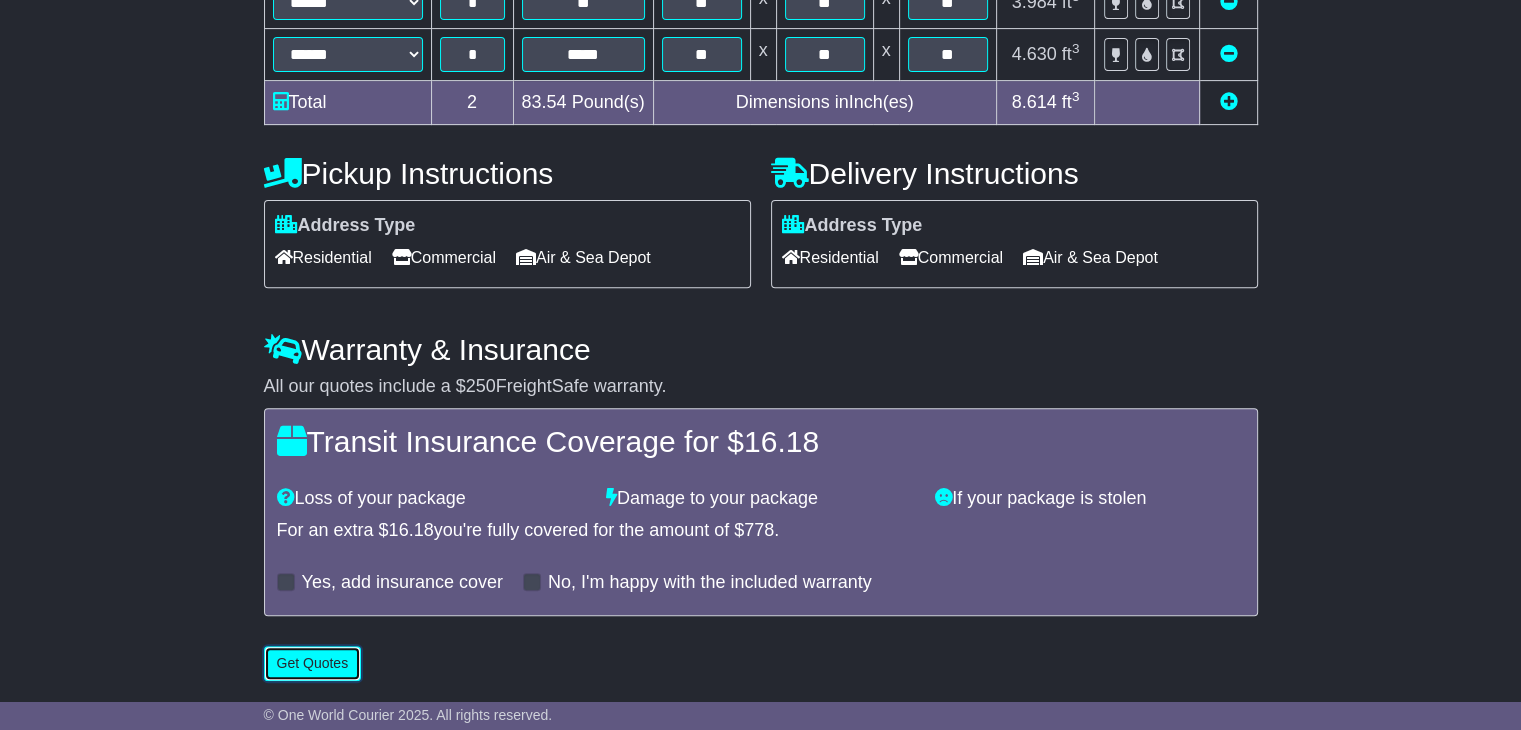 click on "Get Quotes" at bounding box center (313, 663) 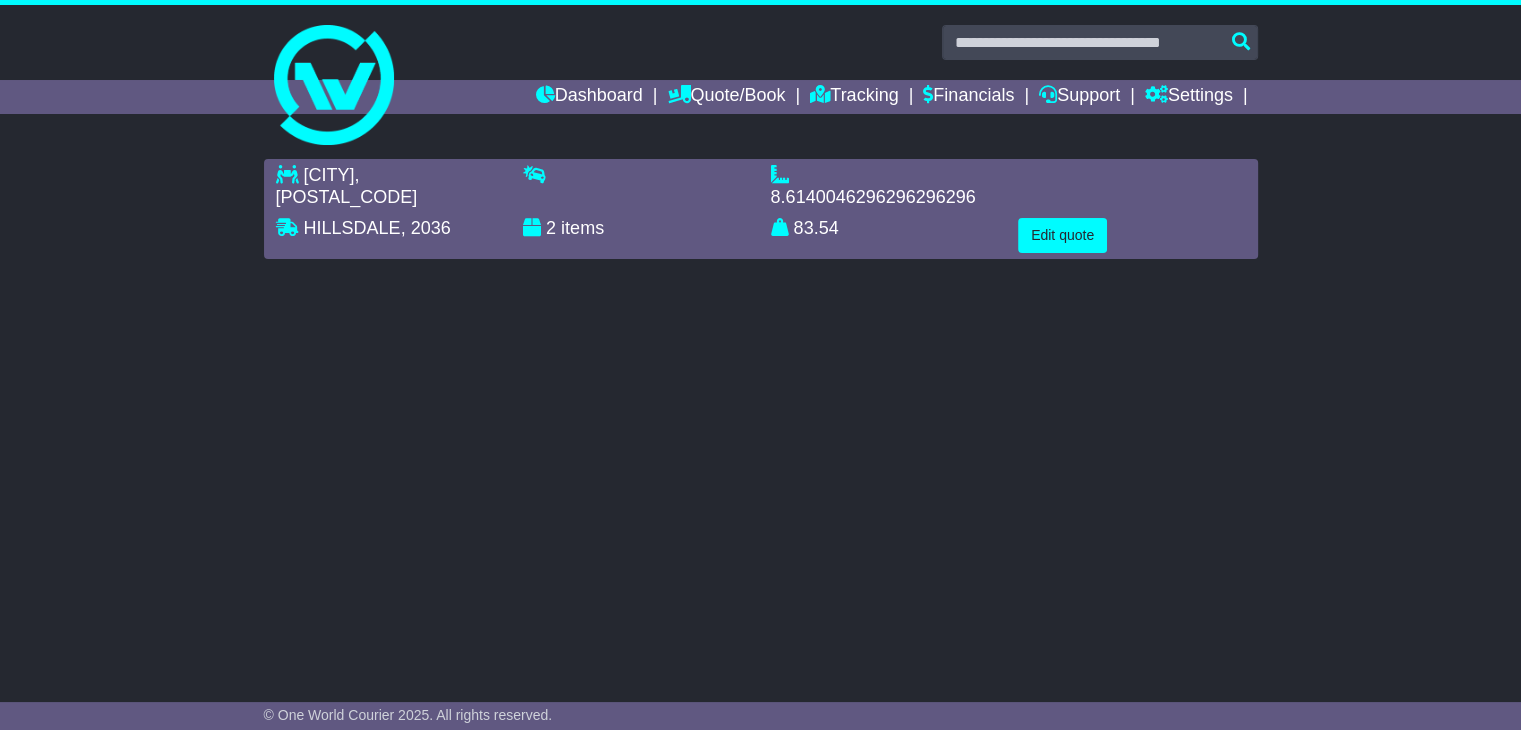 scroll, scrollTop: 0, scrollLeft: 0, axis: both 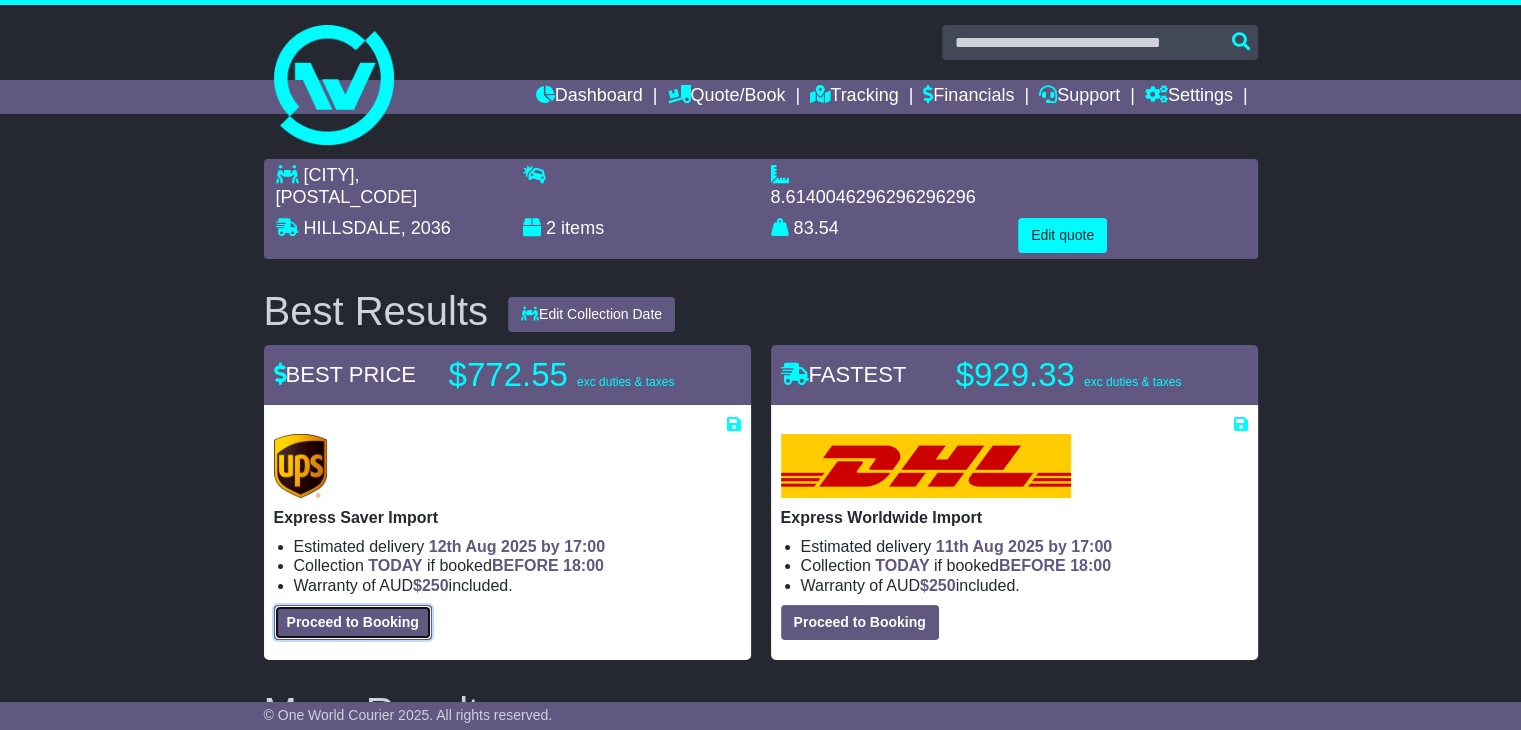 click on "Proceed to Booking" at bounding box center [353, 622] 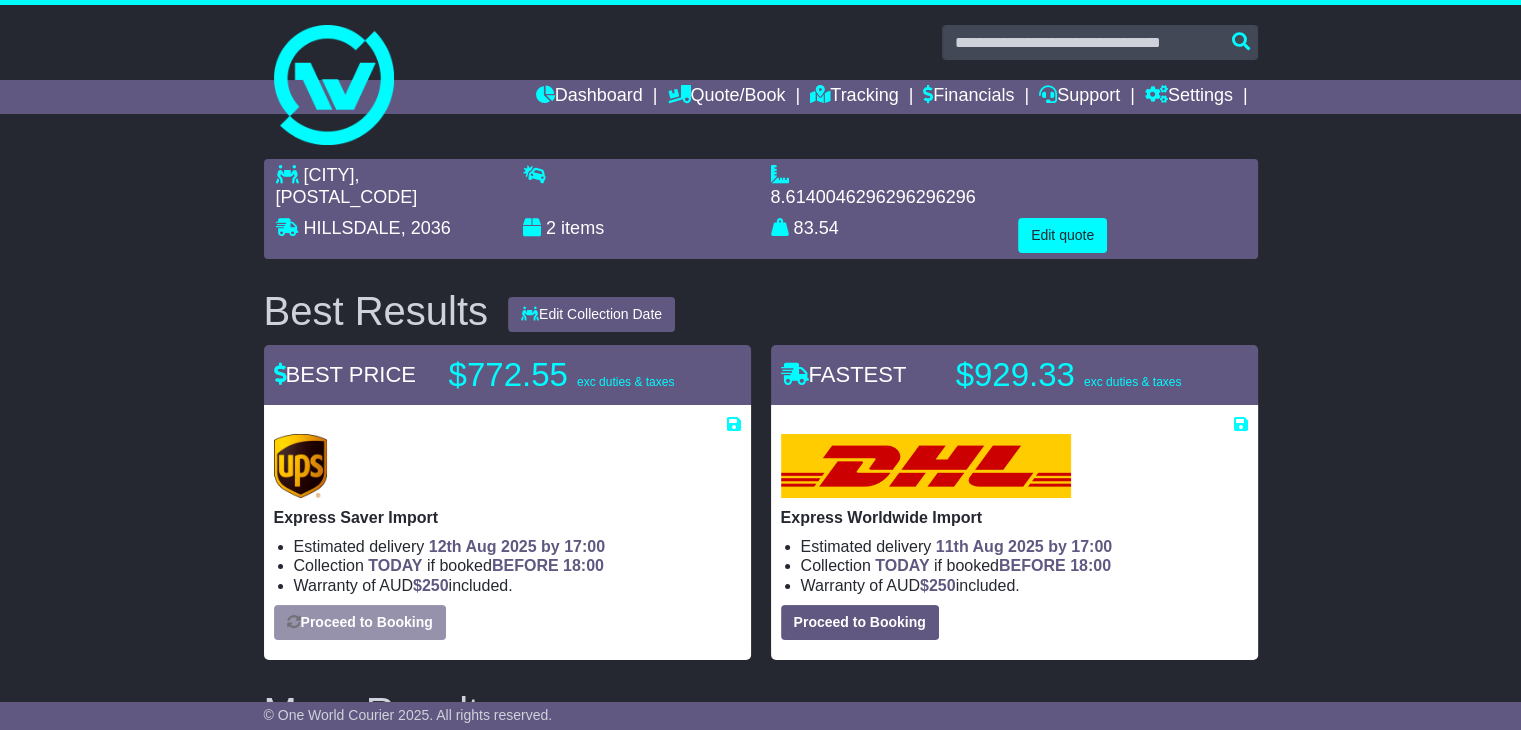 select on "***" 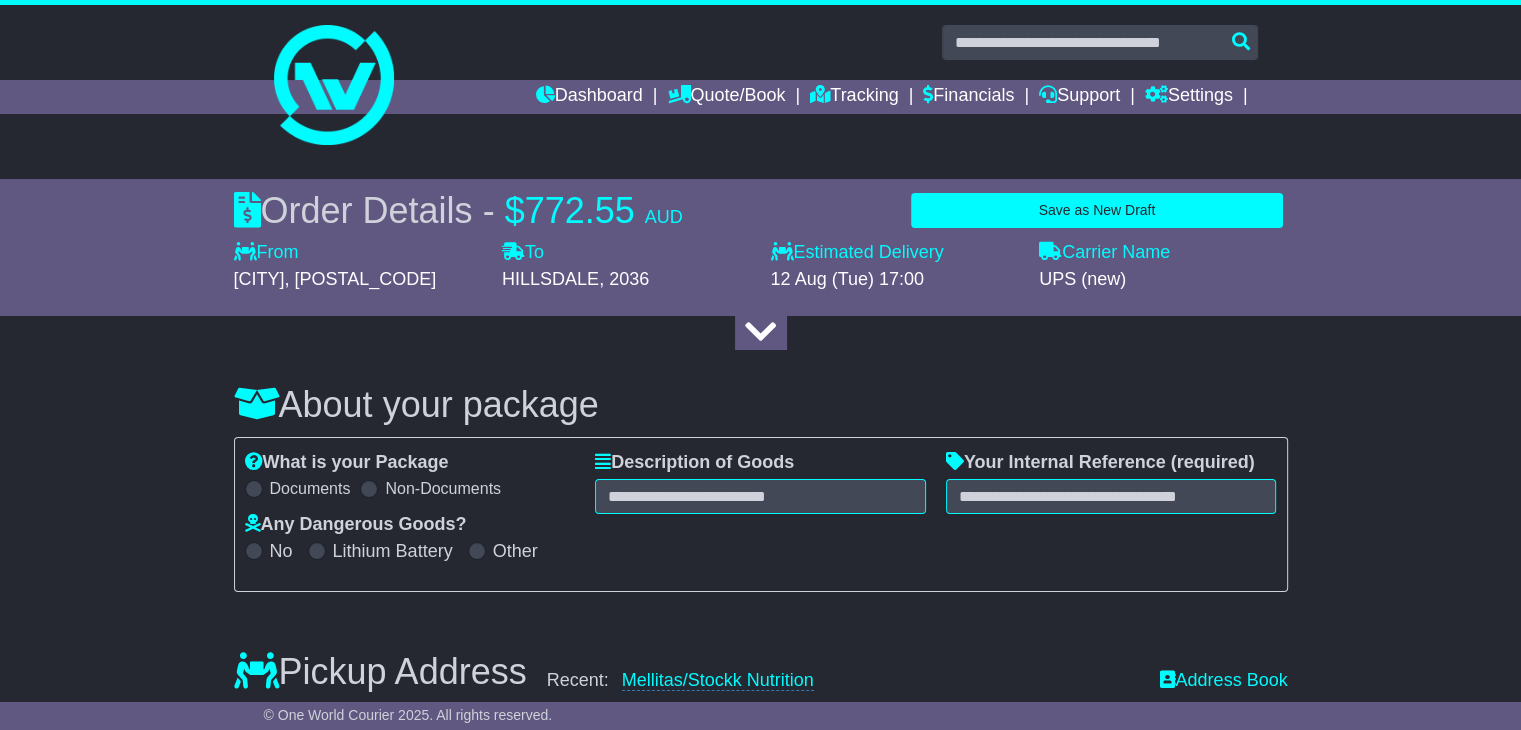 select 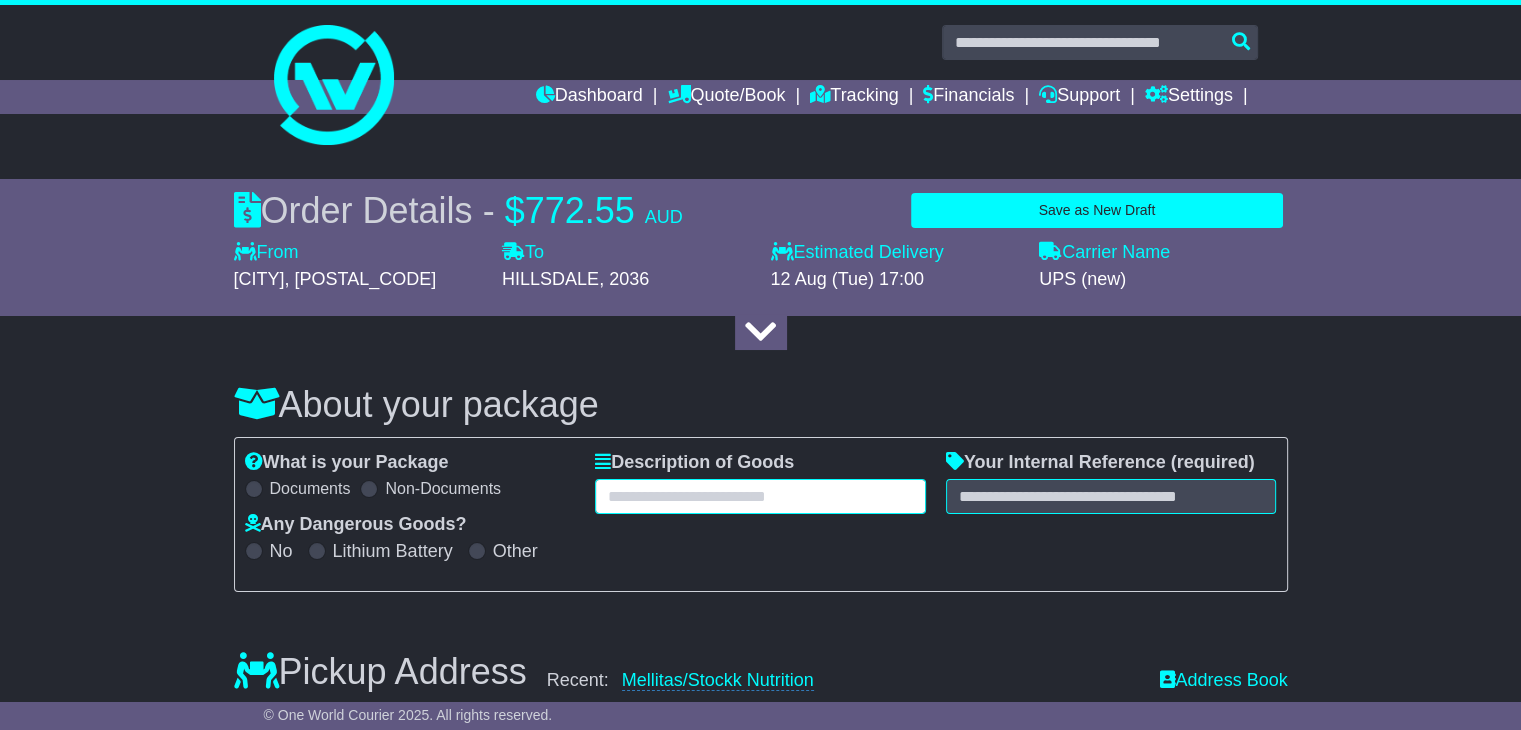 click at bounding box center [760, 496] 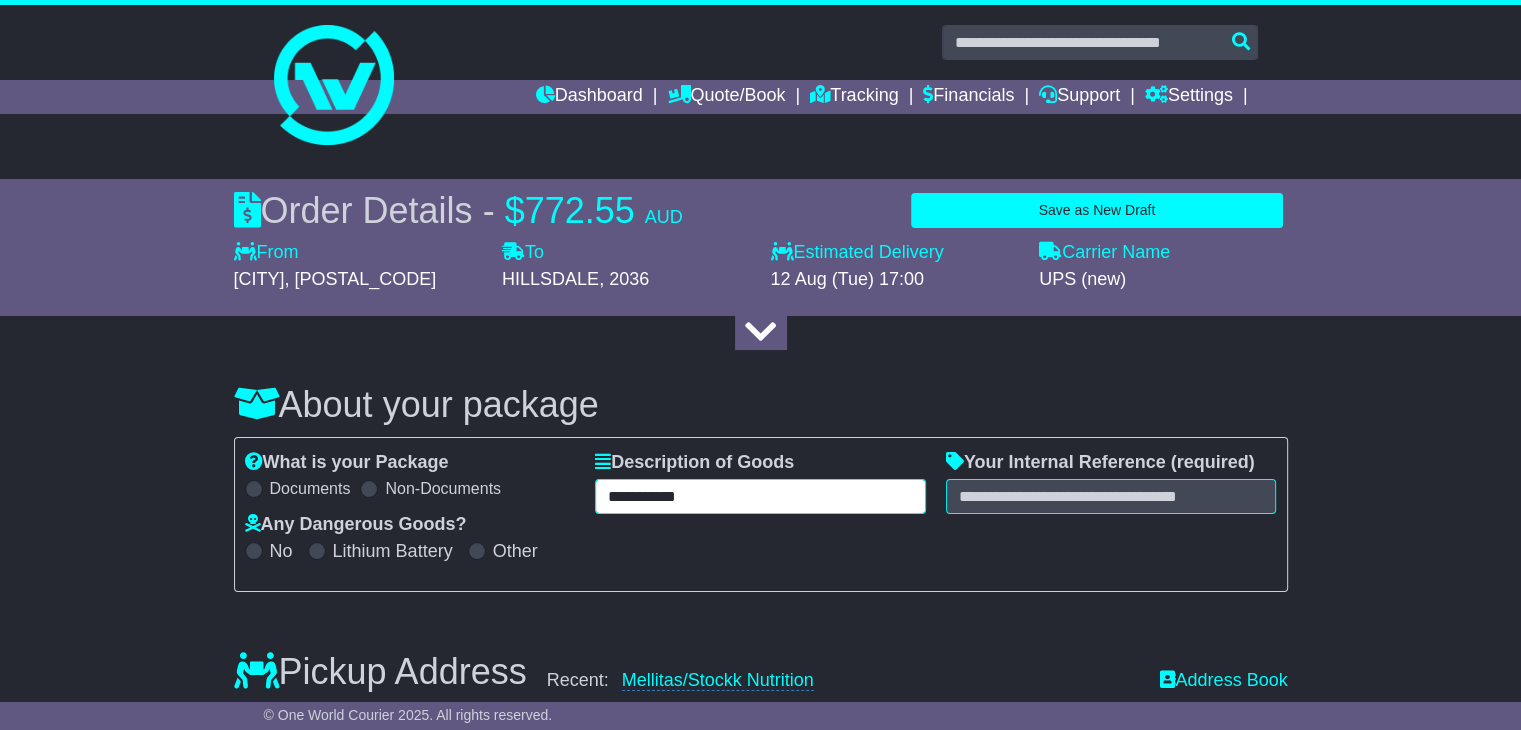 type on "**********" 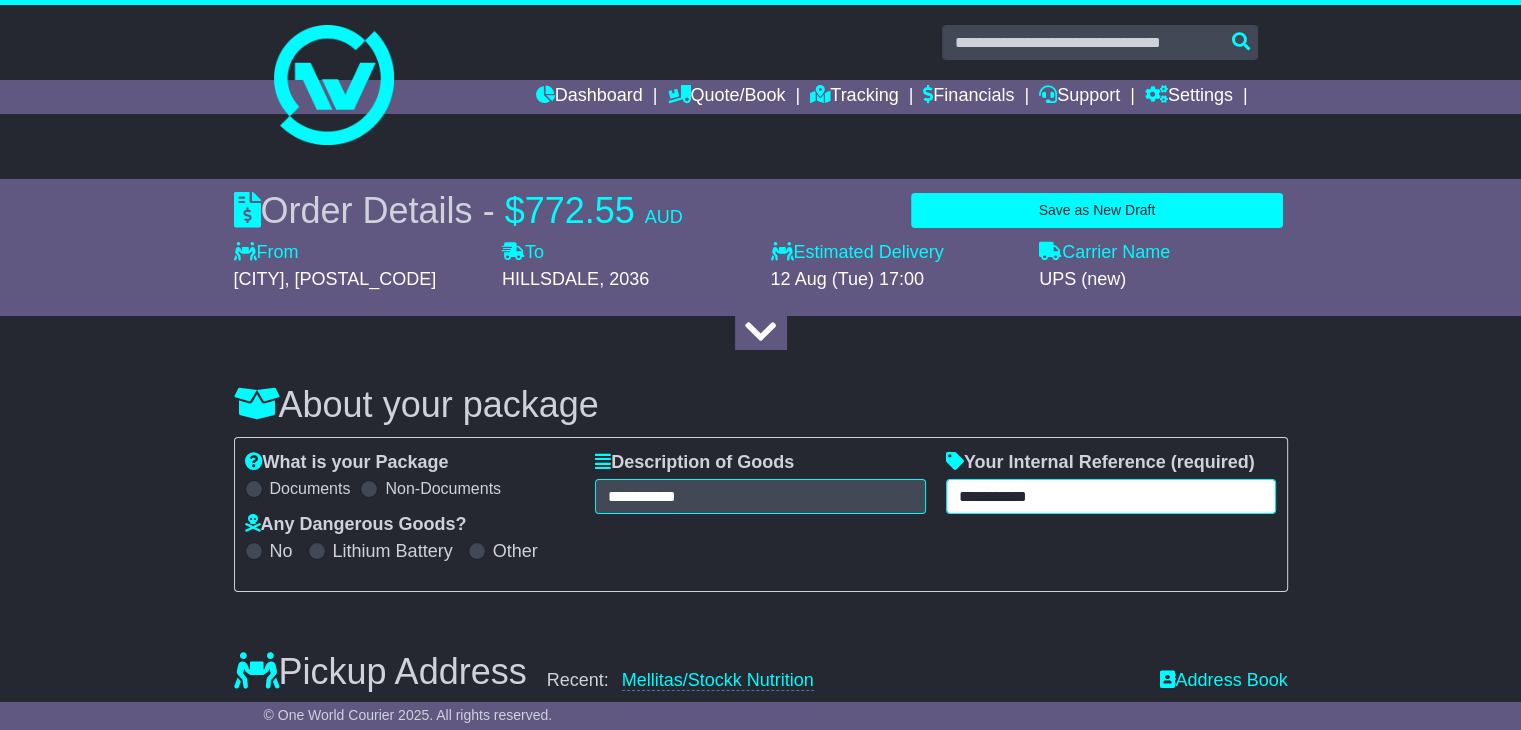 paste on "*********" 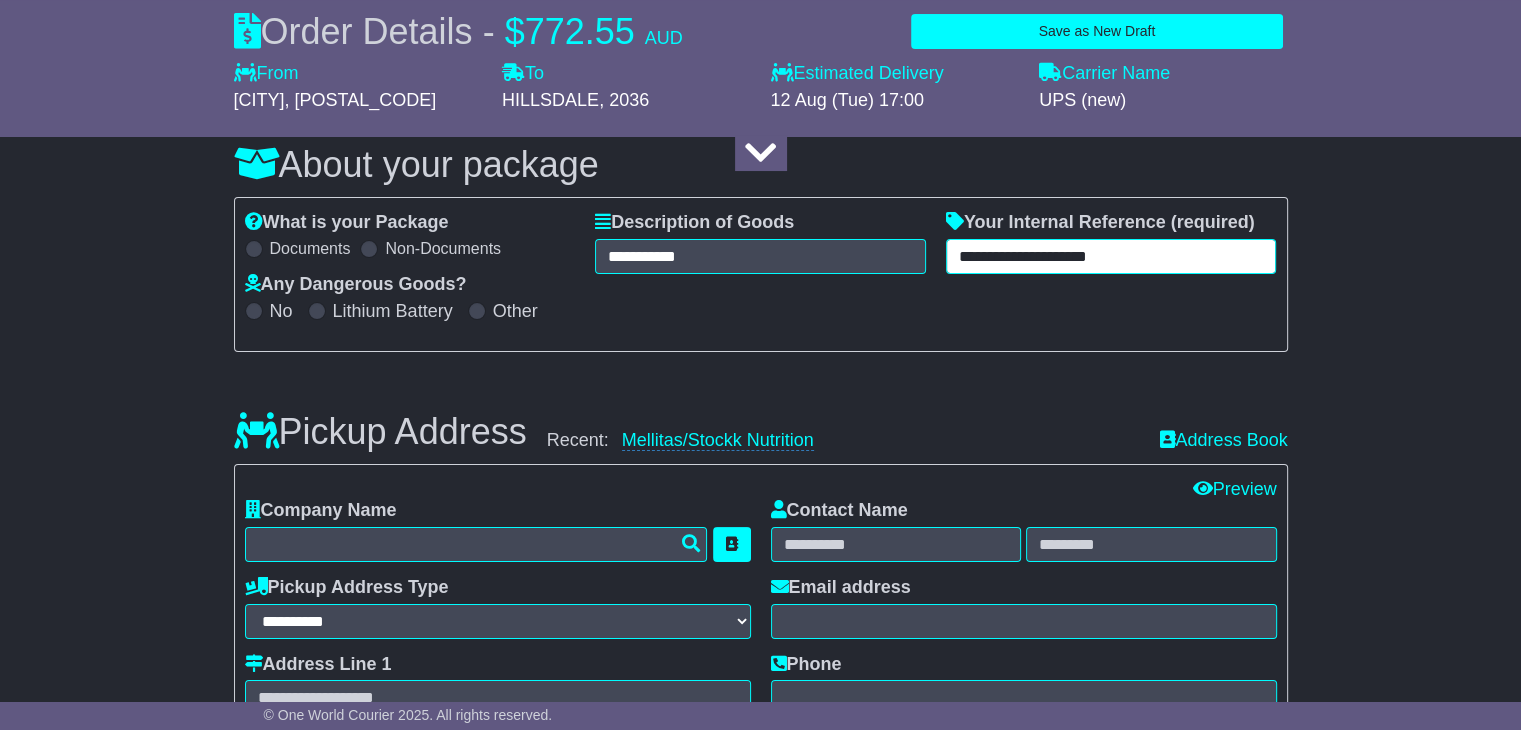 scroll, scrollTop: 431, scrollLeft: 0, axis: vertical 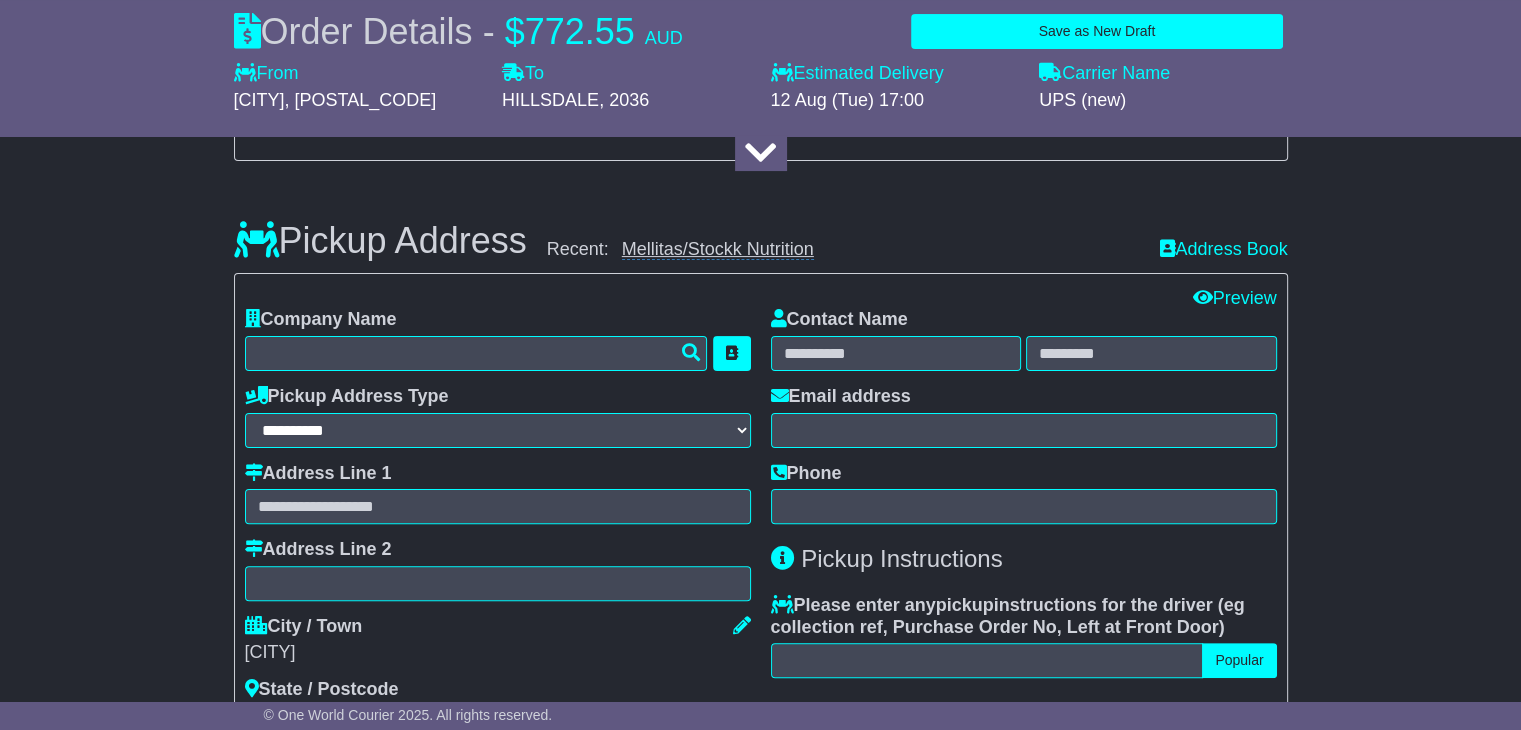 type on "**********" 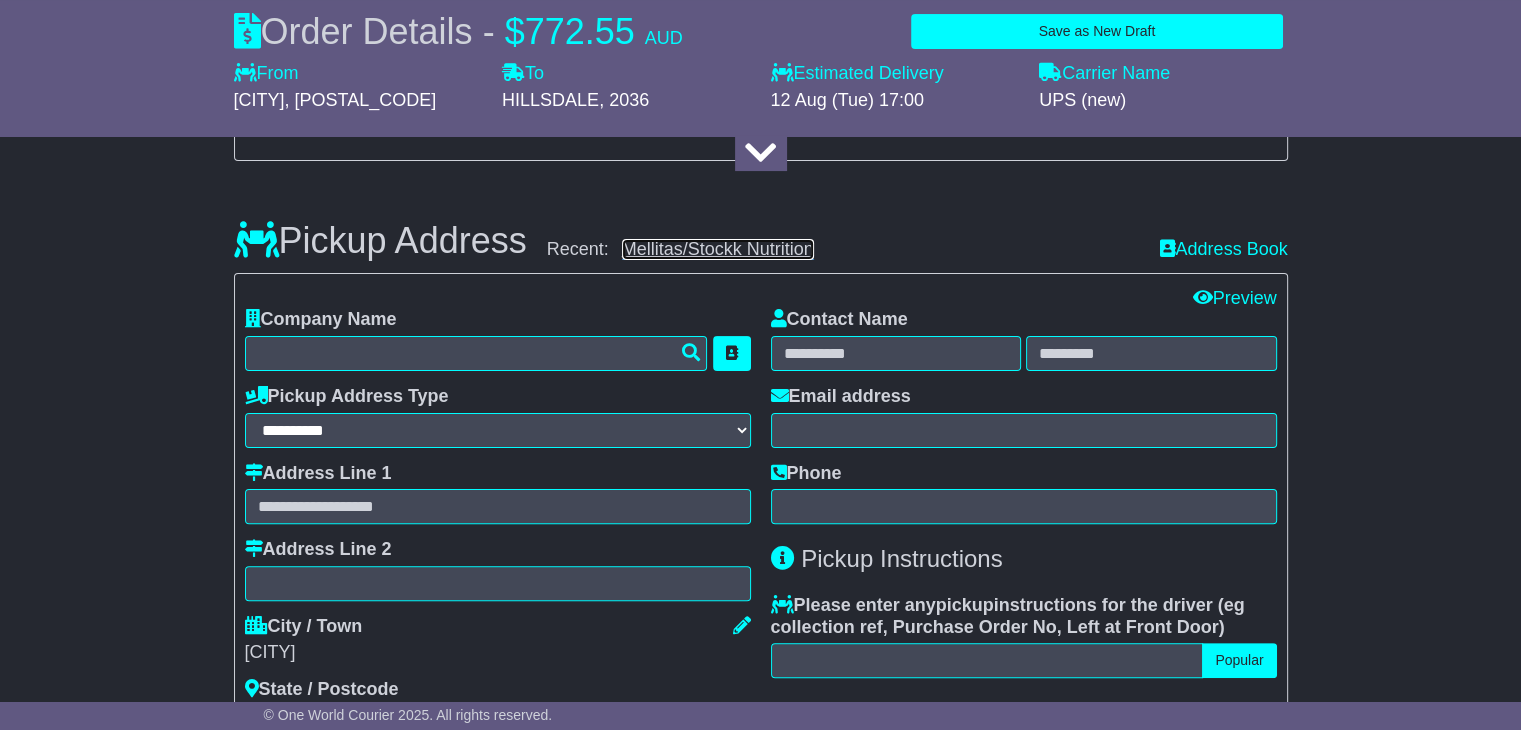 click on "Mellitas/Stockk Nutrition" at bounding box center [718, 249] 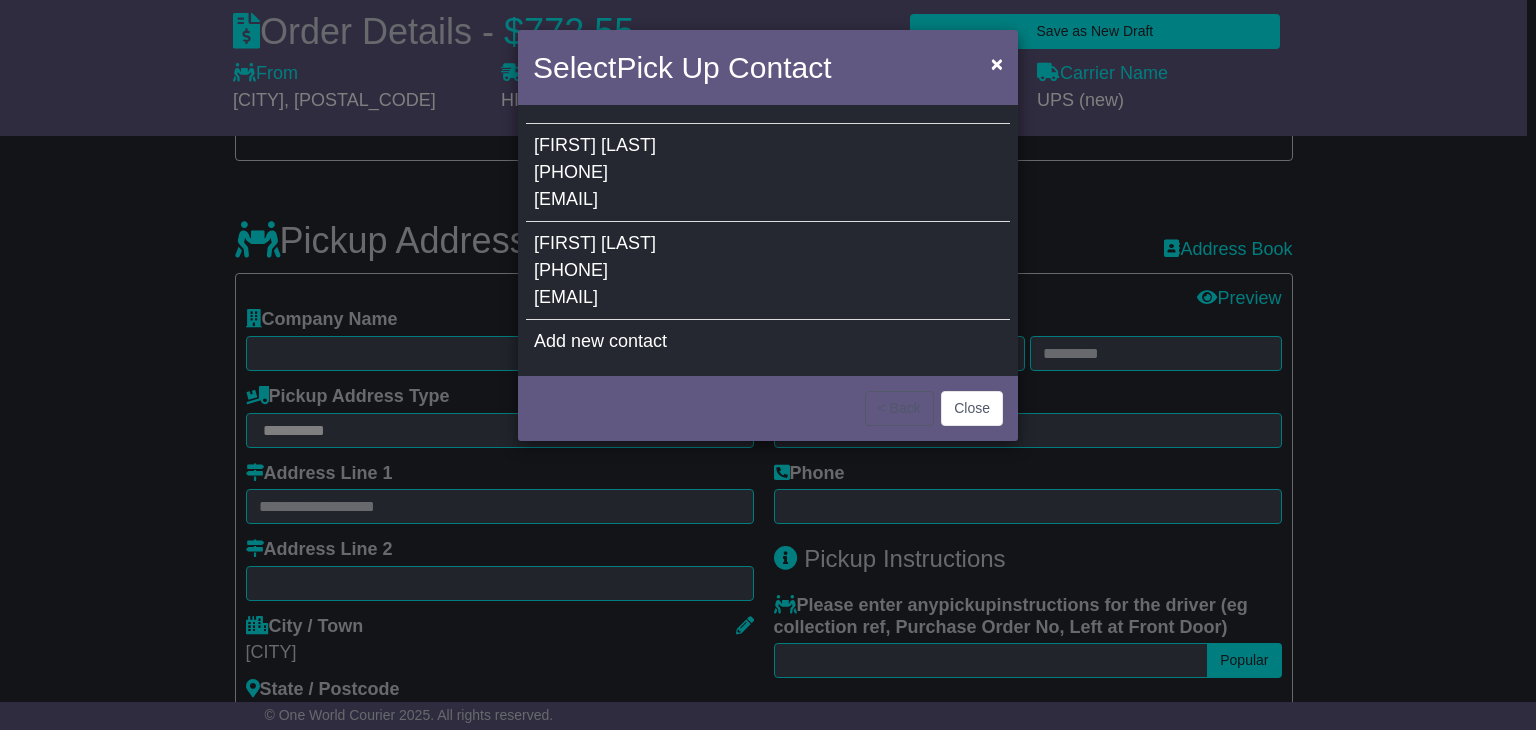 click on "Amber   Guo
4025609581
amberg@mellitasfoods.com" at bounding box center (768, 271) 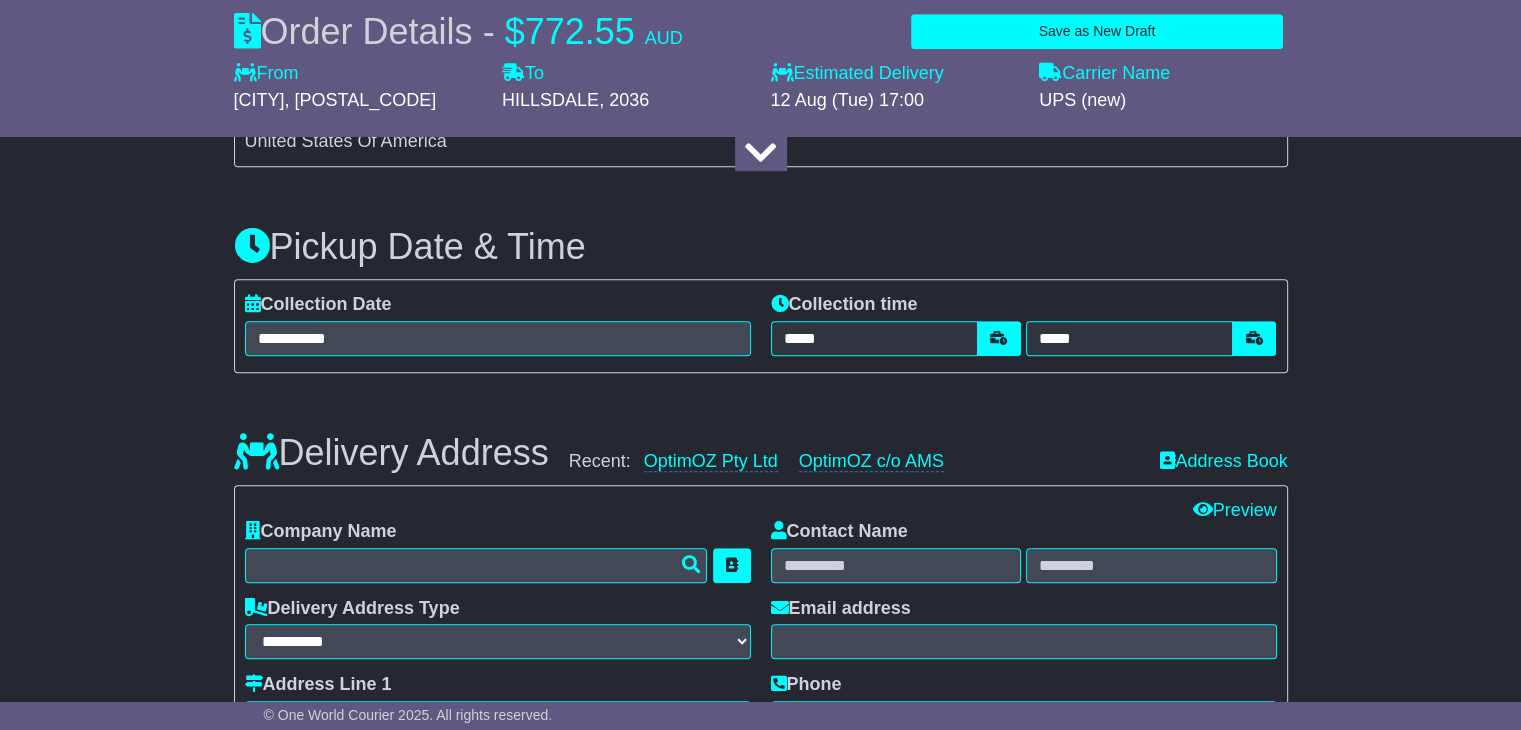scroll, scrollTop: 1072, scrollLeft: 0, axis: vertical 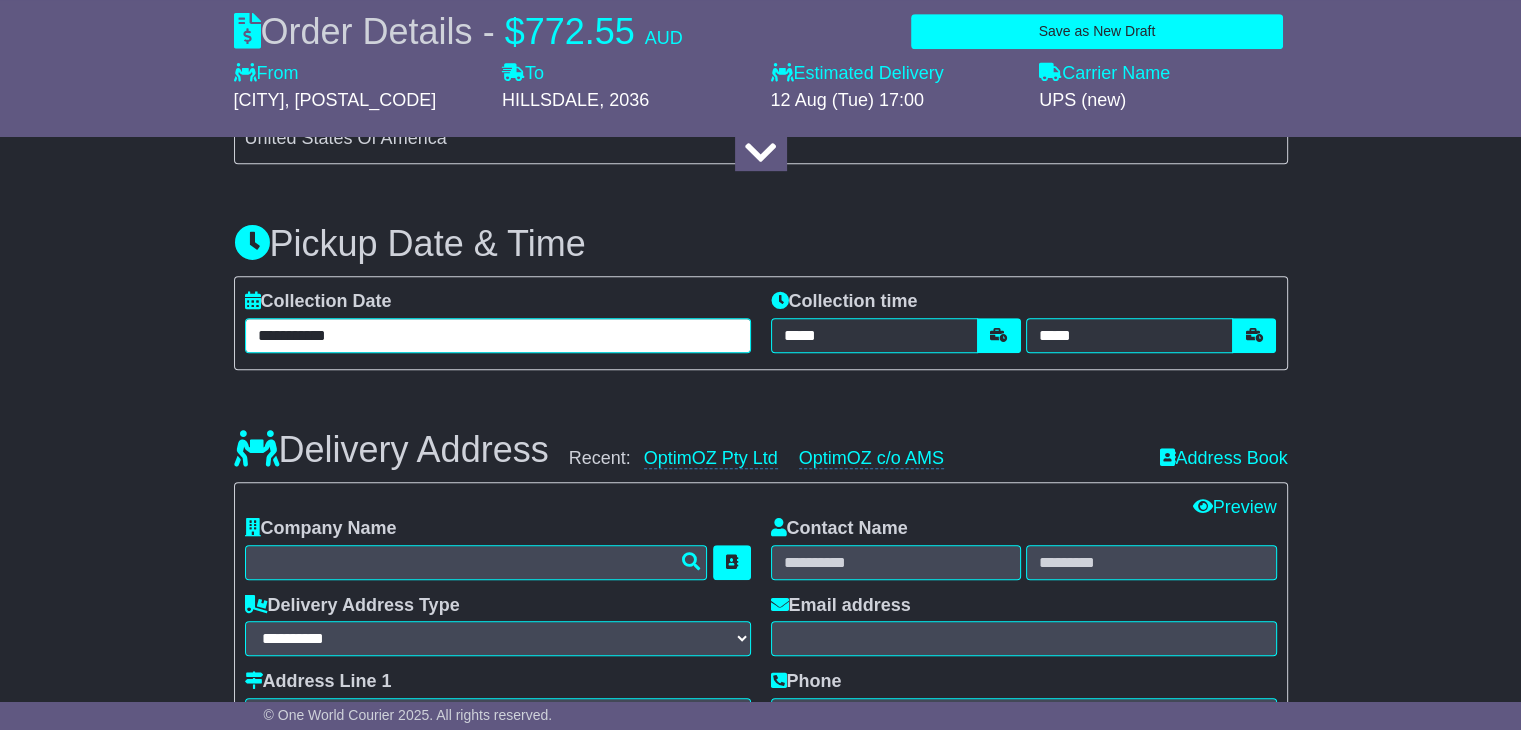 click on "**********" at bounding box center [498, 335] 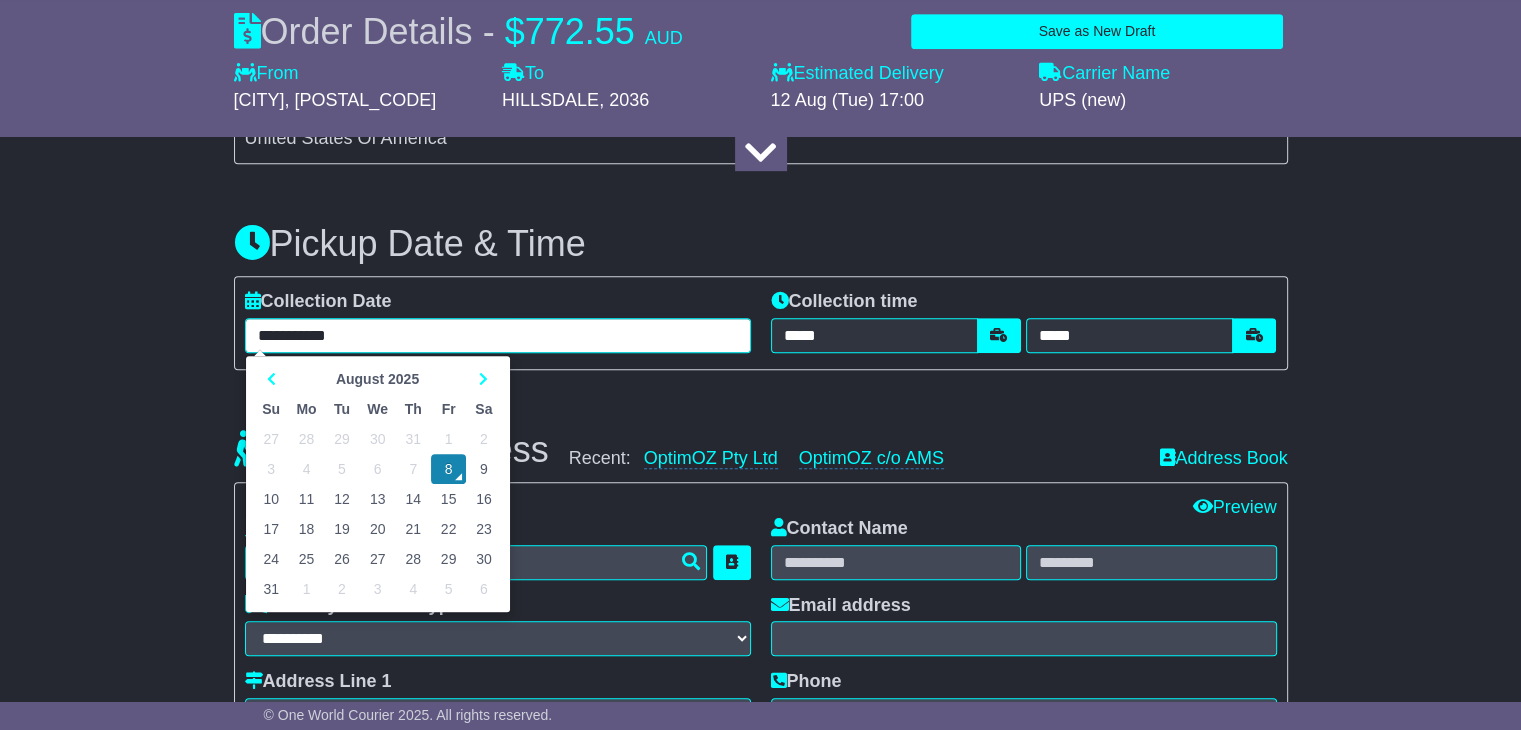 click on "11" at bounding box center (307, 499) 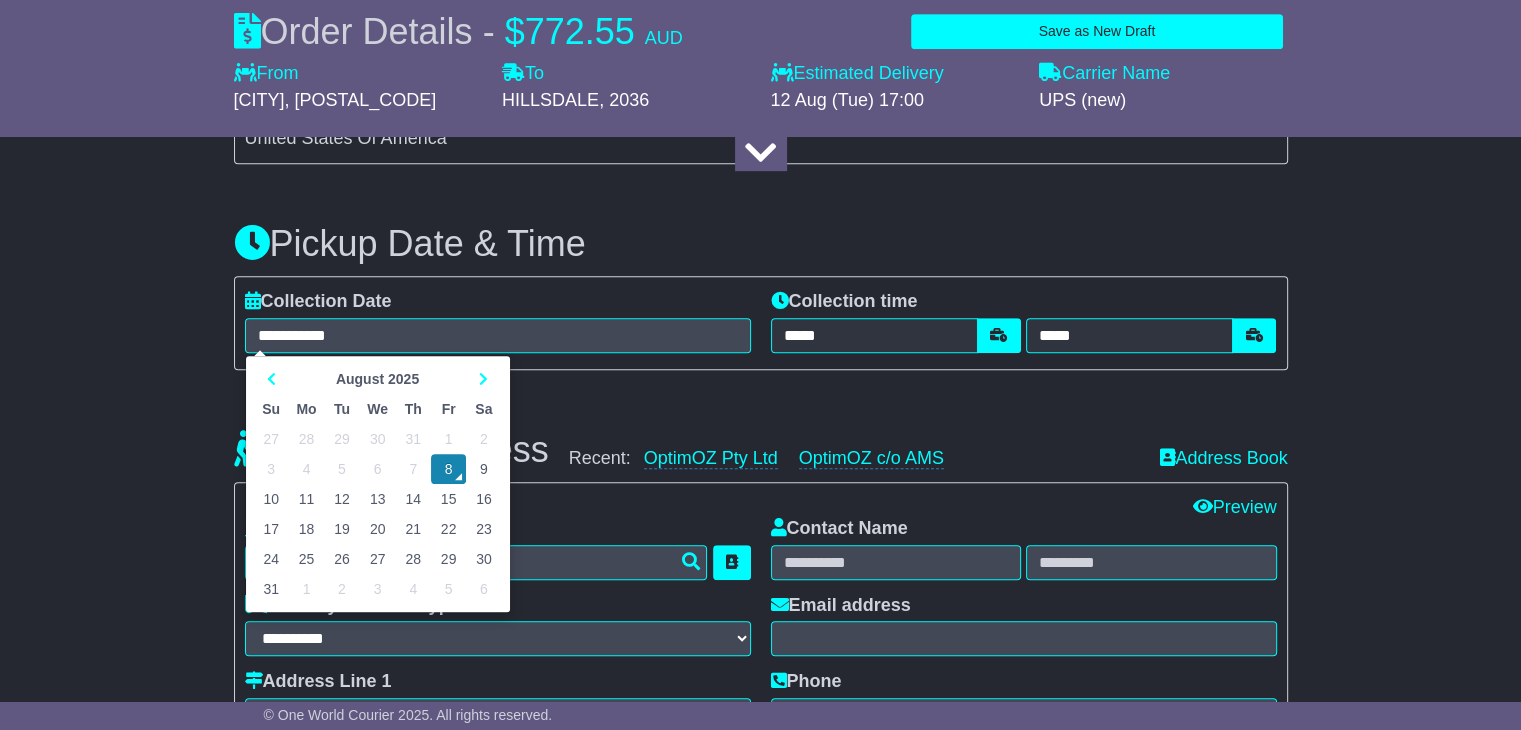 type on "**********" 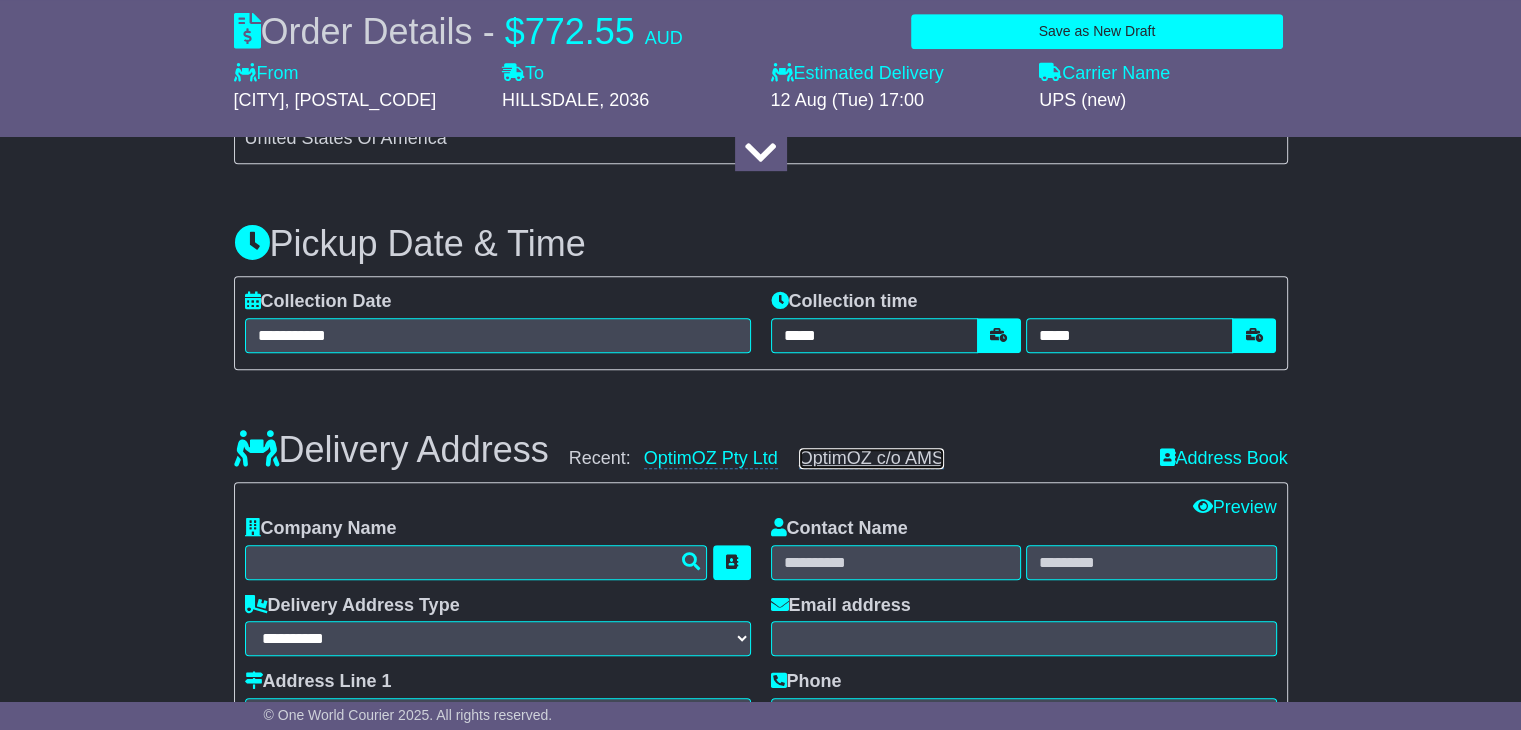 click on "OptimOZ c/o AMS" at bounding box center (871, 458) 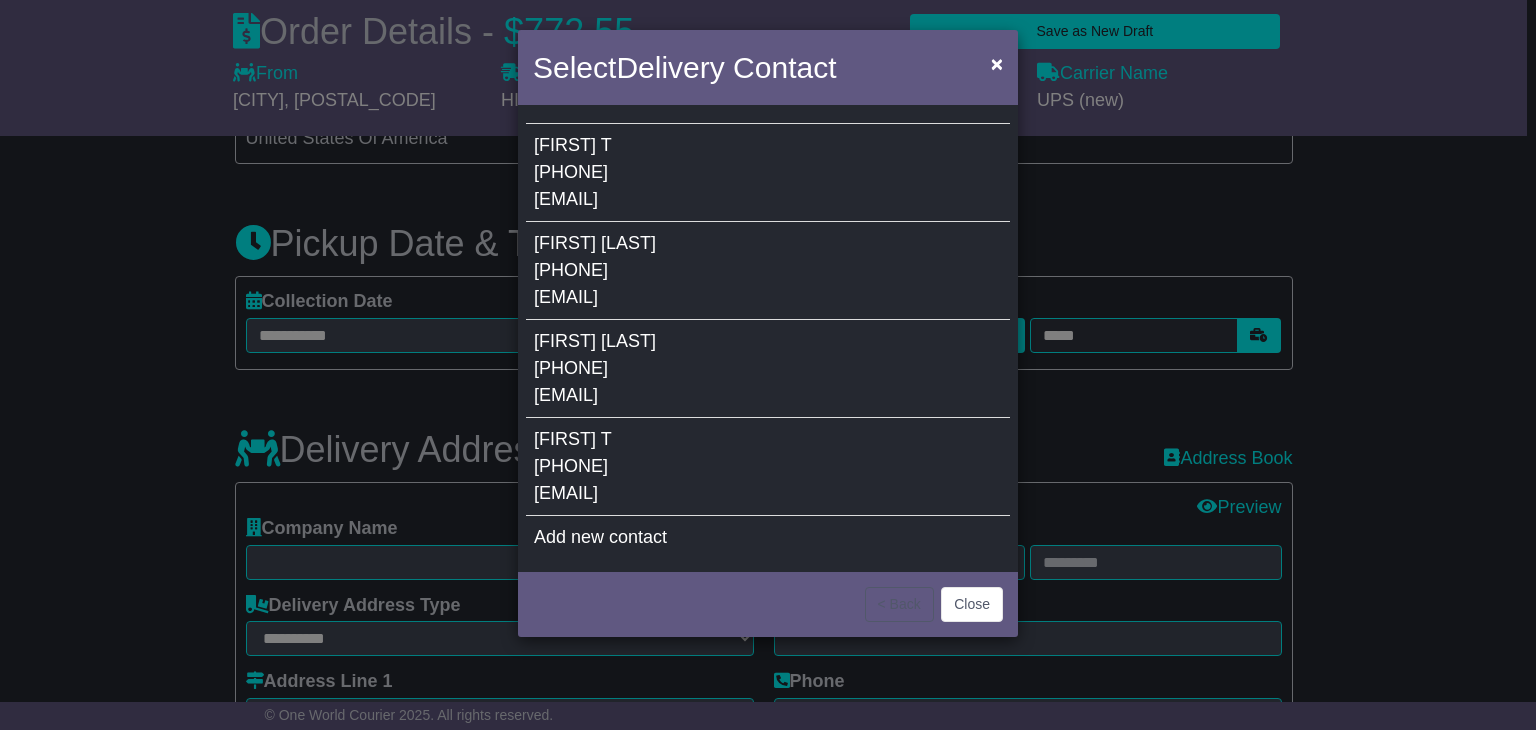 click on "Kunal   Kripalani
0280917089
info@optimoz.com.au" at bounding box center [768, 271] 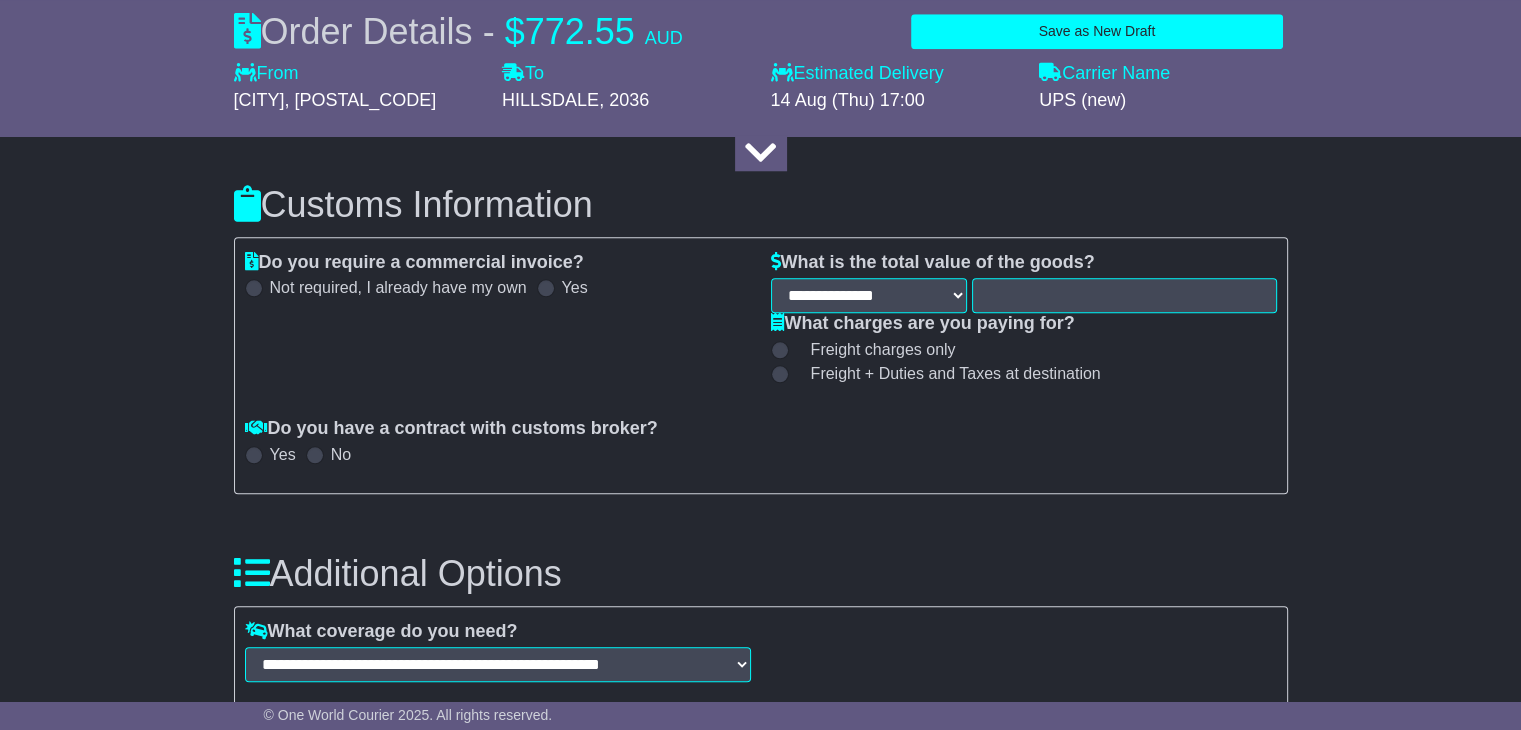 scroll, scrollTop: 2013, scrollLeft: 0, axis: vertical 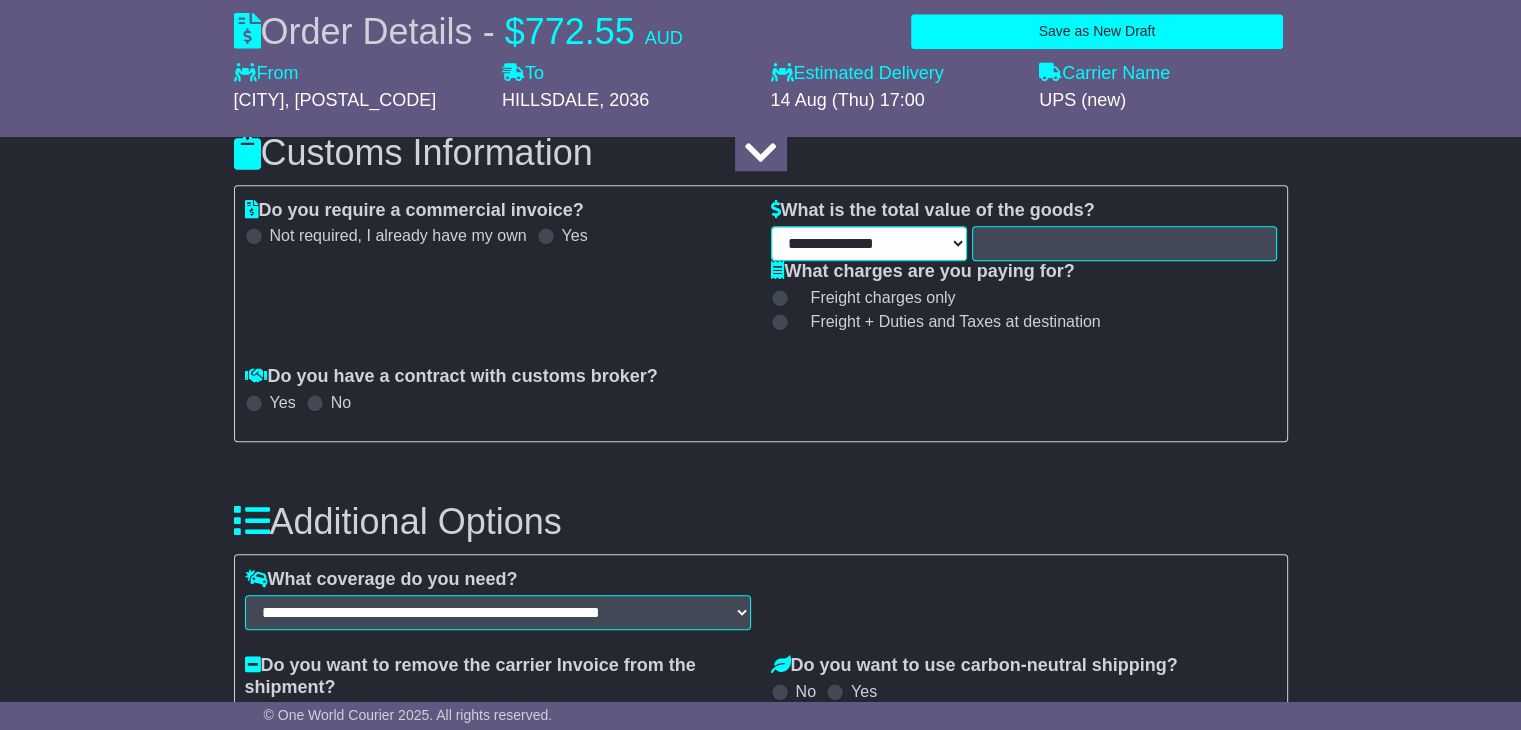 click on "**********" at bounding box center (869, 243) 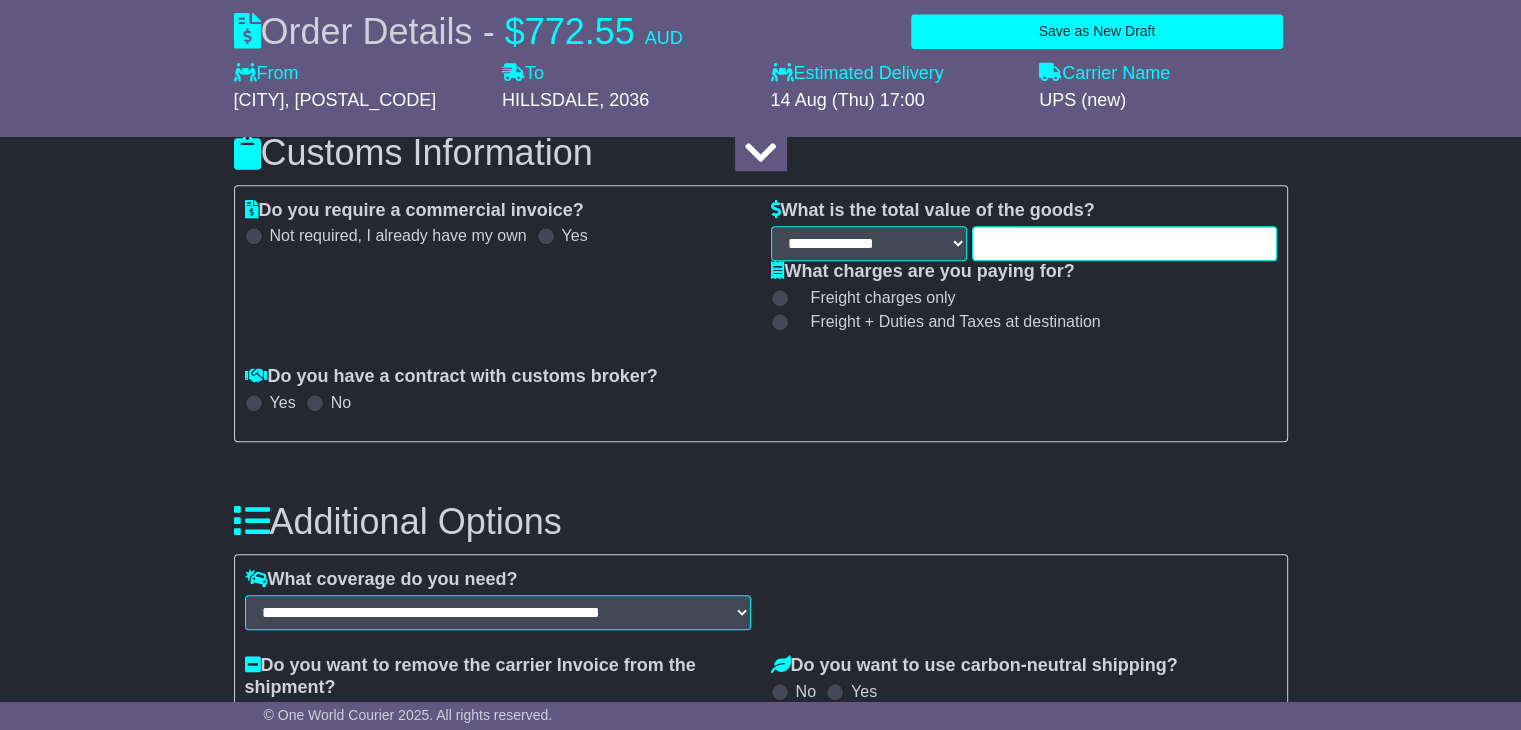 click at bounding box center [1124, 243] 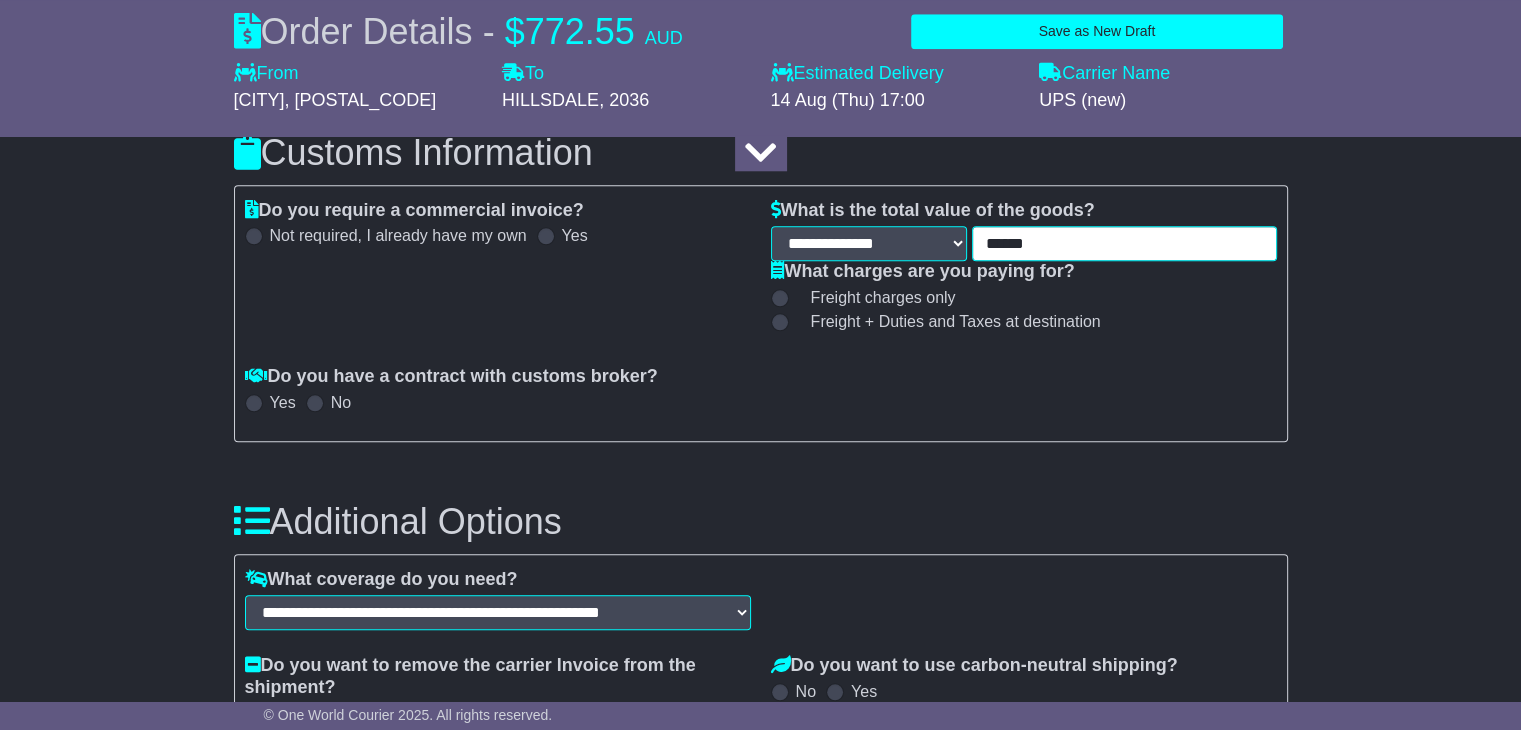 type on "******" 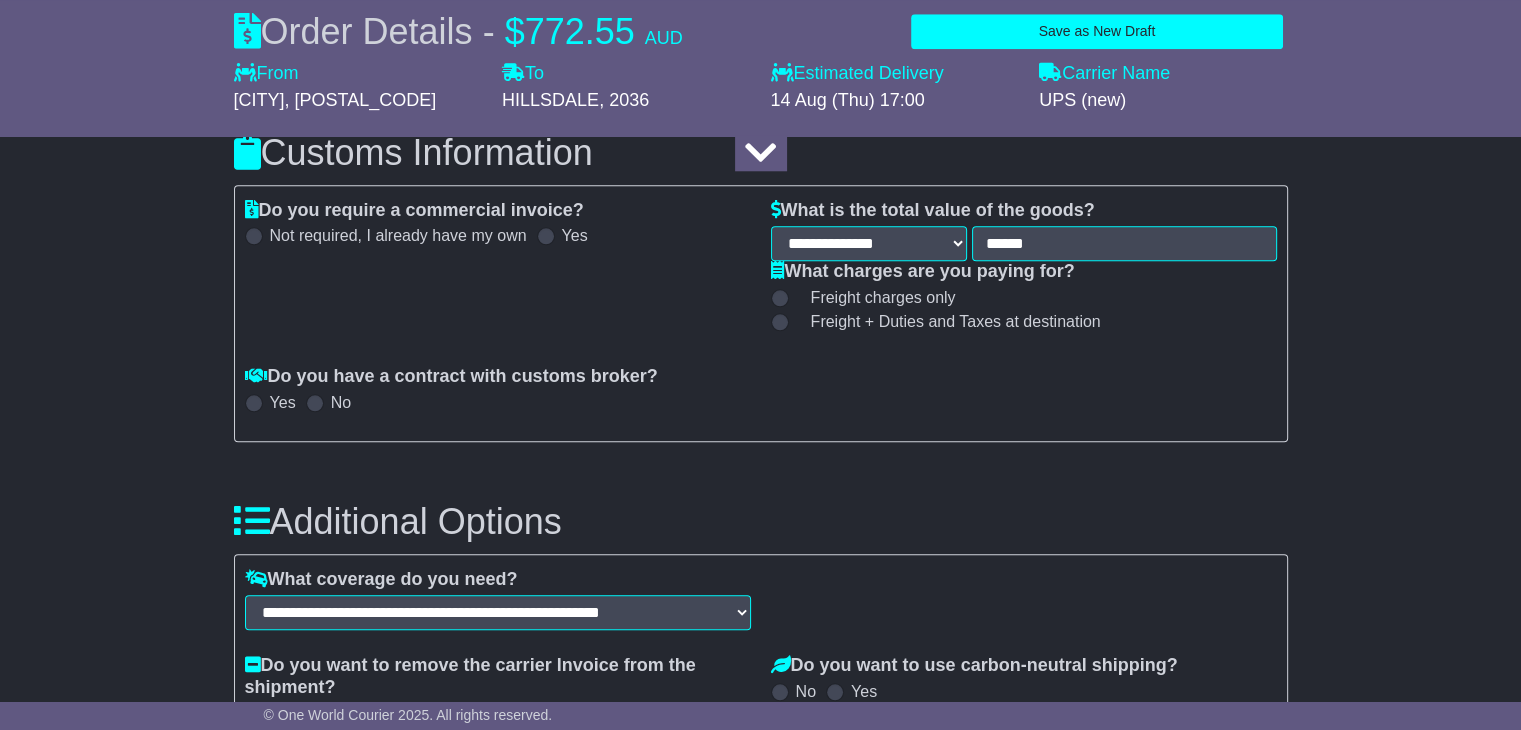click on "Freight + Duties and Taxes at destination" at bounding box center (1024, 324) 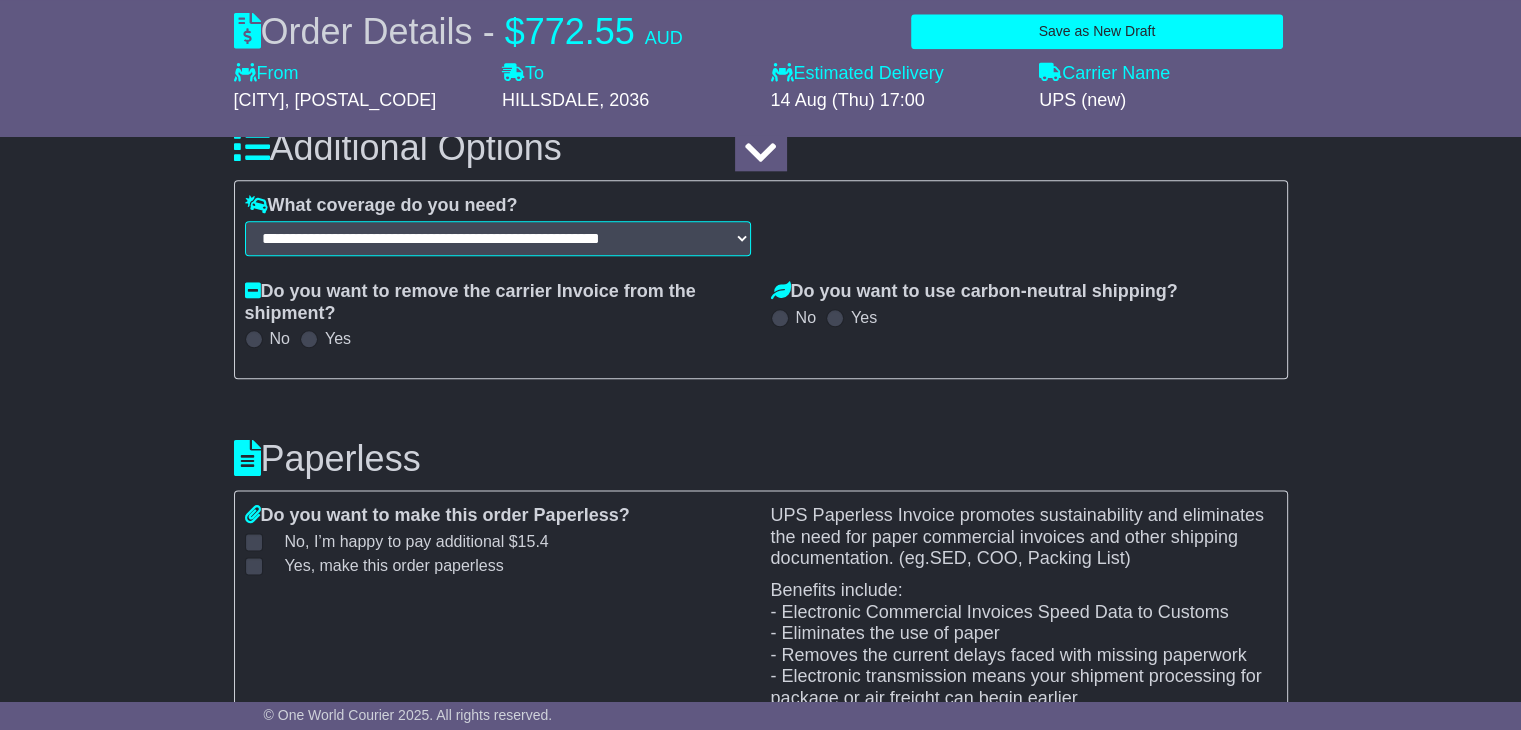 scroll, scrollTop: 2411, scrollLeft: 0, axis: vertical 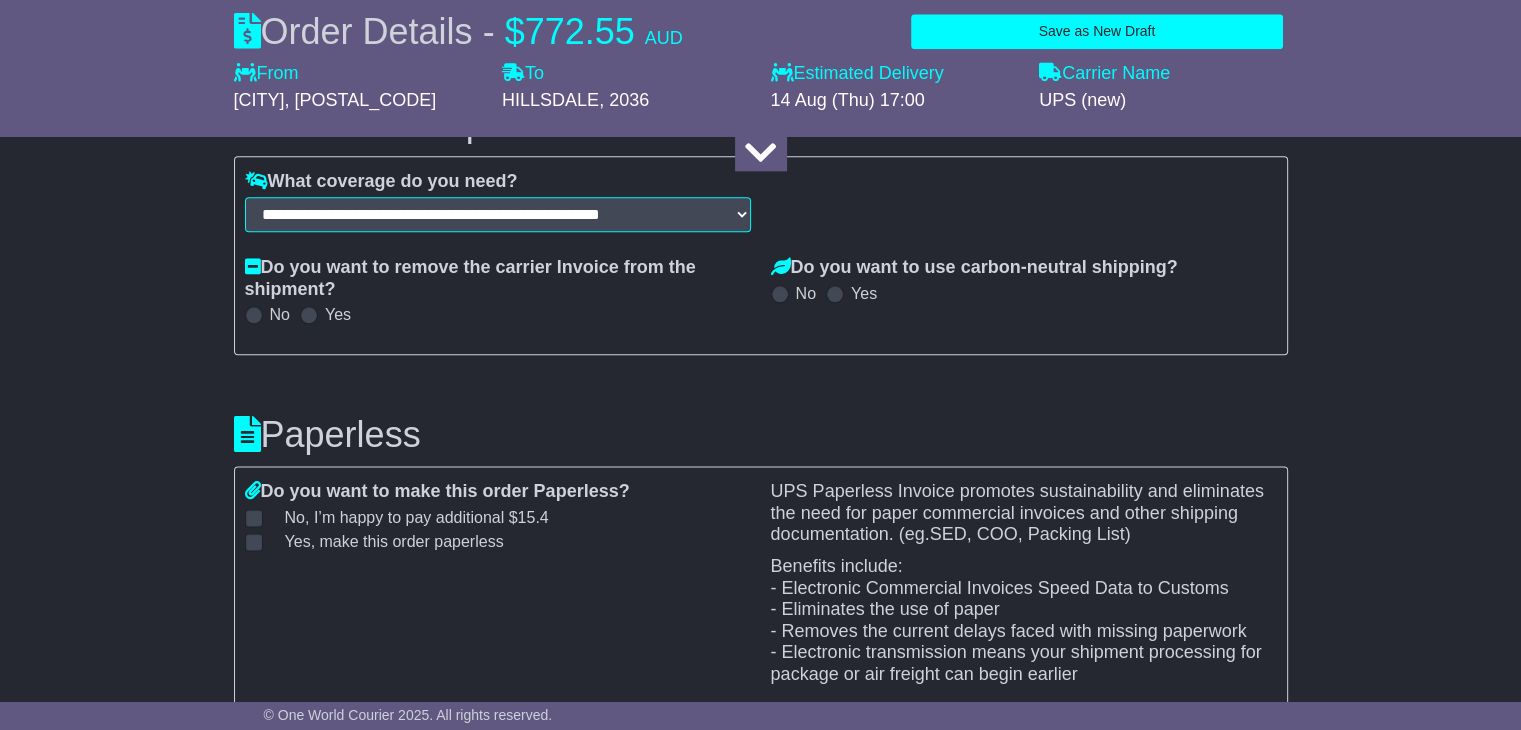 click at bounding box center [309, 315] 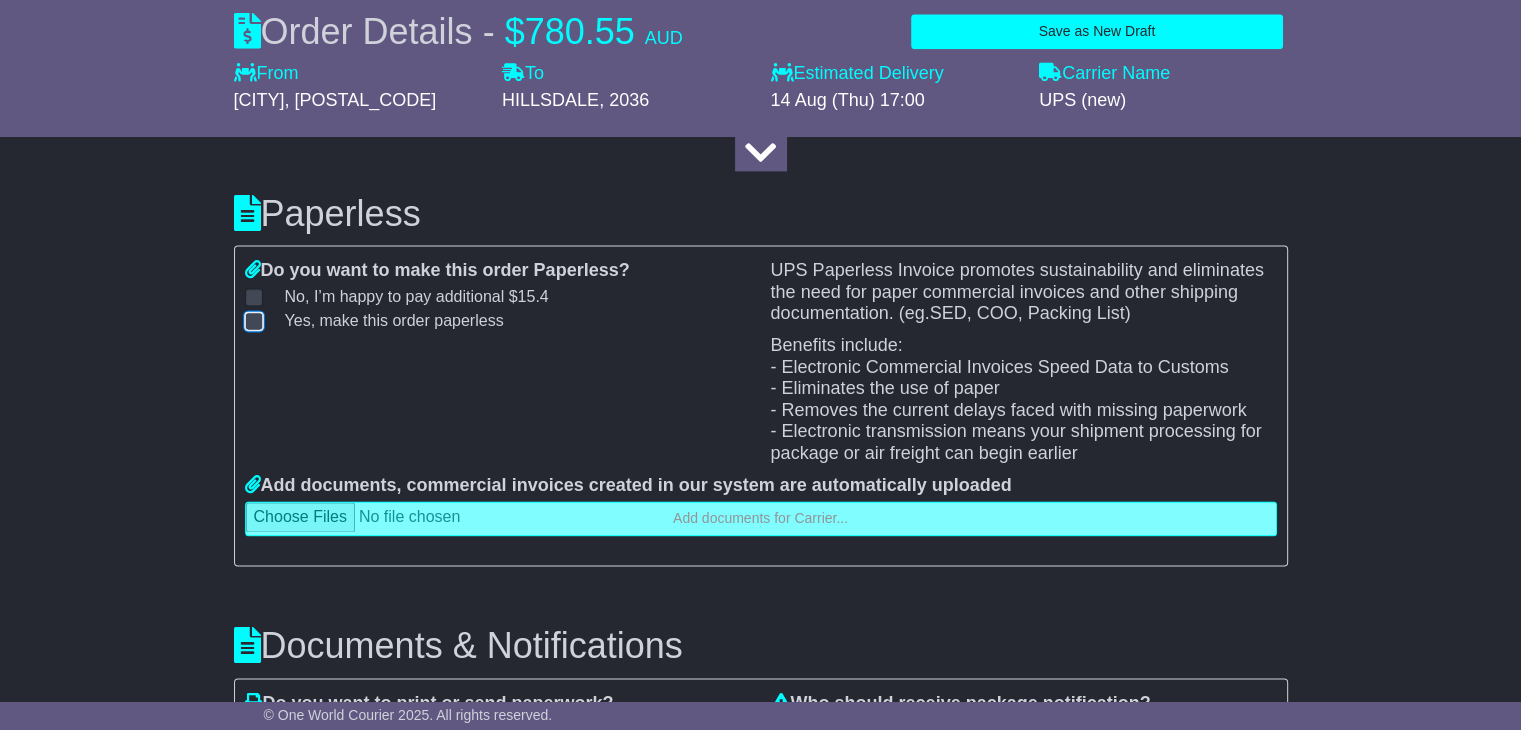 scroll, scrollTop: 2636, scrollLeft: 0, axis: vertical 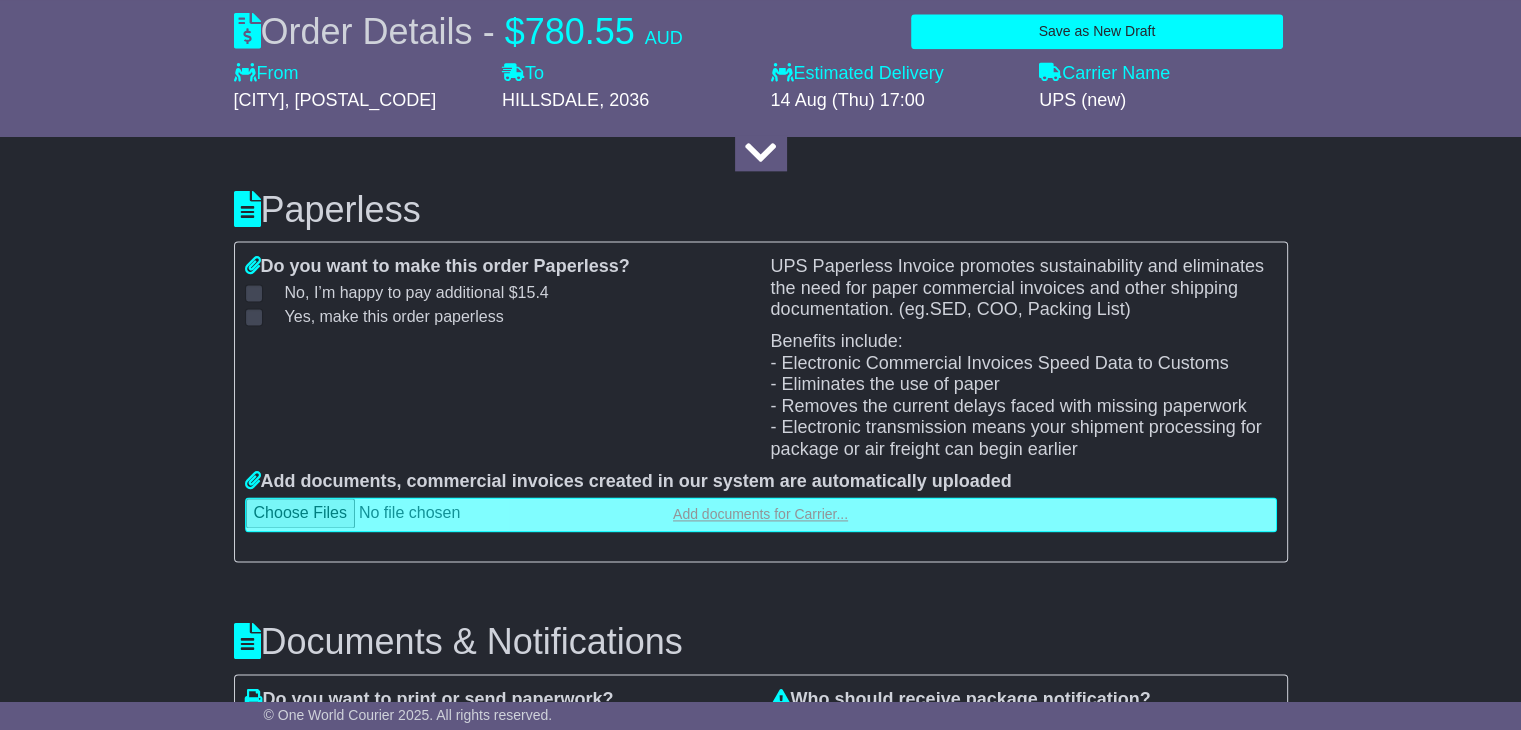 click at bounding box center (761, 514) 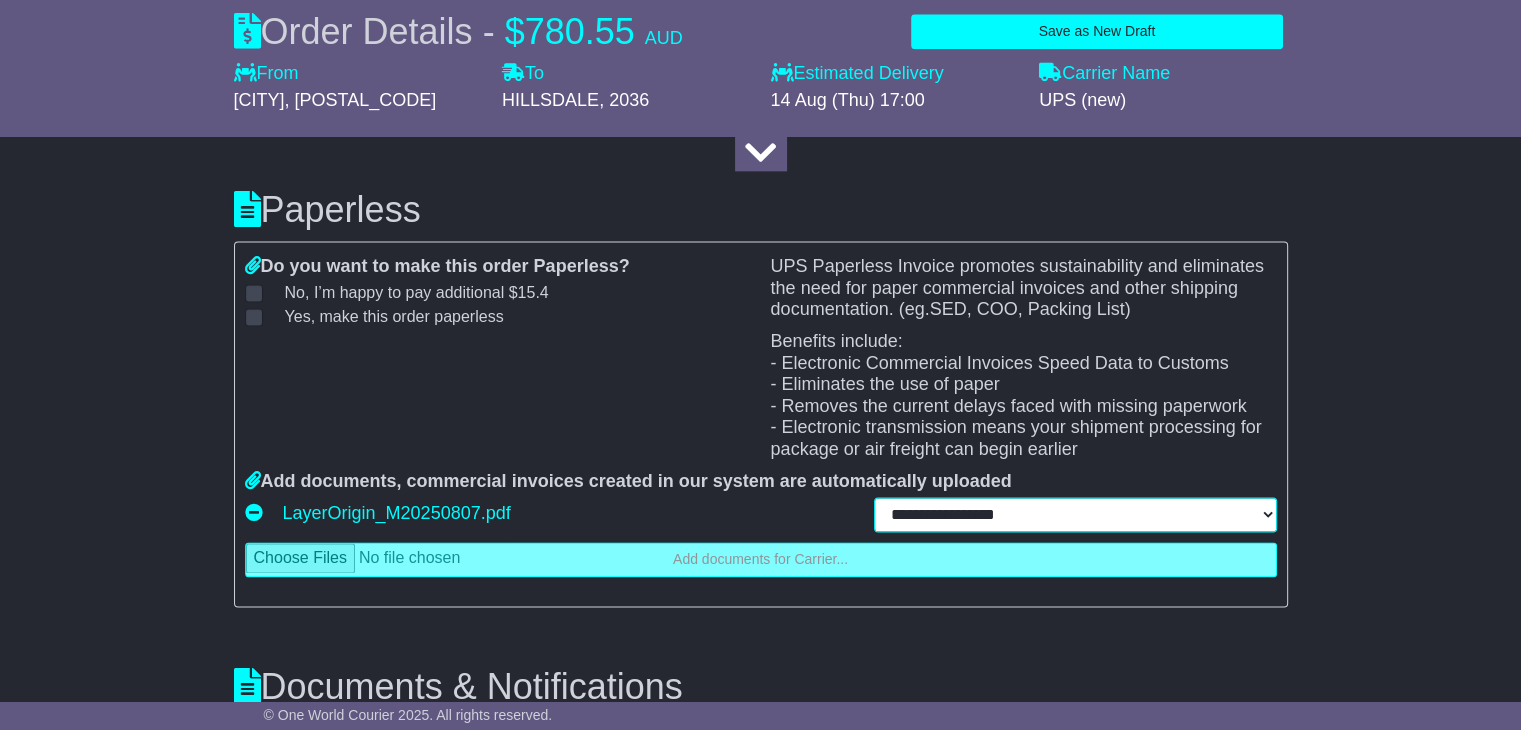 click on "**********" at bounding box center [1075, 514] 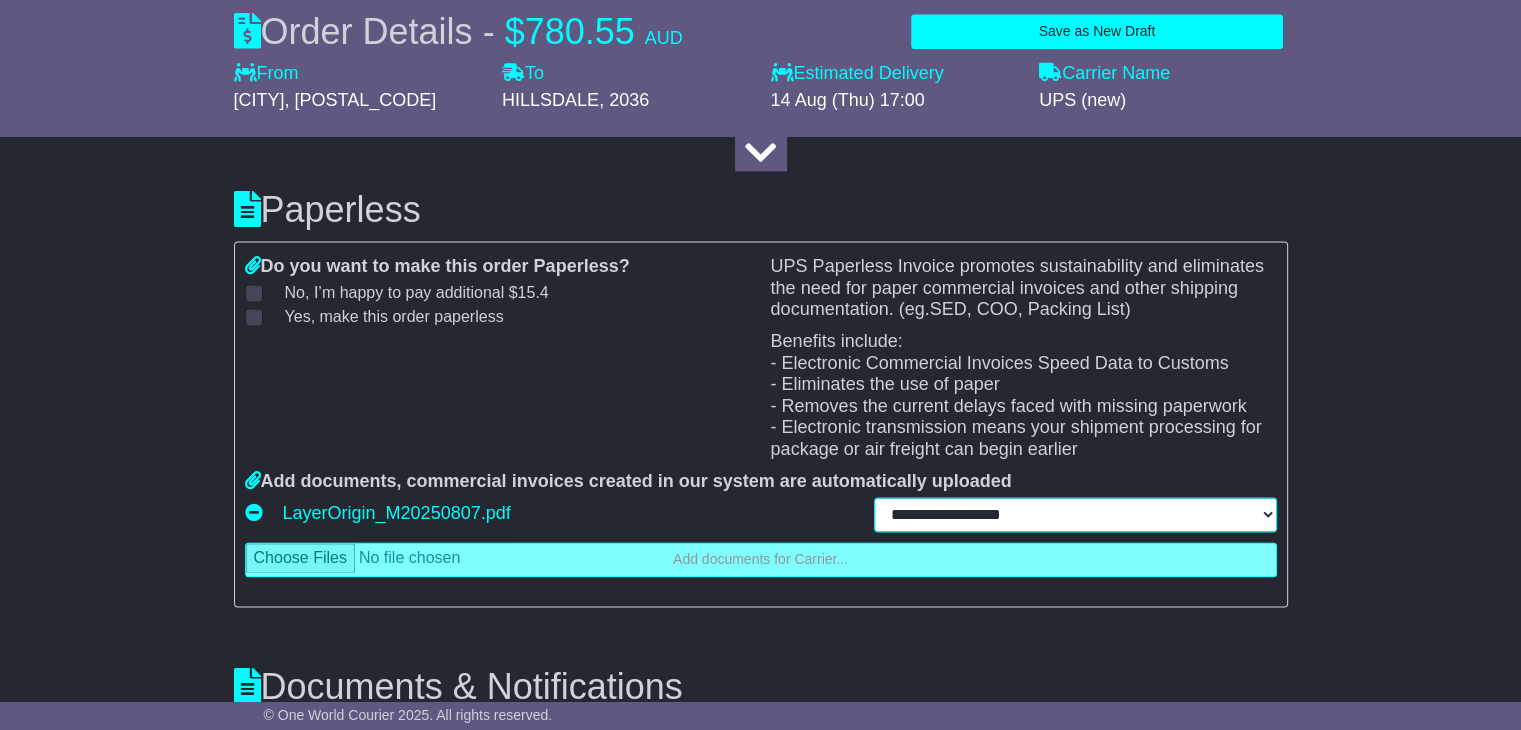 click on "**********" at bounding box center [1075, 514] 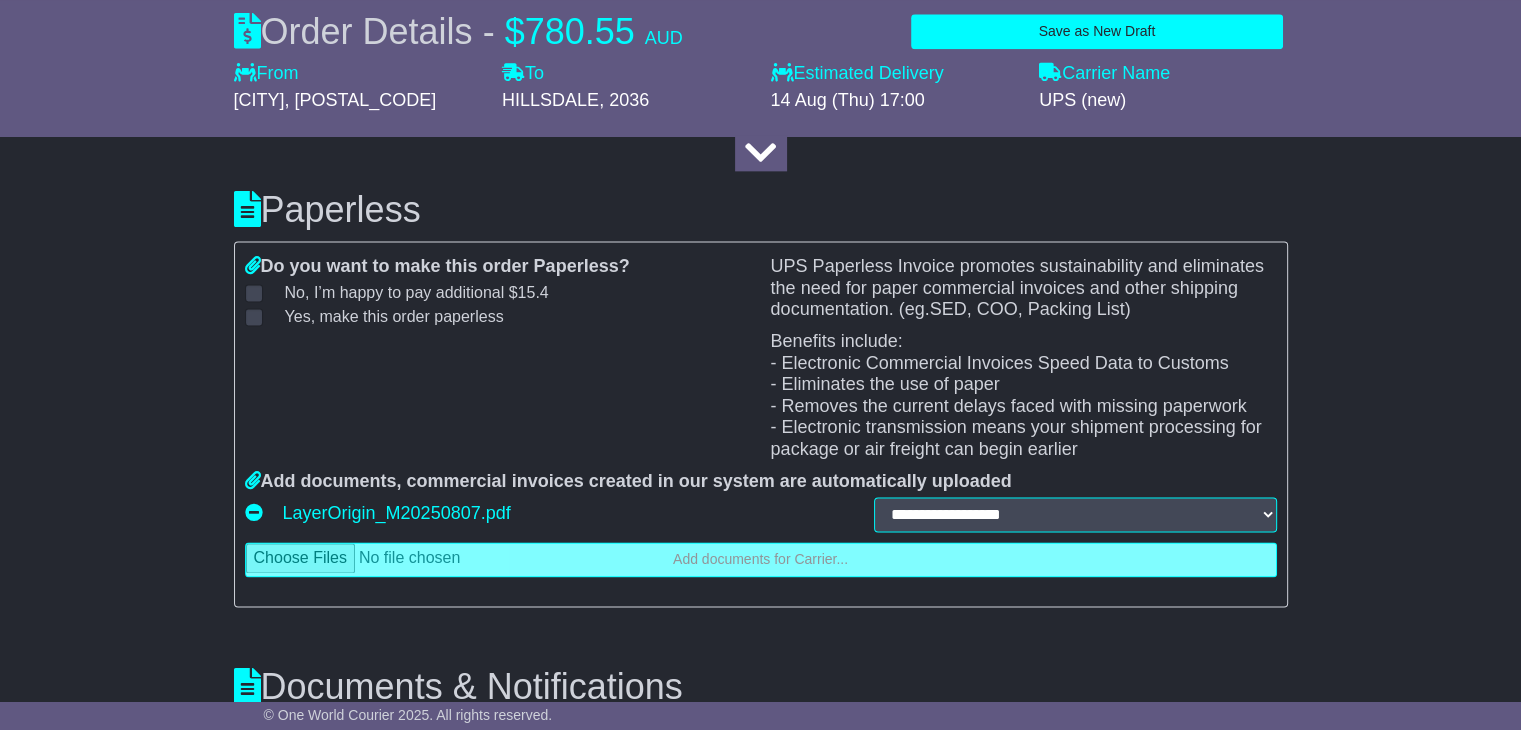click on "**********" at bounding box center [760, -393] 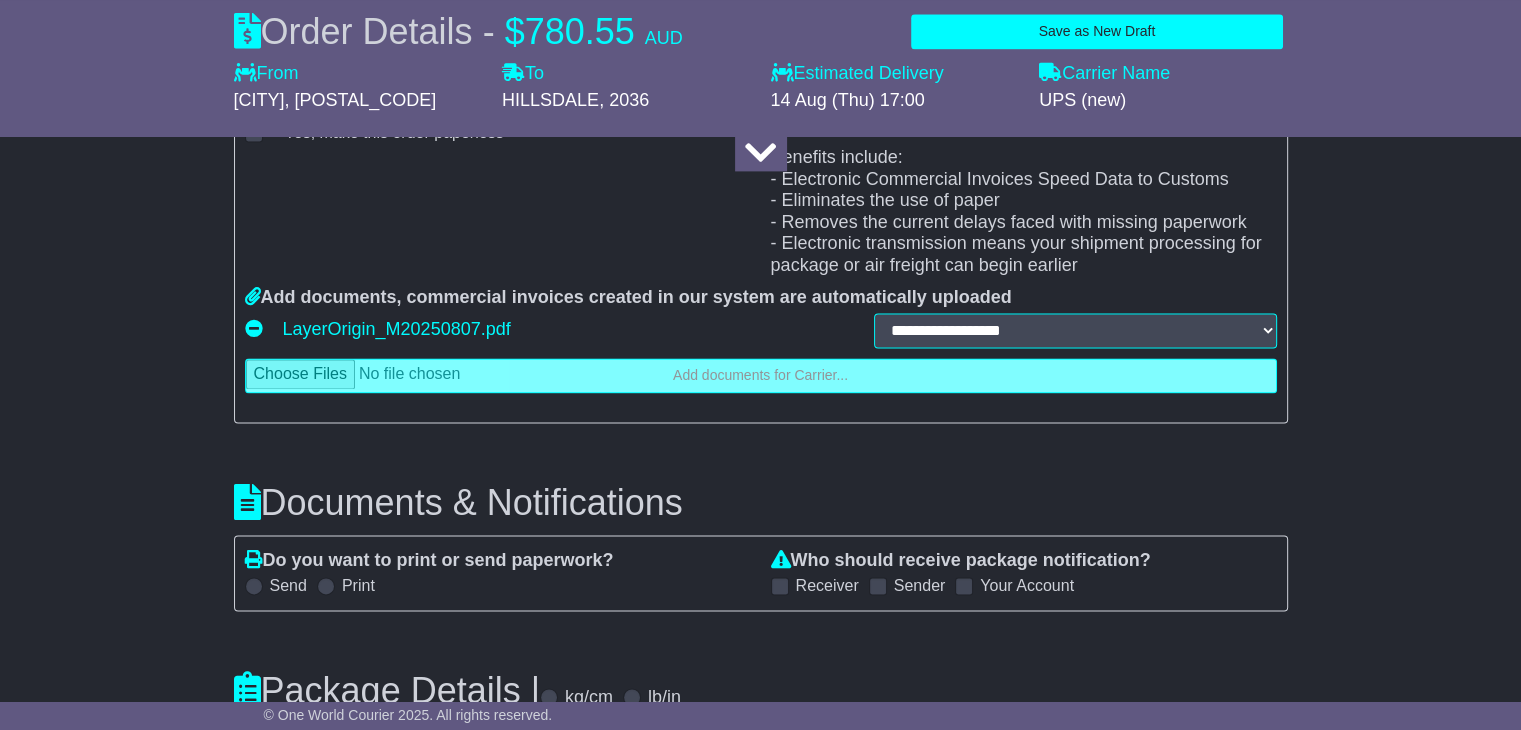 scroll, scrollTop: 2825, scrollLeft: 0, axis: vertical 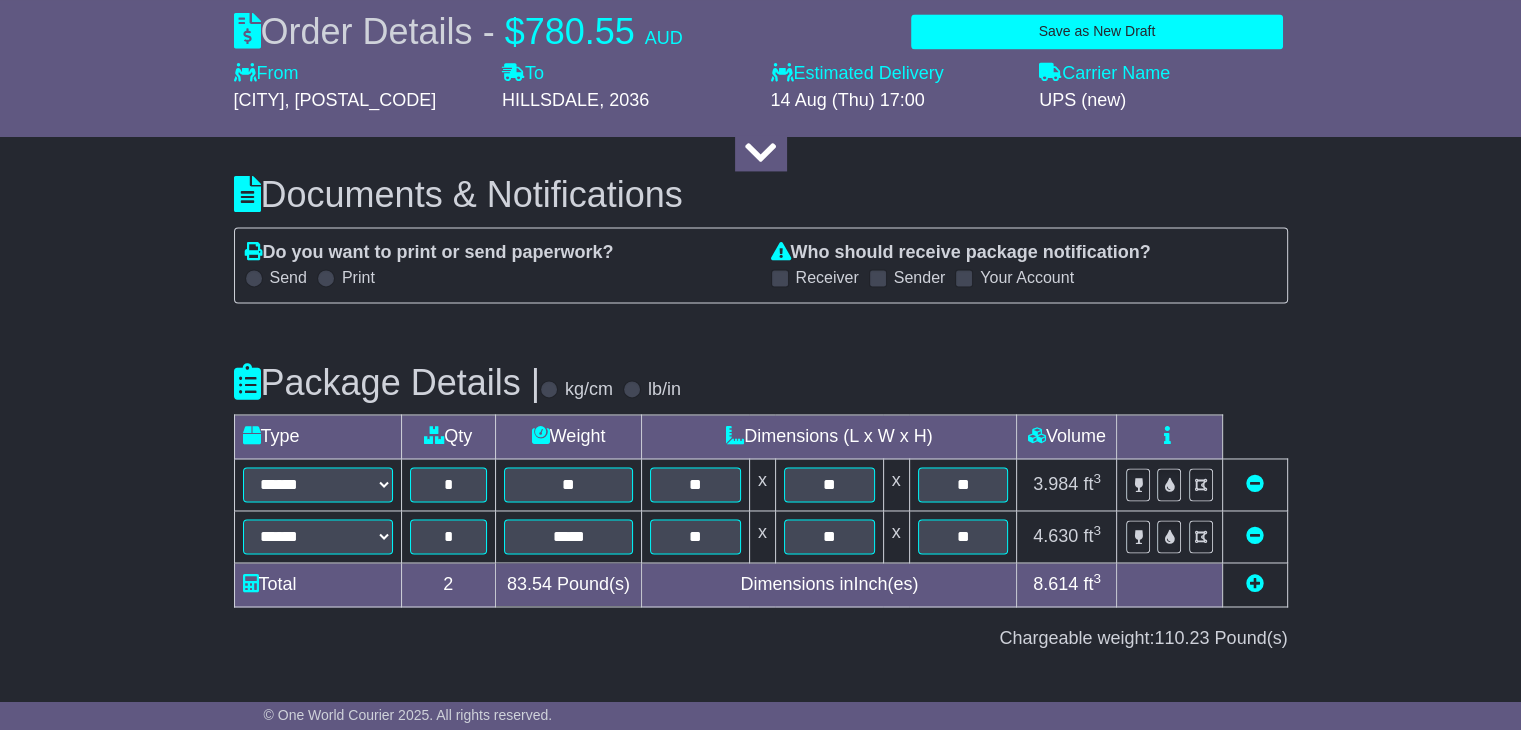 click at bounding box center (254, 278) 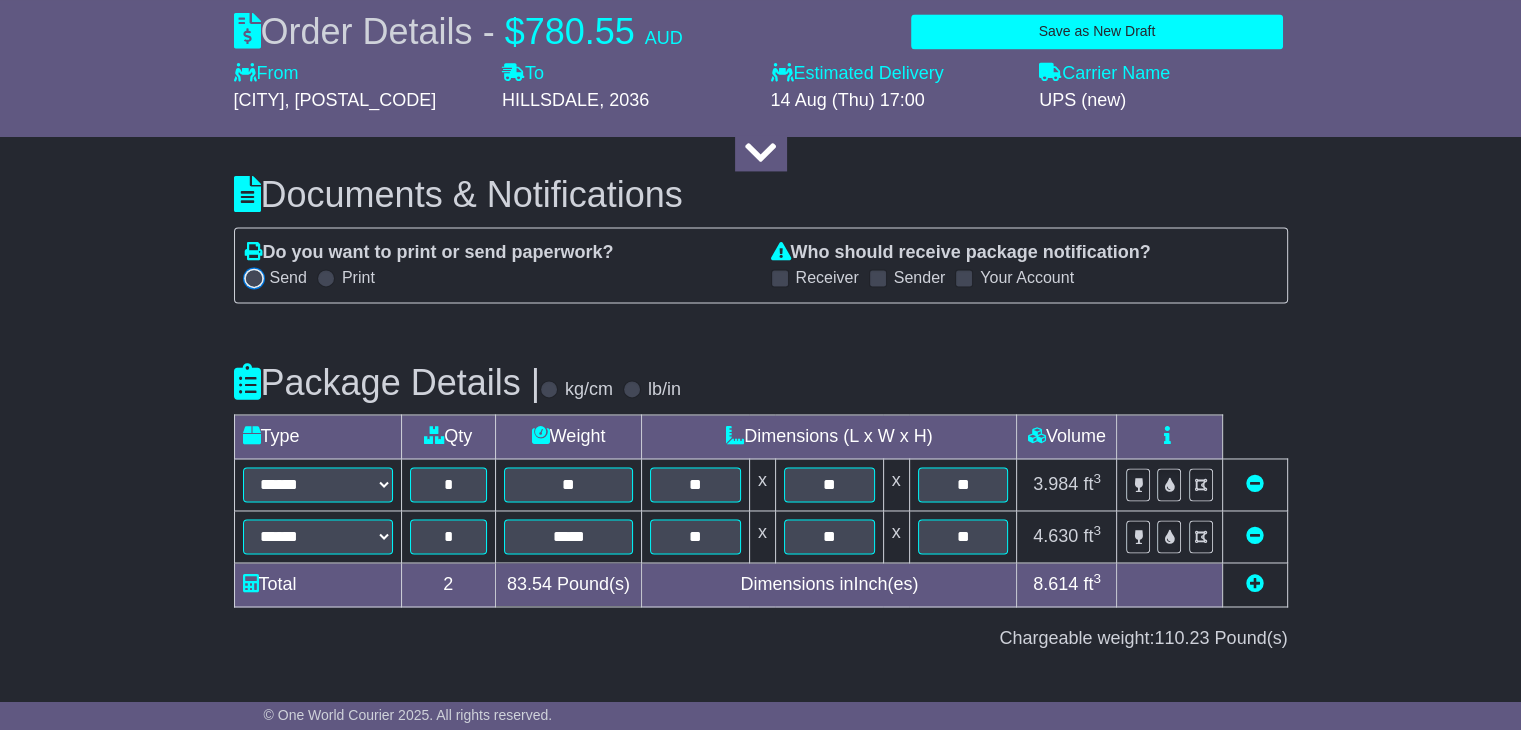 scroll, scrollTop: 3501, scrollLeft: 0, axis: vertical 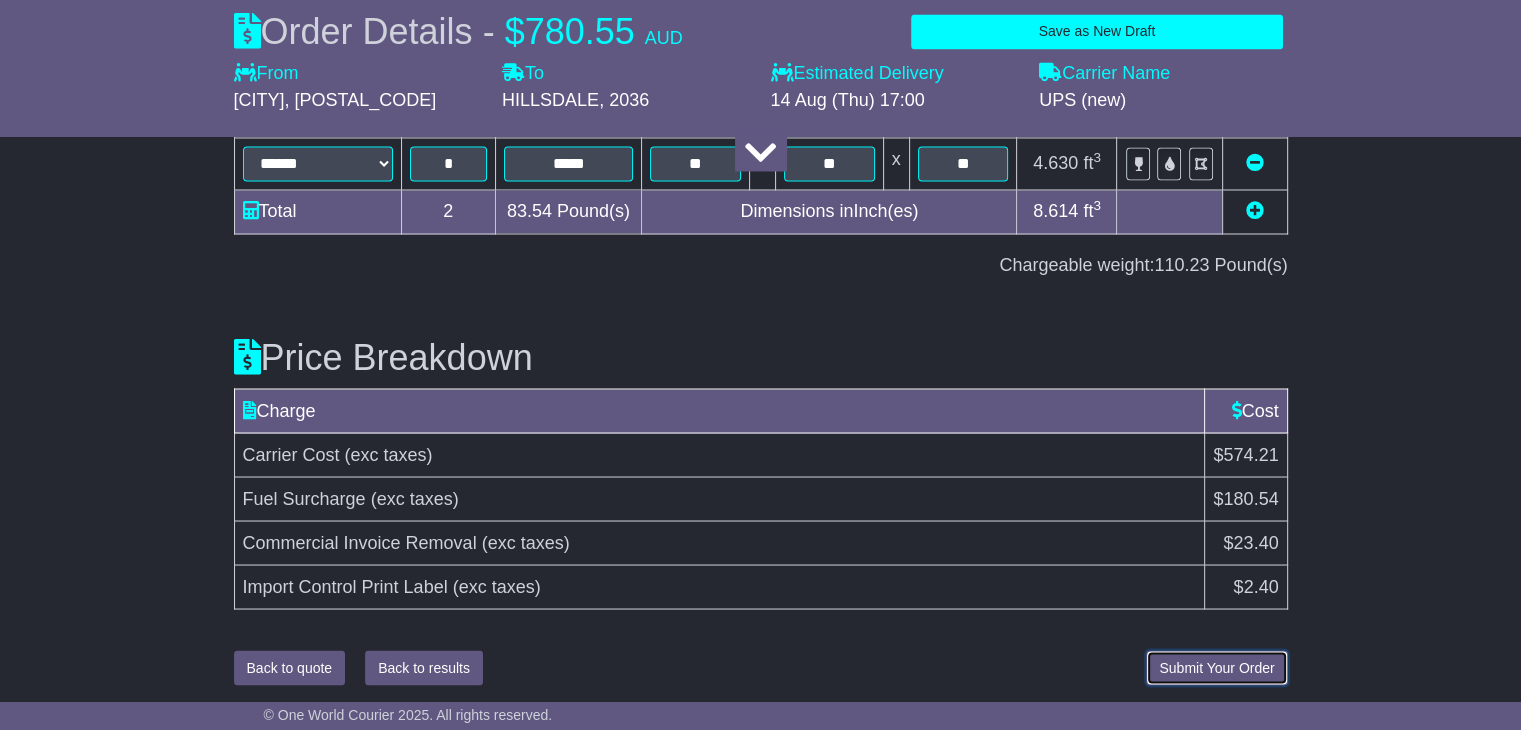 click on "Submit Your Order" at bounding box center [1216, 667] 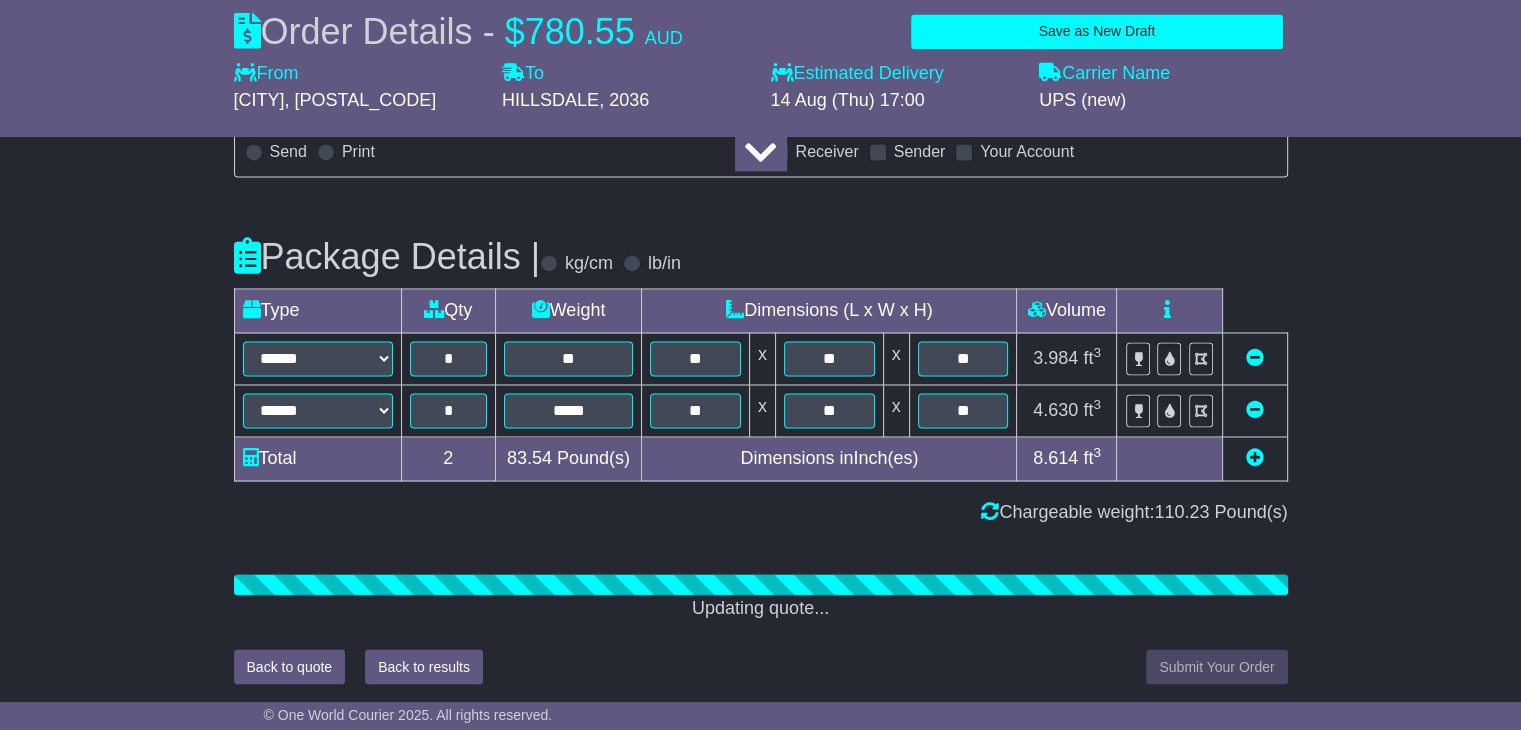 scroll, scrollTop: 3501, scrollLeft: 0, axis: vertical 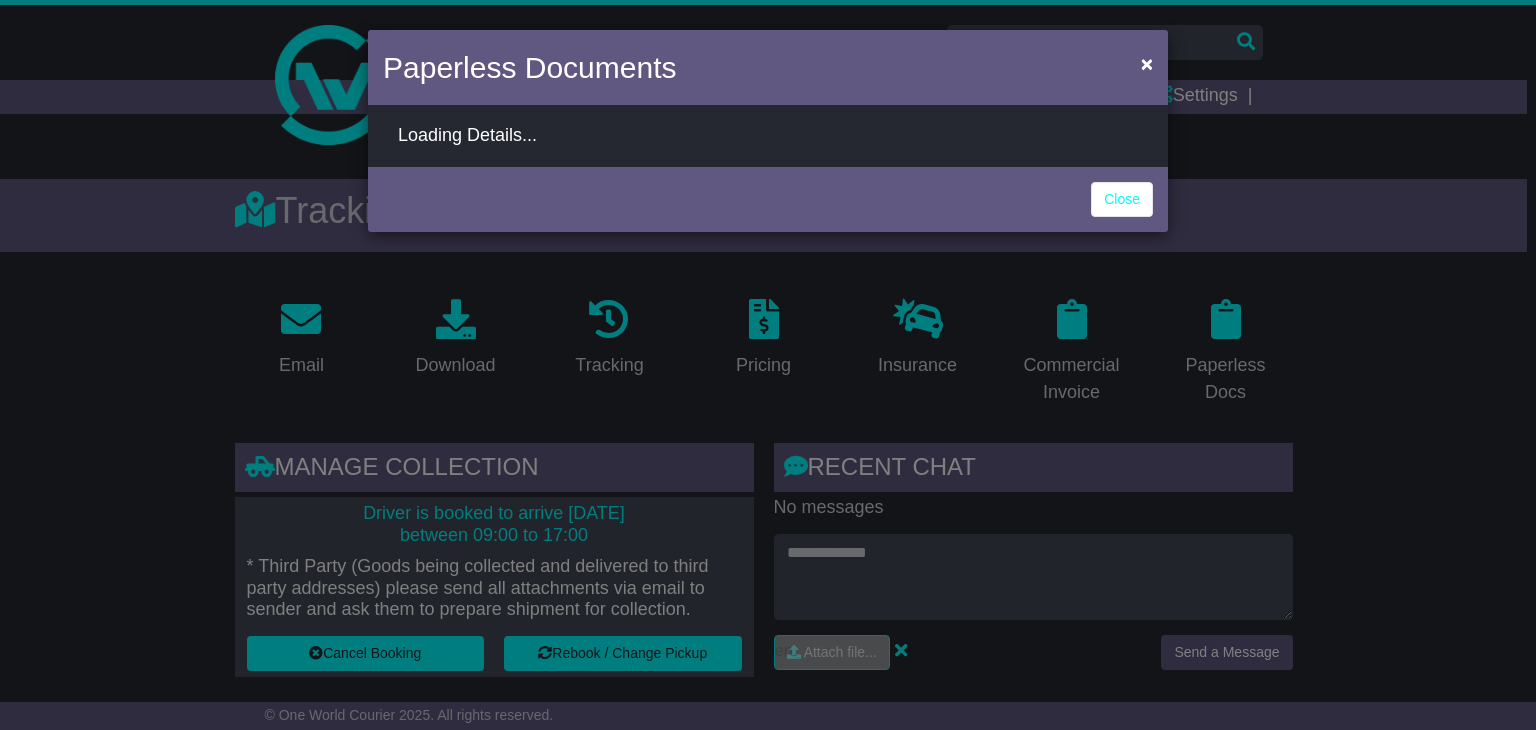 select on "**********" 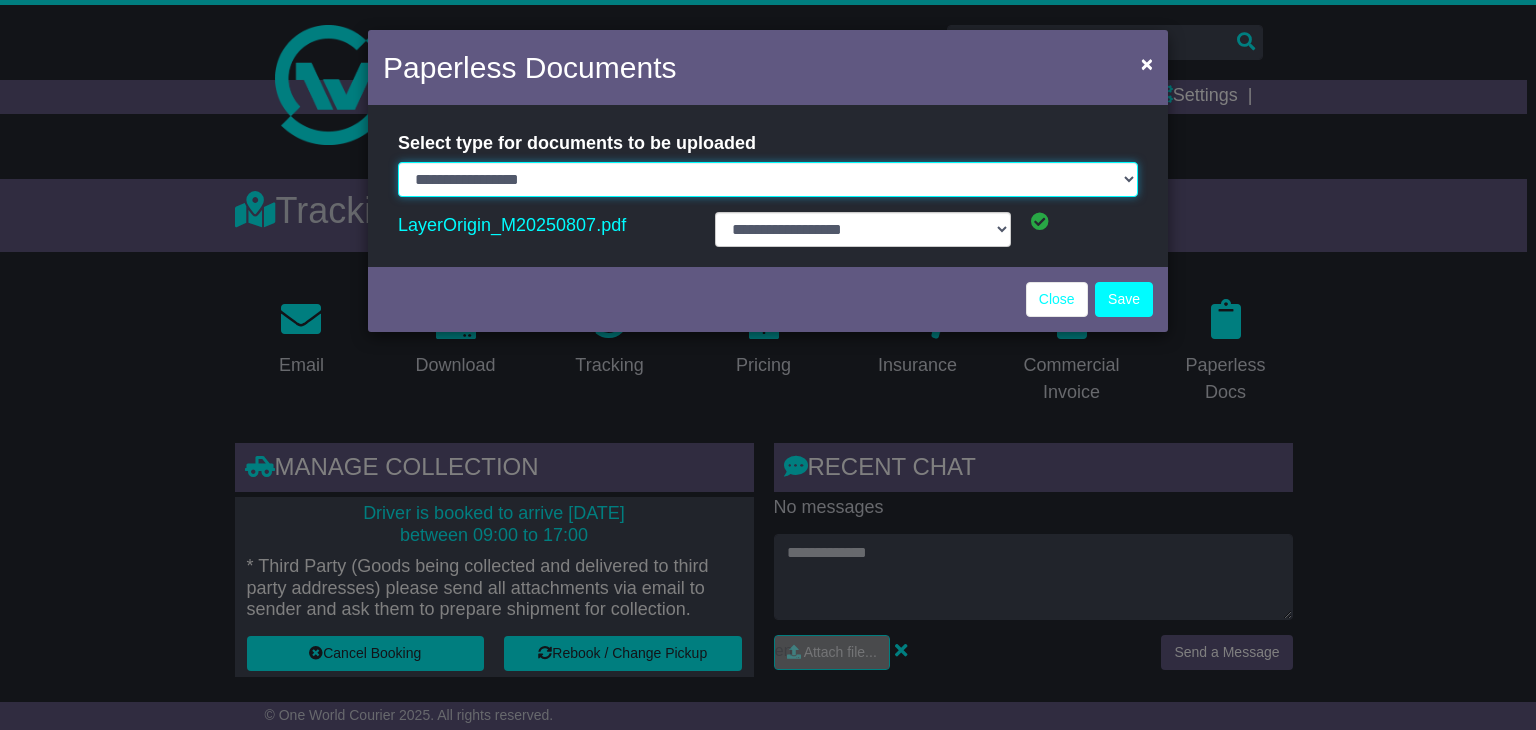 click on "**********" at bounding box center (768, 179) 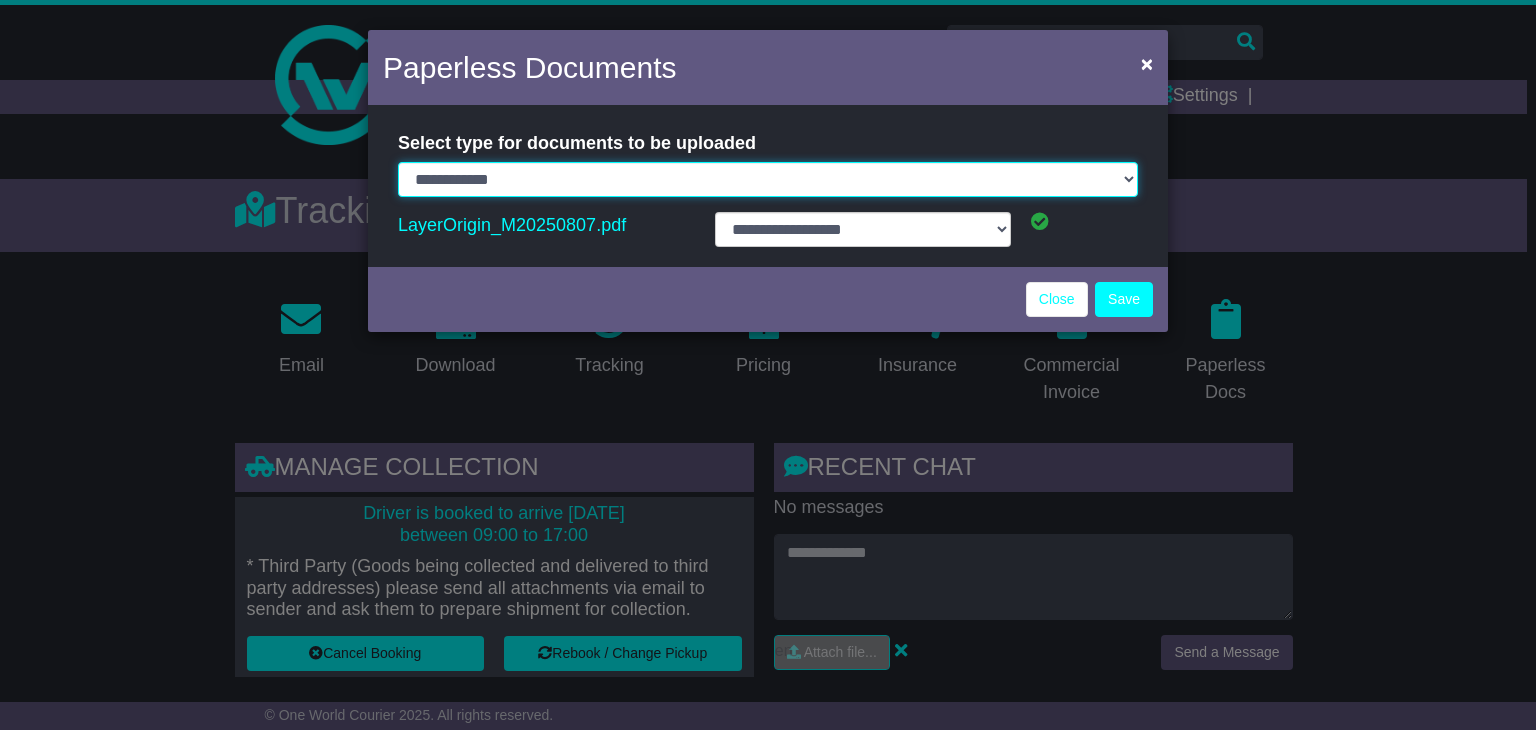 click on "**********" at bounding box center (768, 179) 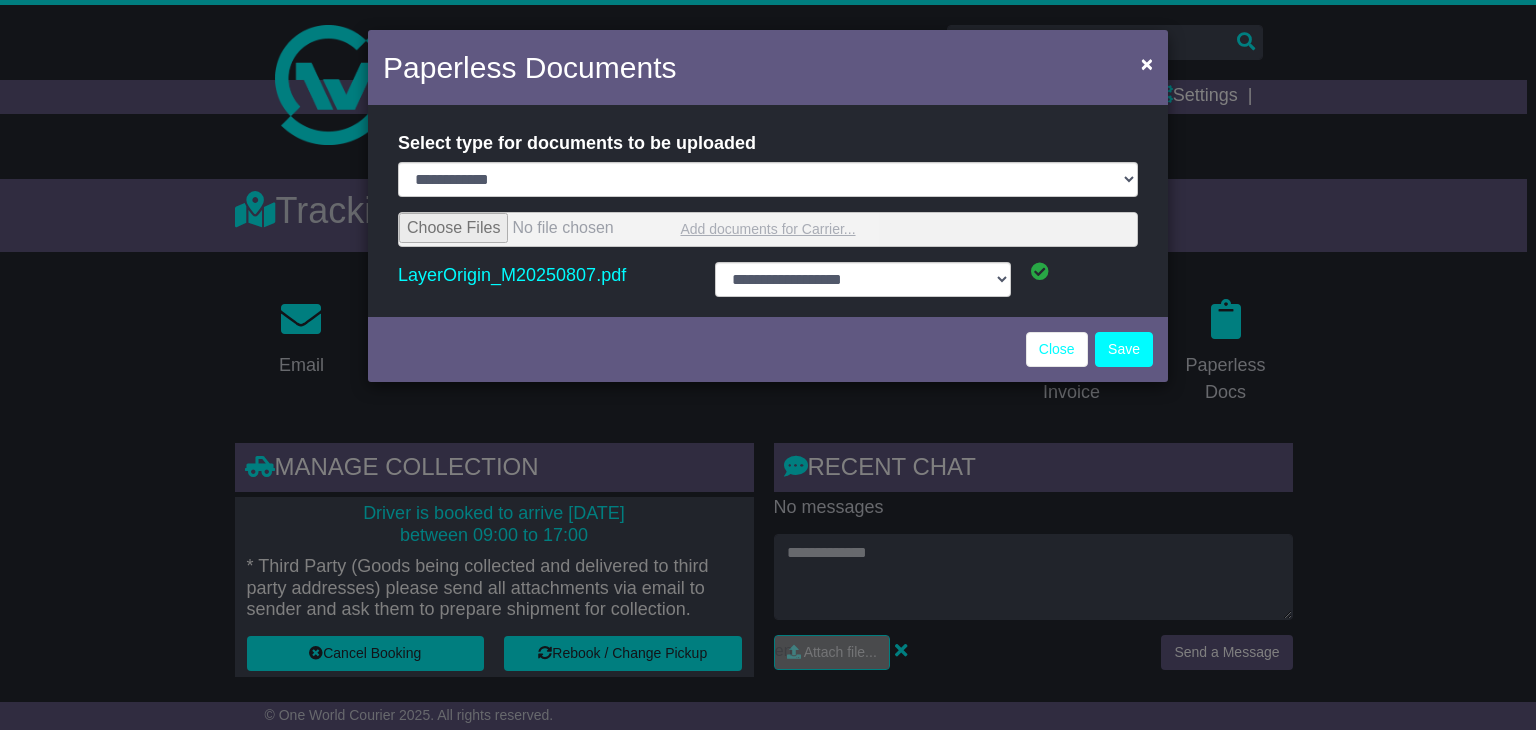 click at bounding box center (768, 229) 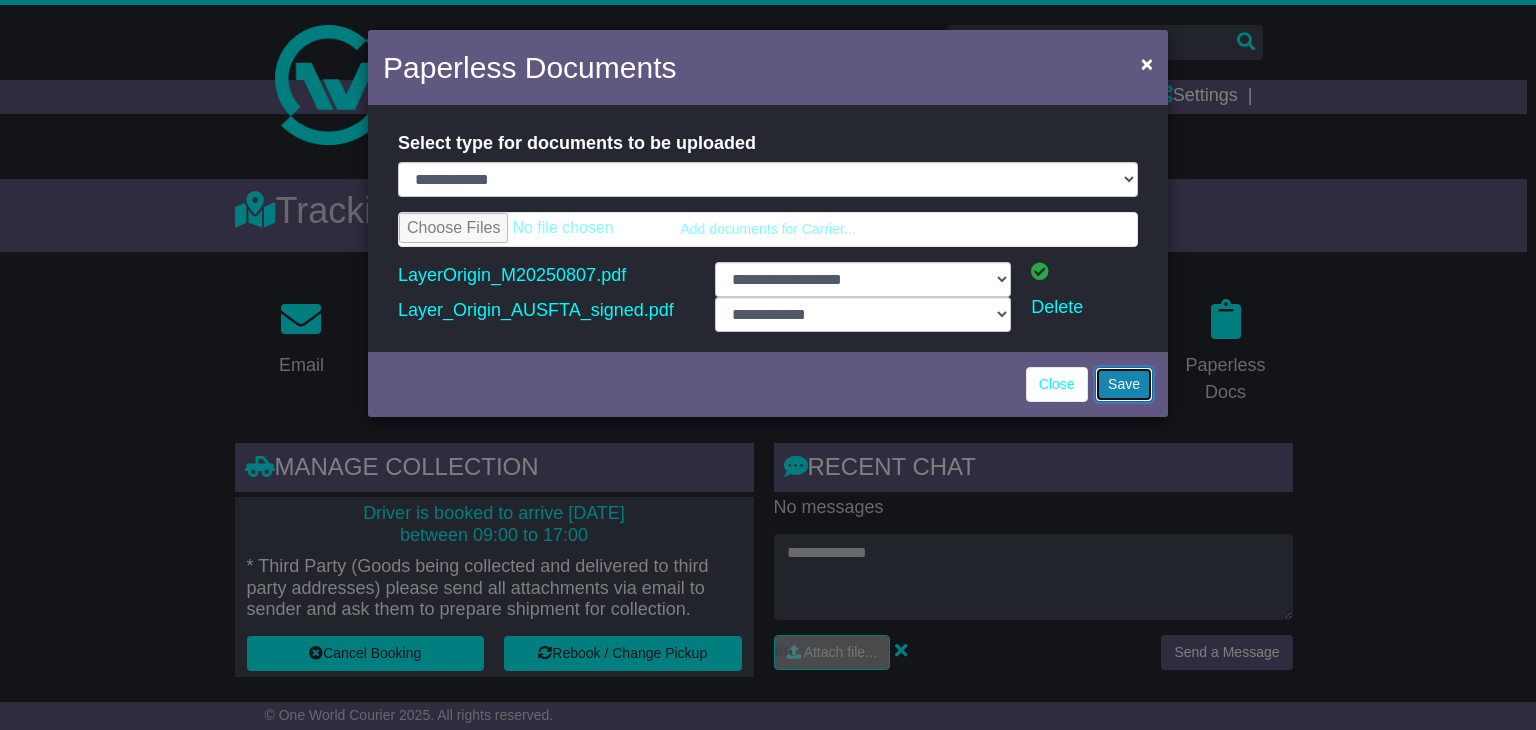 click on "Save" at bounding box center (1124, 384) 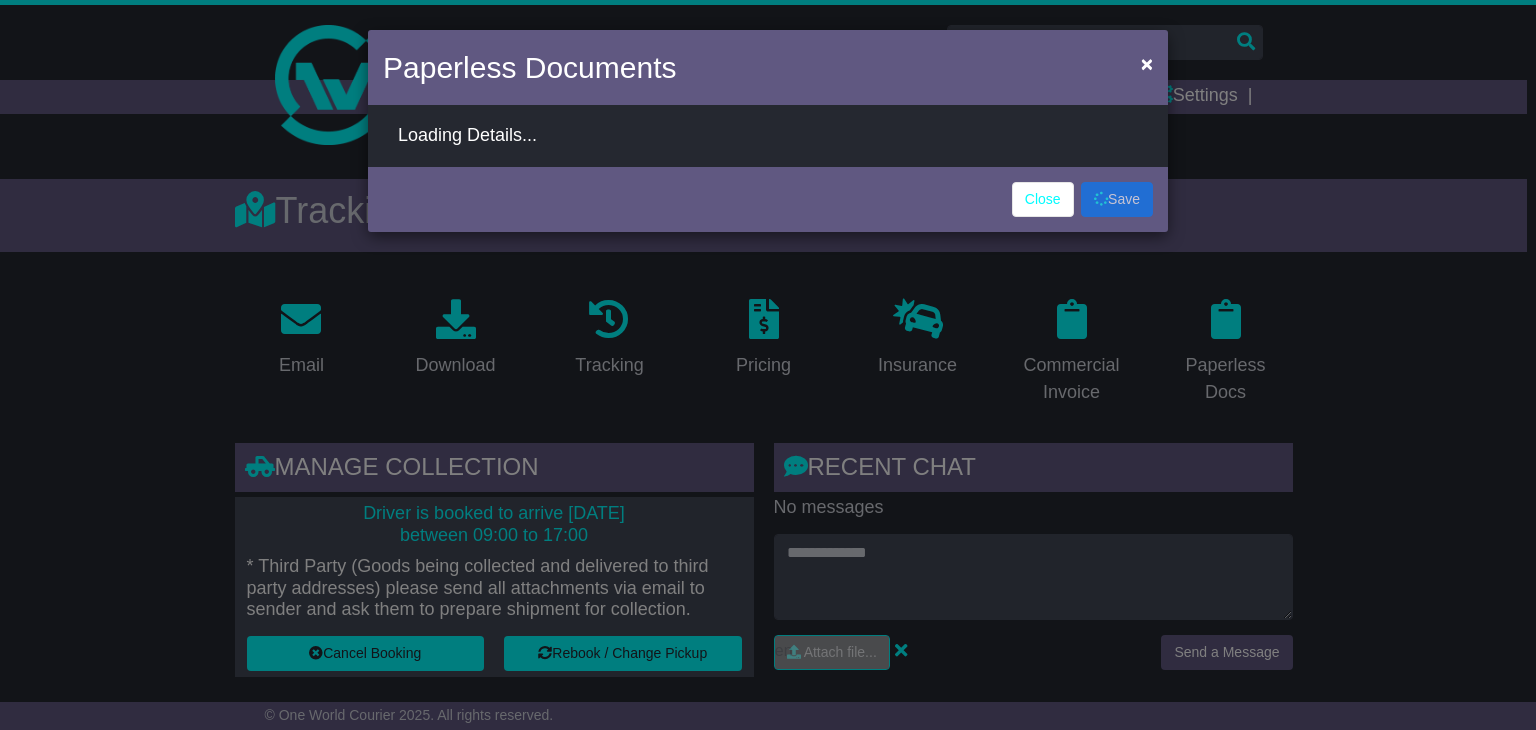 select on "**********" 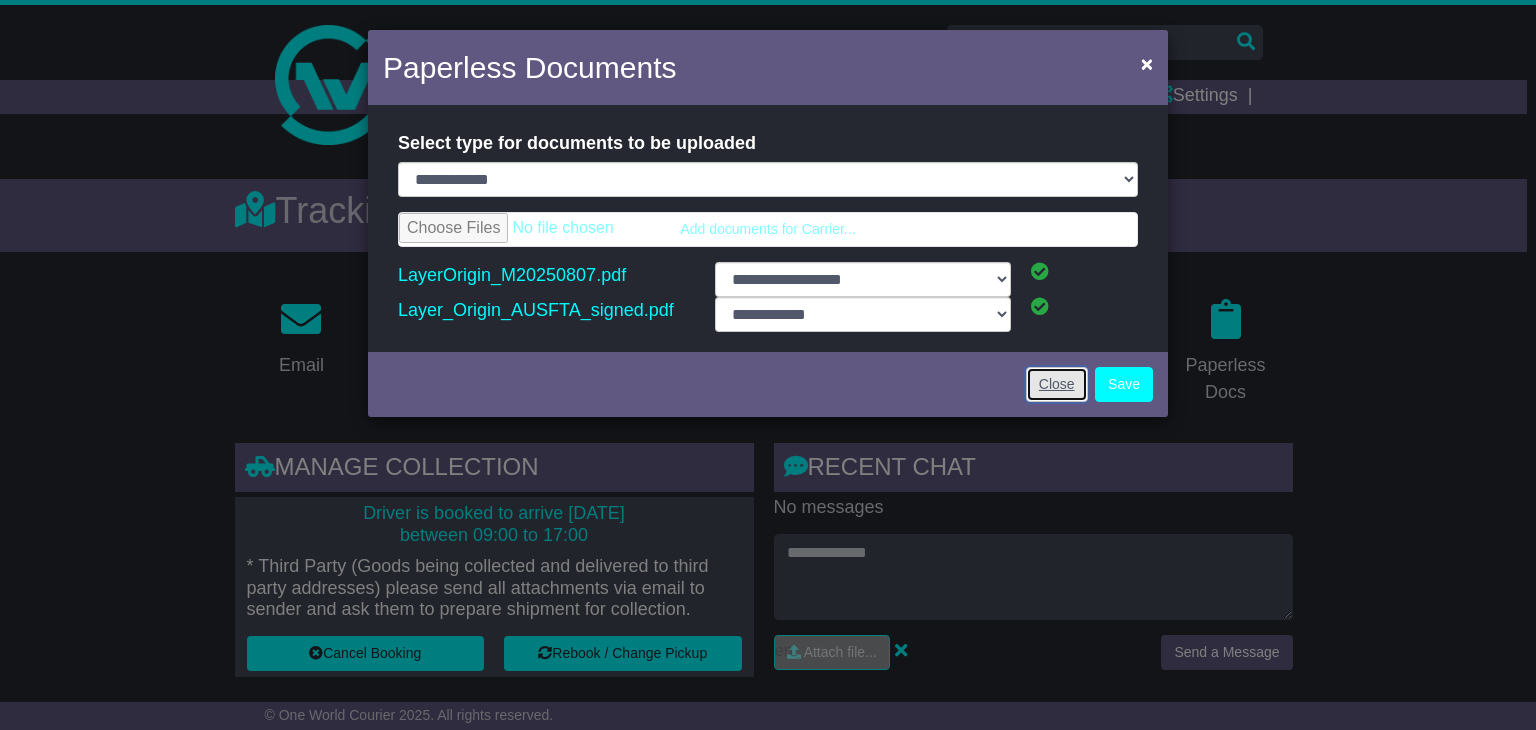 click on "Close" at bounding box center (1057, 384) 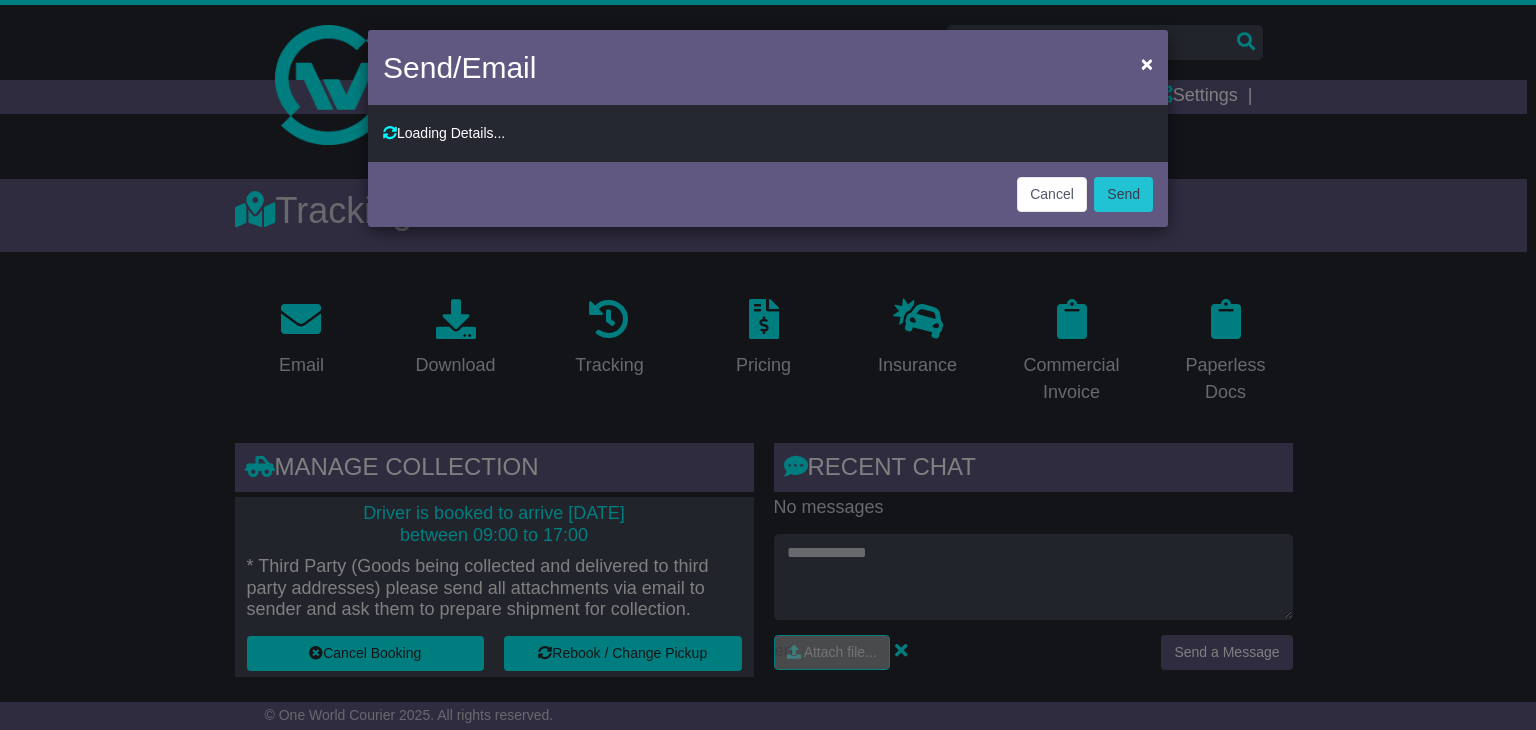 type on "**********" 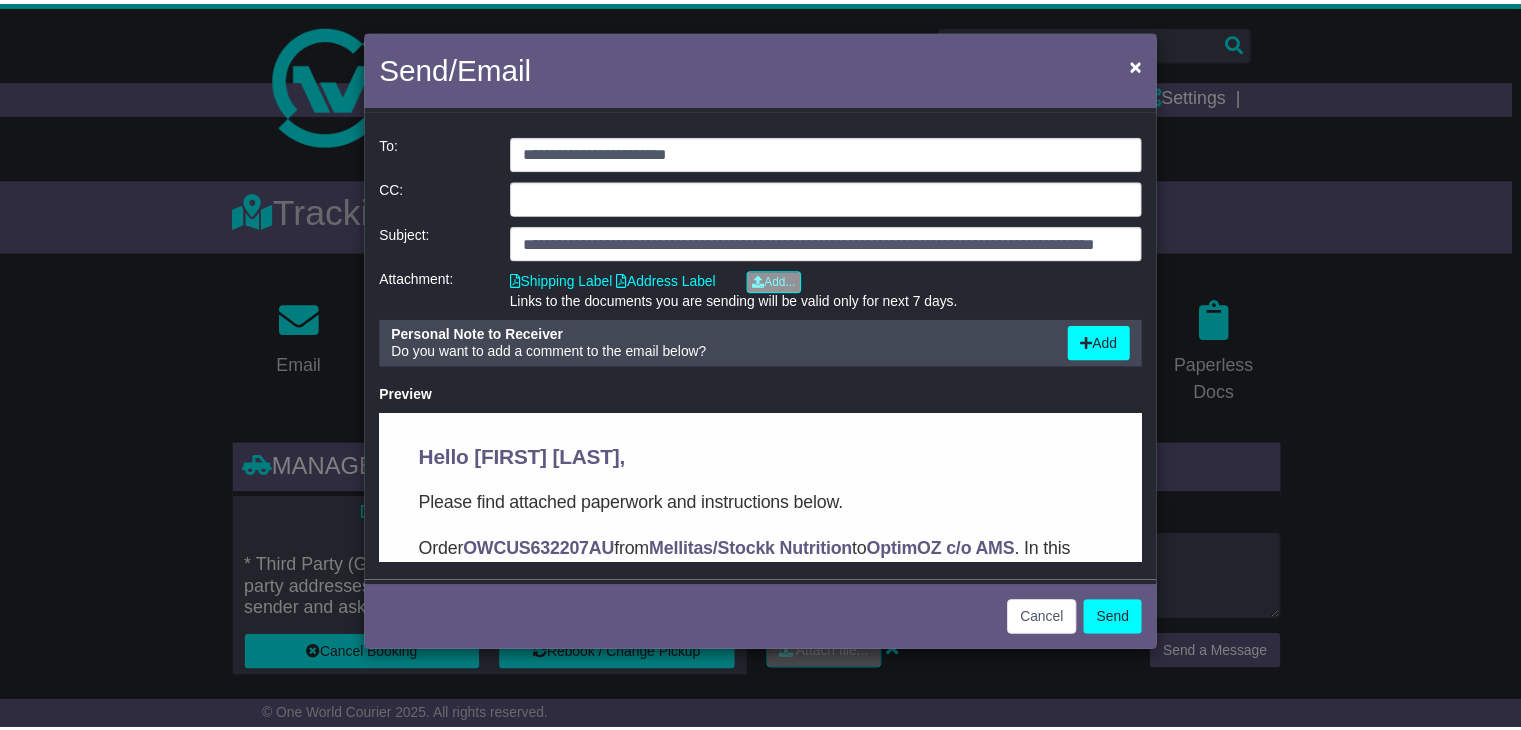 scroll, scrollTop: 0, scrollLeft: 0, axis: both 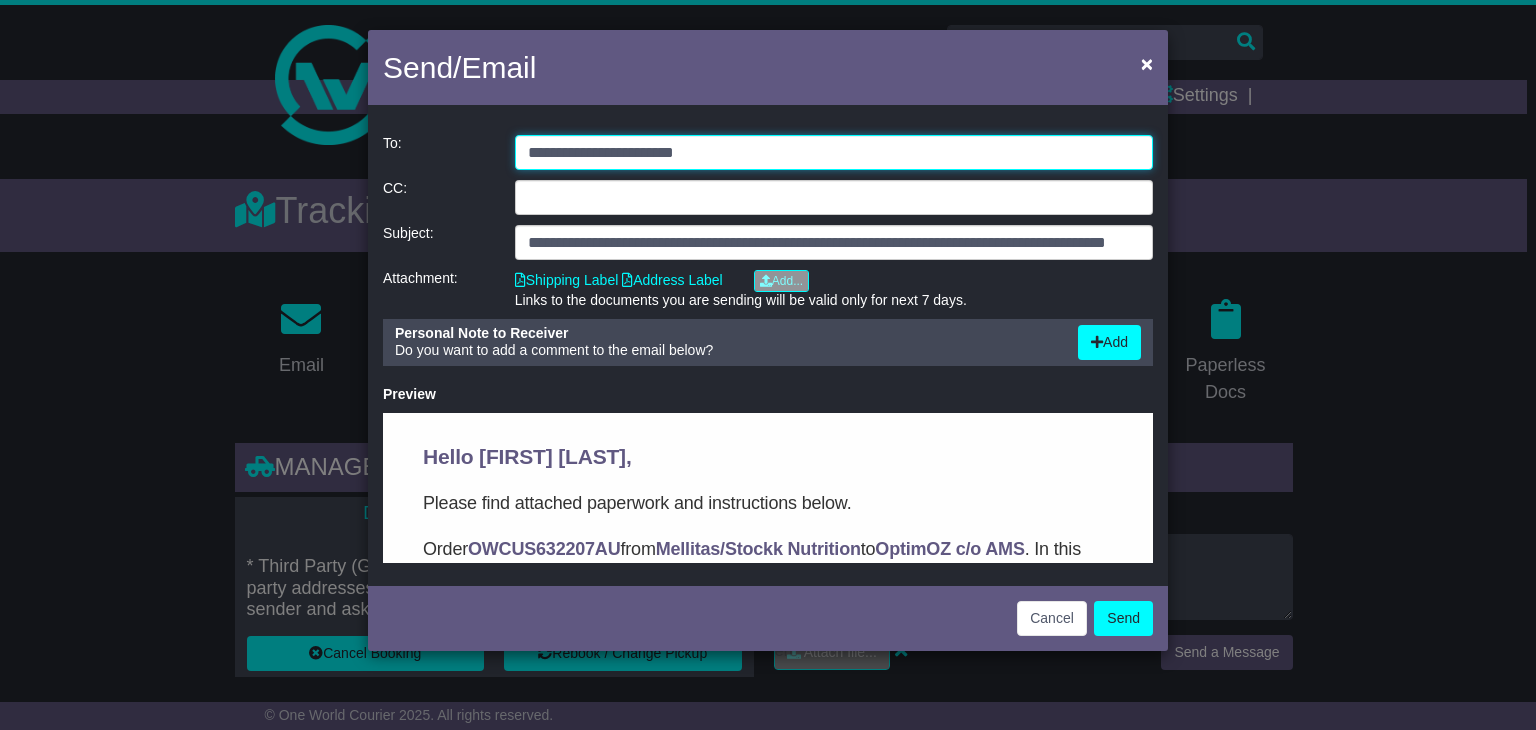 drag, startPoint x: 775, startPoint y: 151, endPoint x: 283, endPoint y: 140, distance: 492.12296 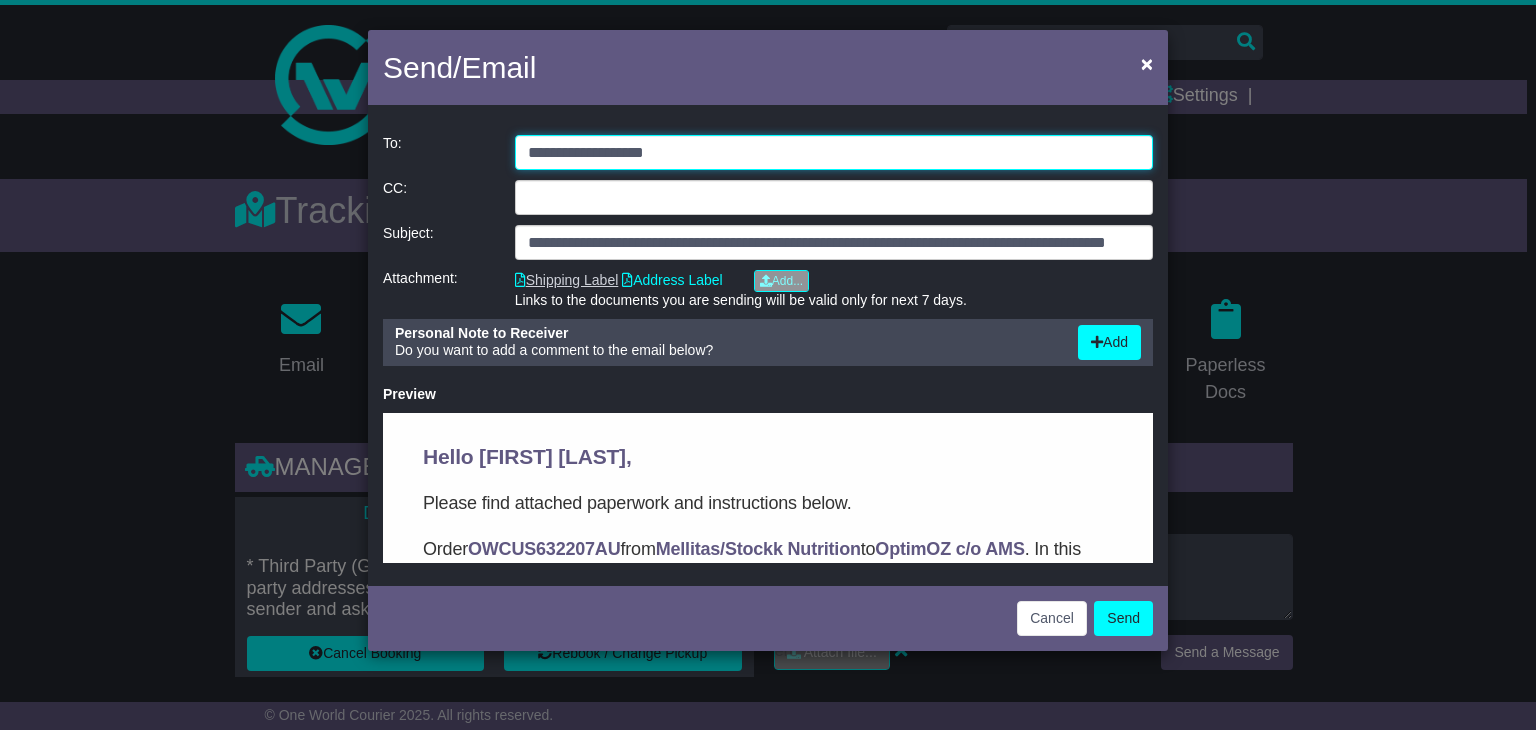 type on "**********" 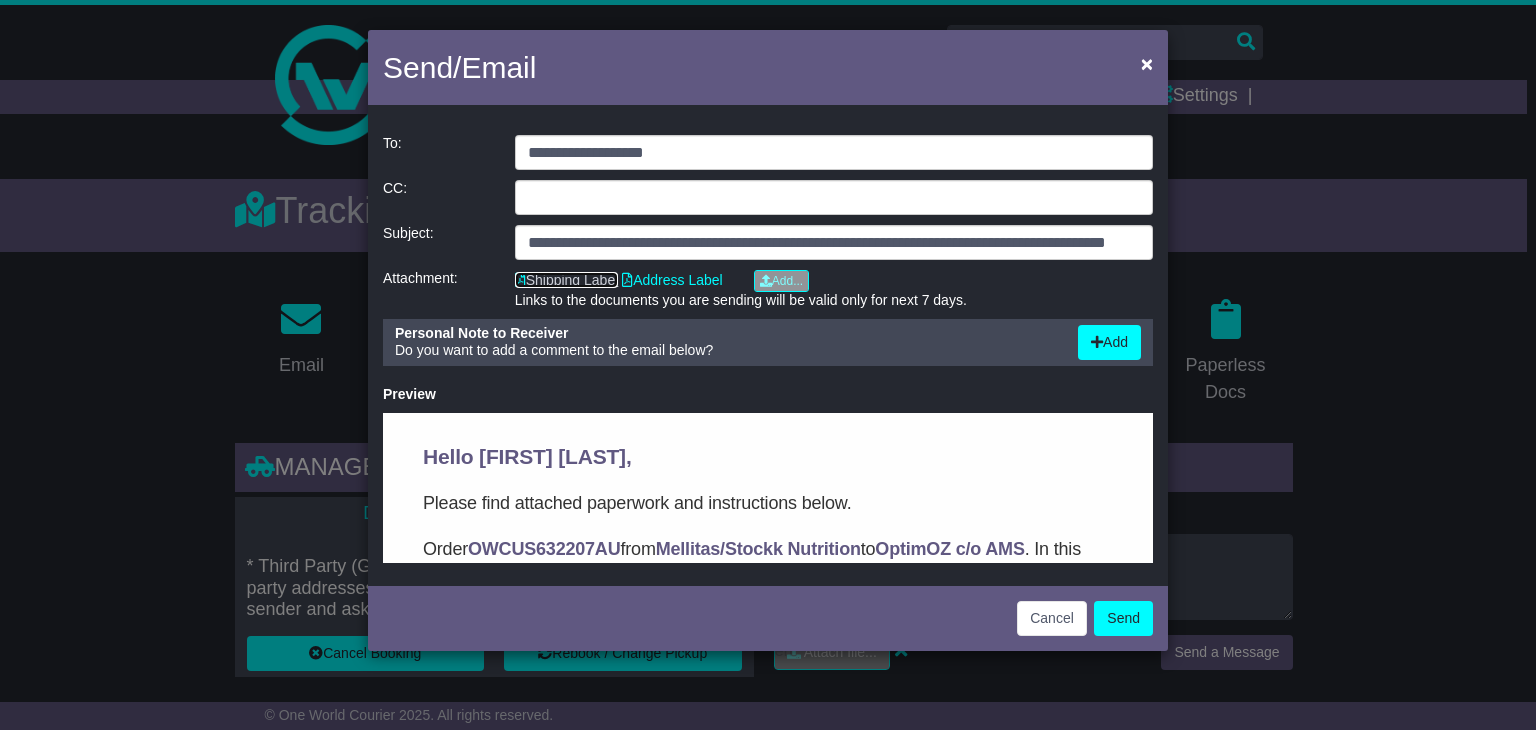 click on "Shipping Label" 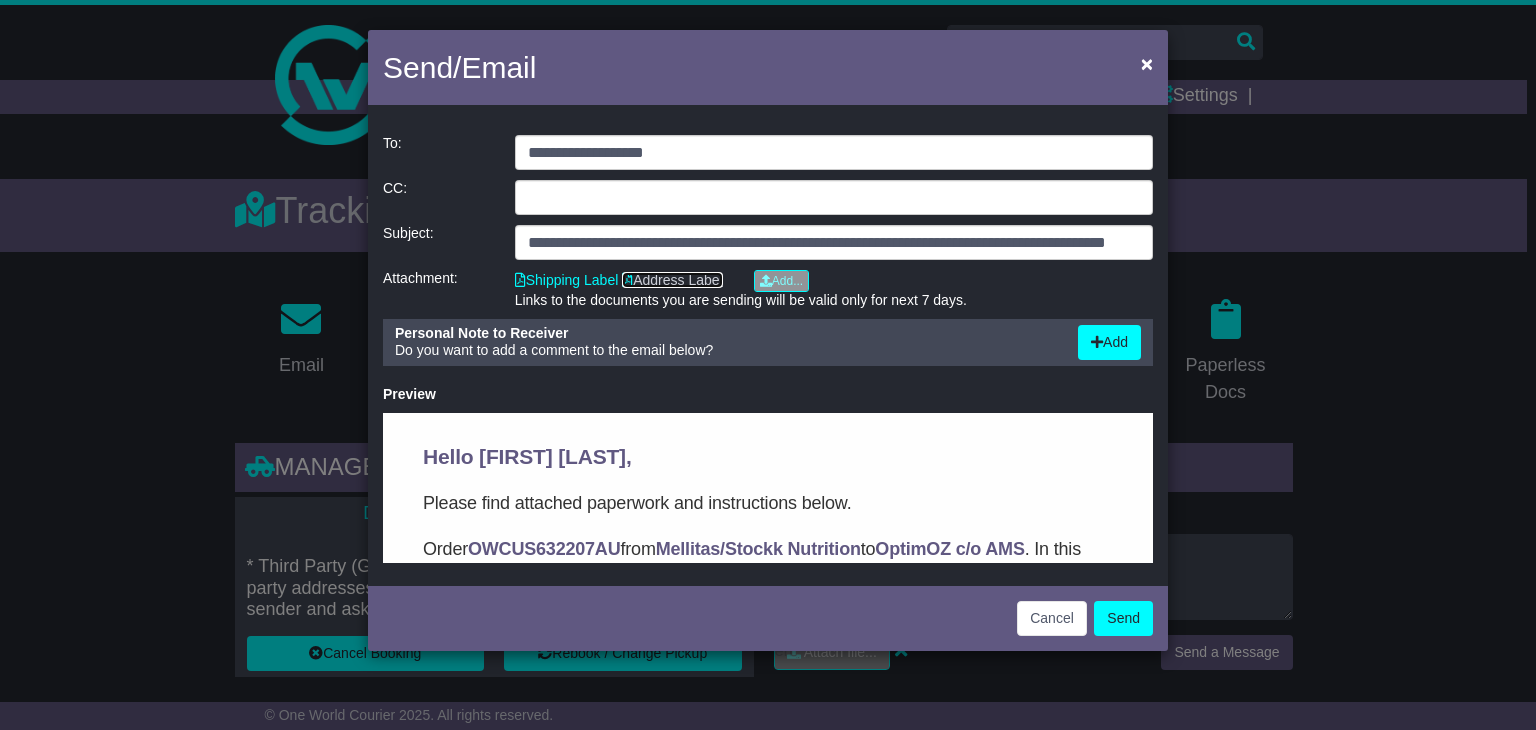 click on "Address Label" 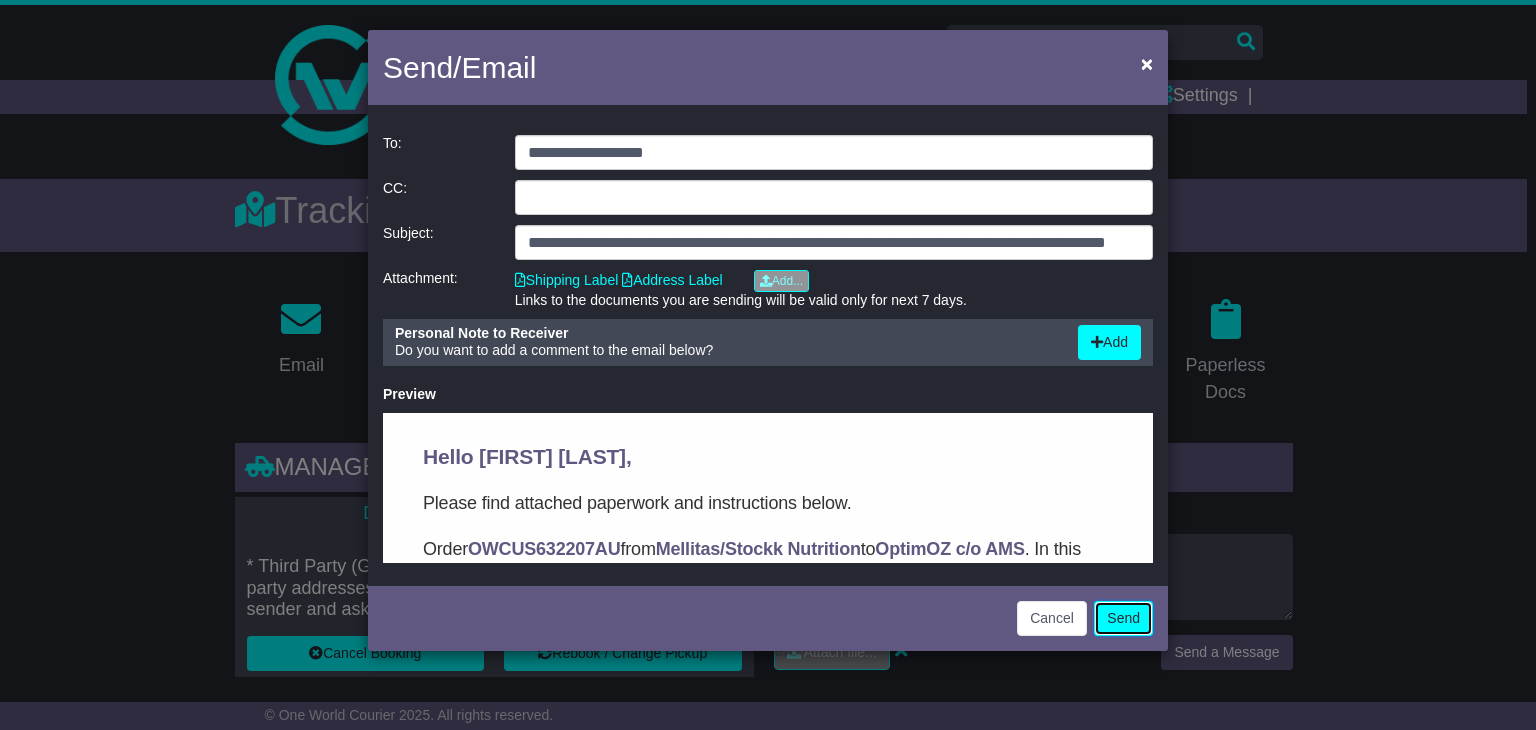 click on "Send" 